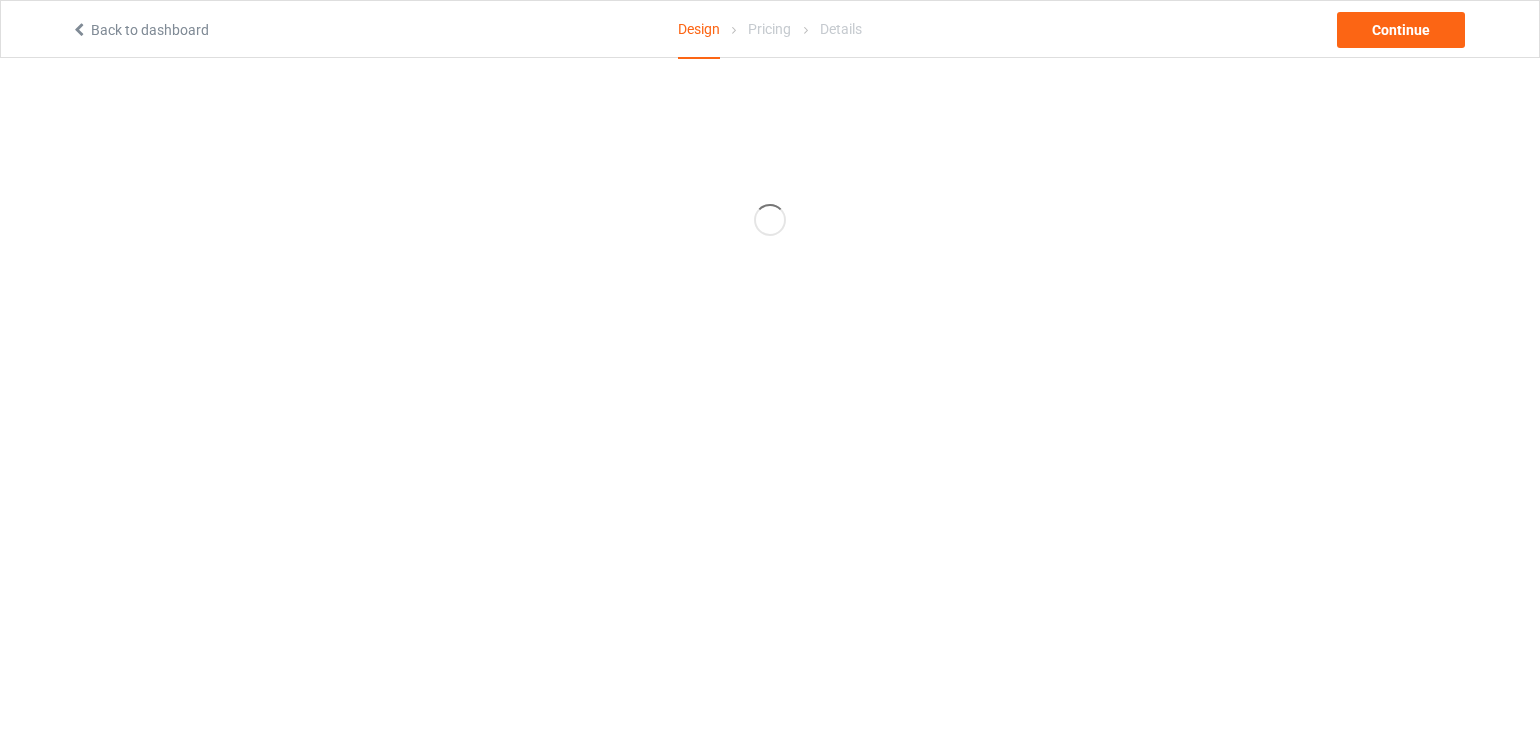 scroll, scrollTop: 0, scrollLeft: 0, axis: both 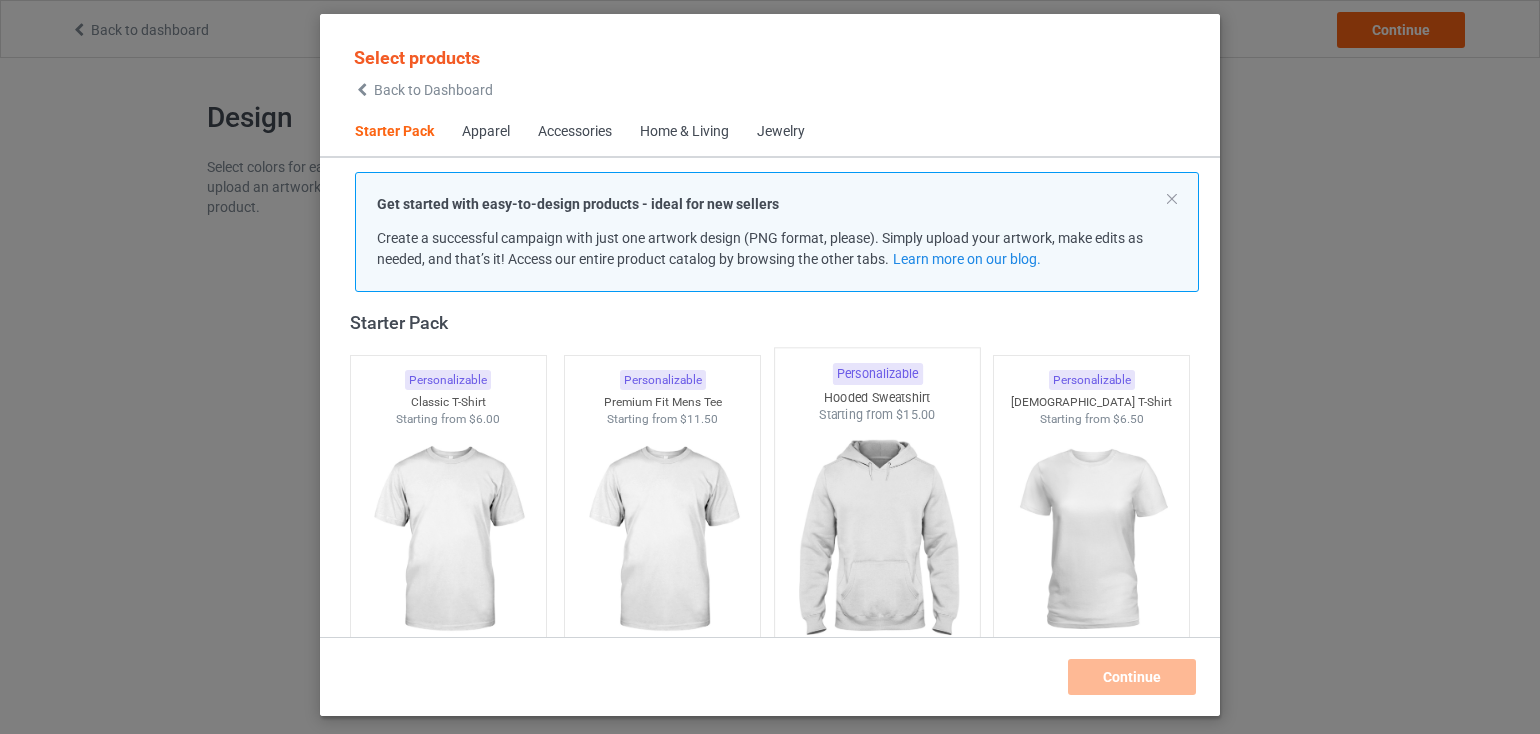click at bounding box center [877, 541] 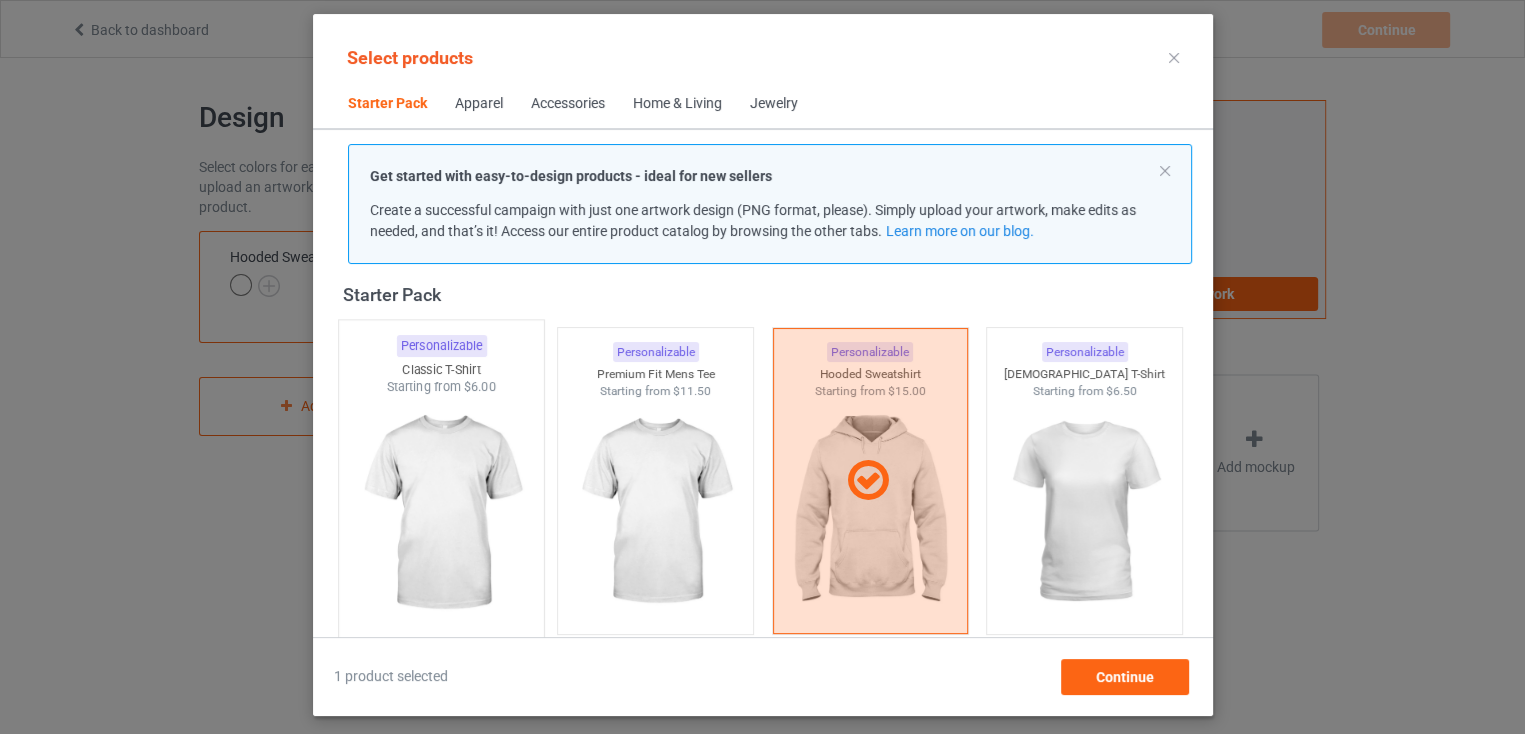 click at bounding box center [441, 513] 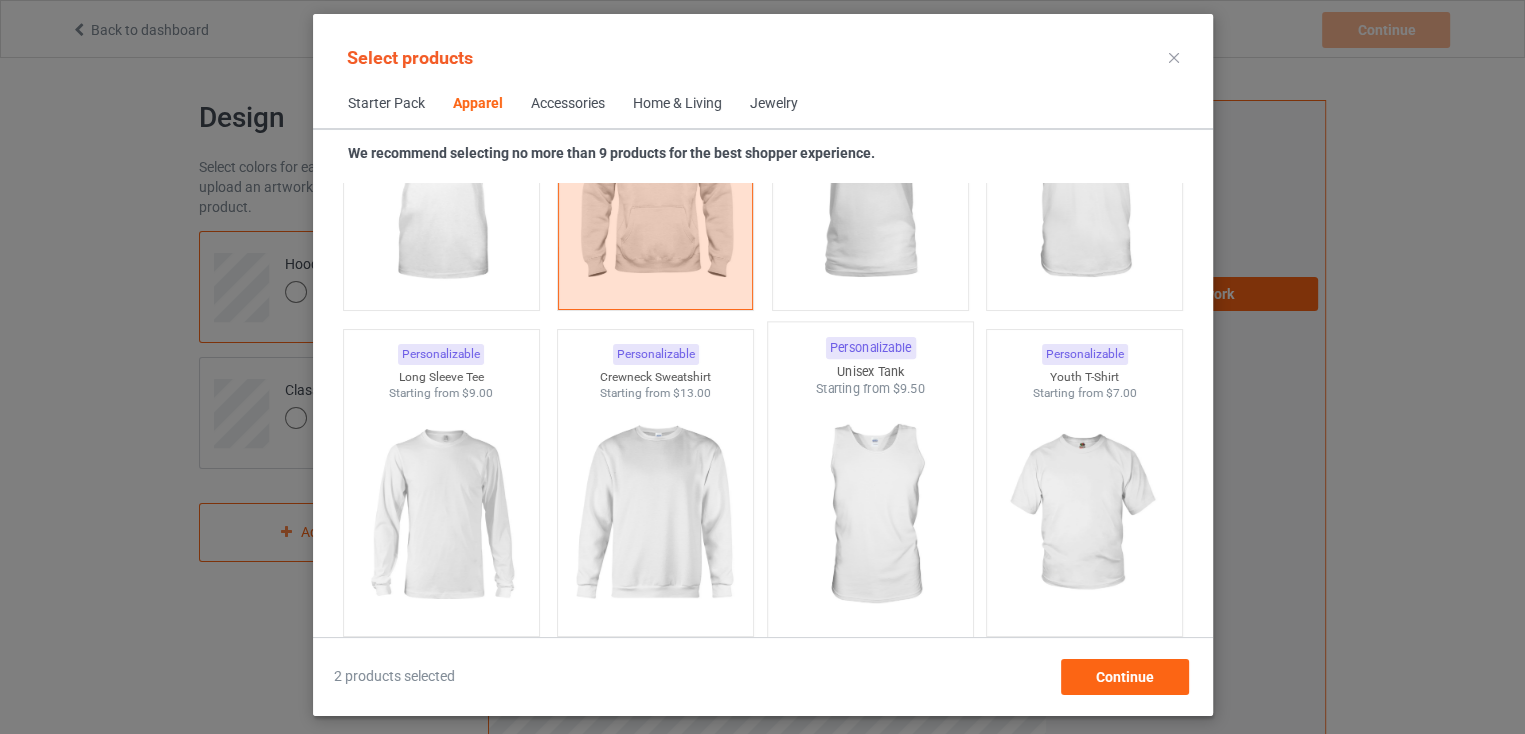 scroll, scrollTop: 1526, scrollLeft: 0, axis: vertical 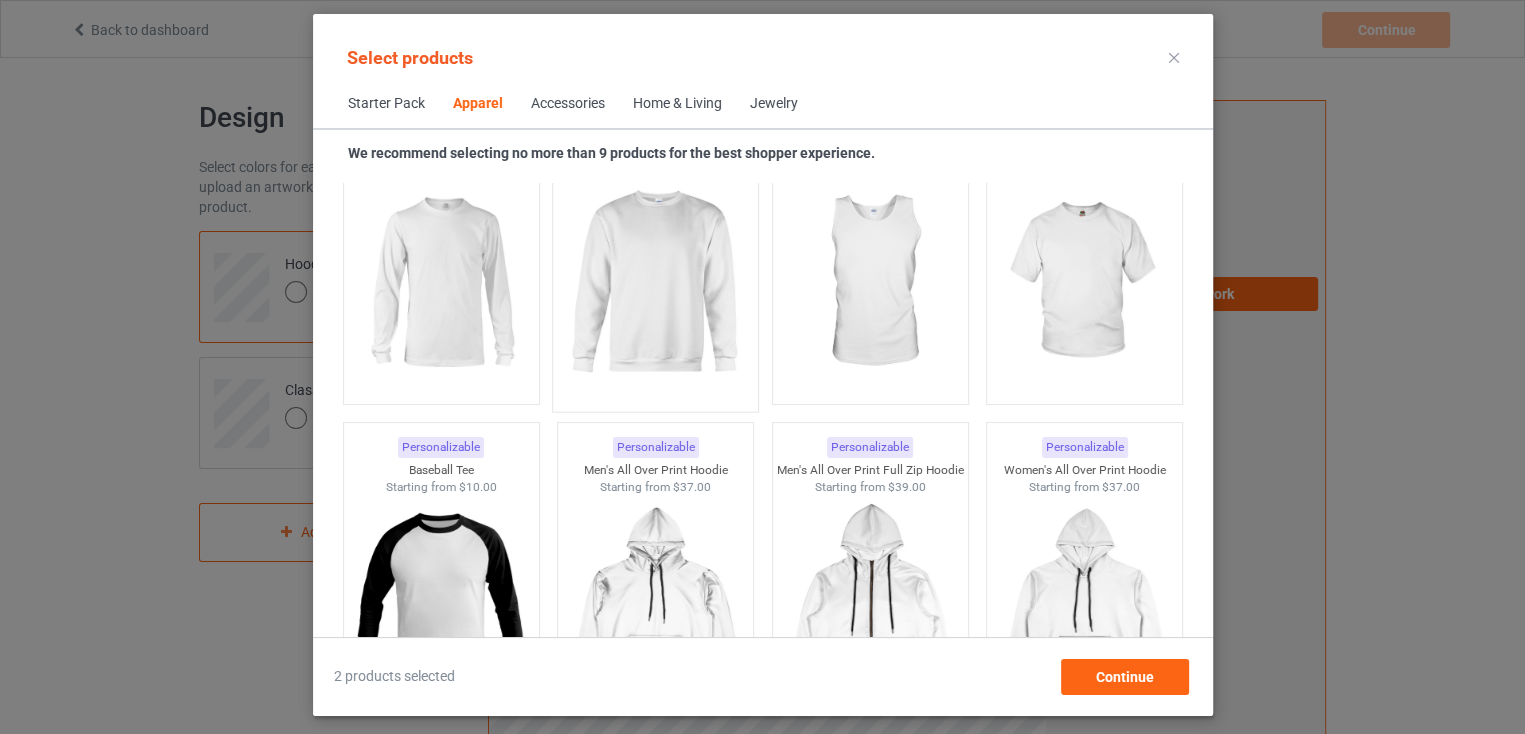click at bounding box center [655, 283] 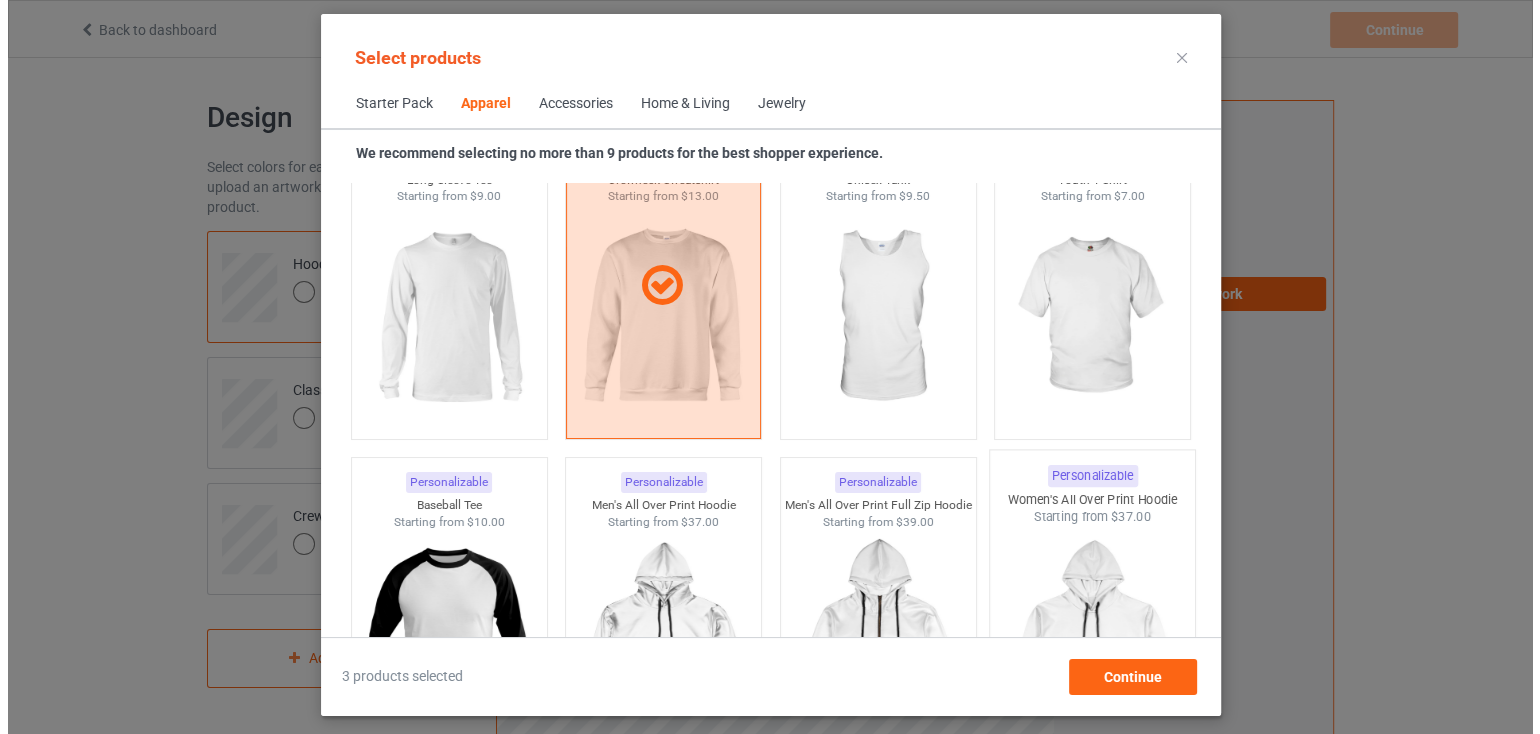 scroll, scrollTop: 1726, scrollLeft: 0, axis: vertical 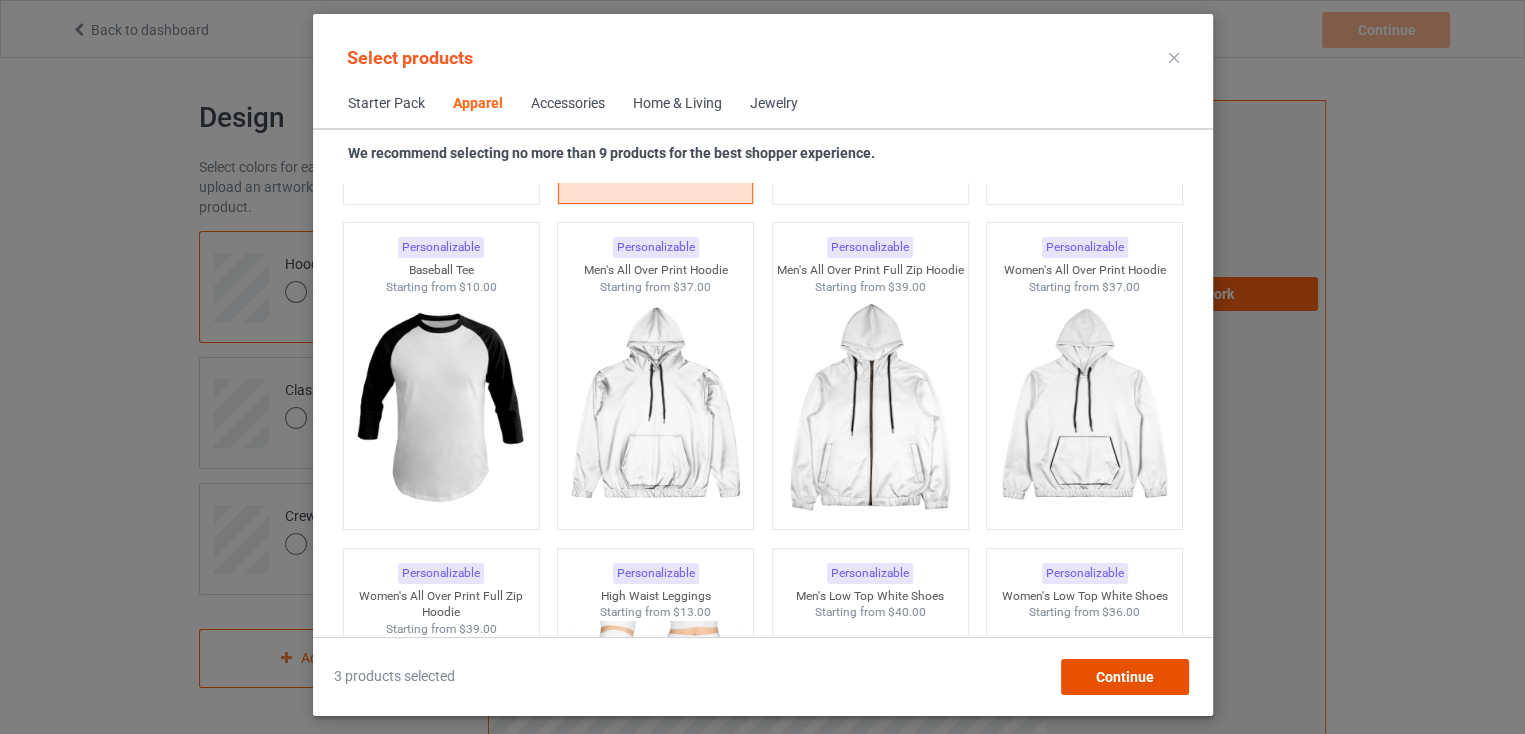 click on "Continue" at bounding box center (1124, 677) 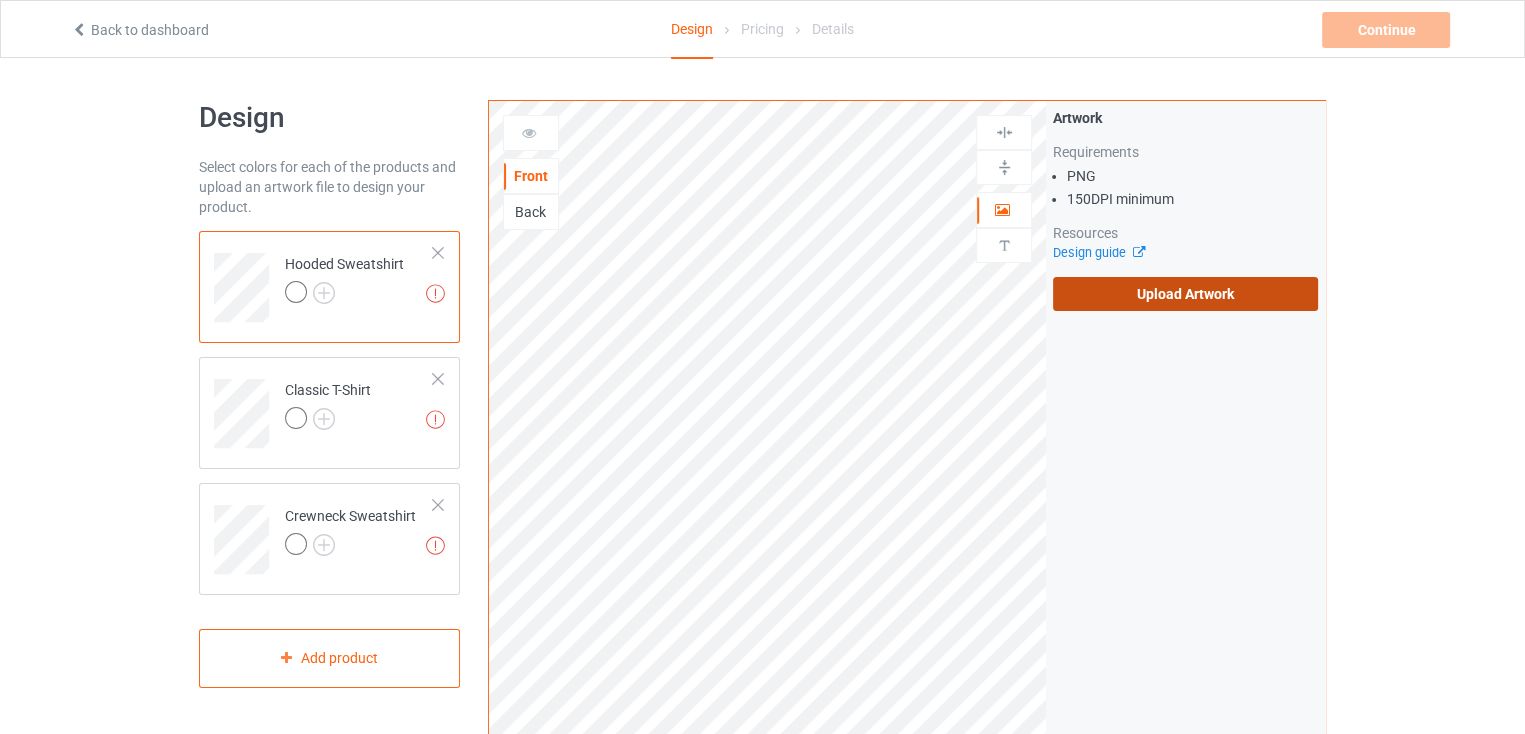 click on "Upload Artwork" at bounding box center [1185, 294] 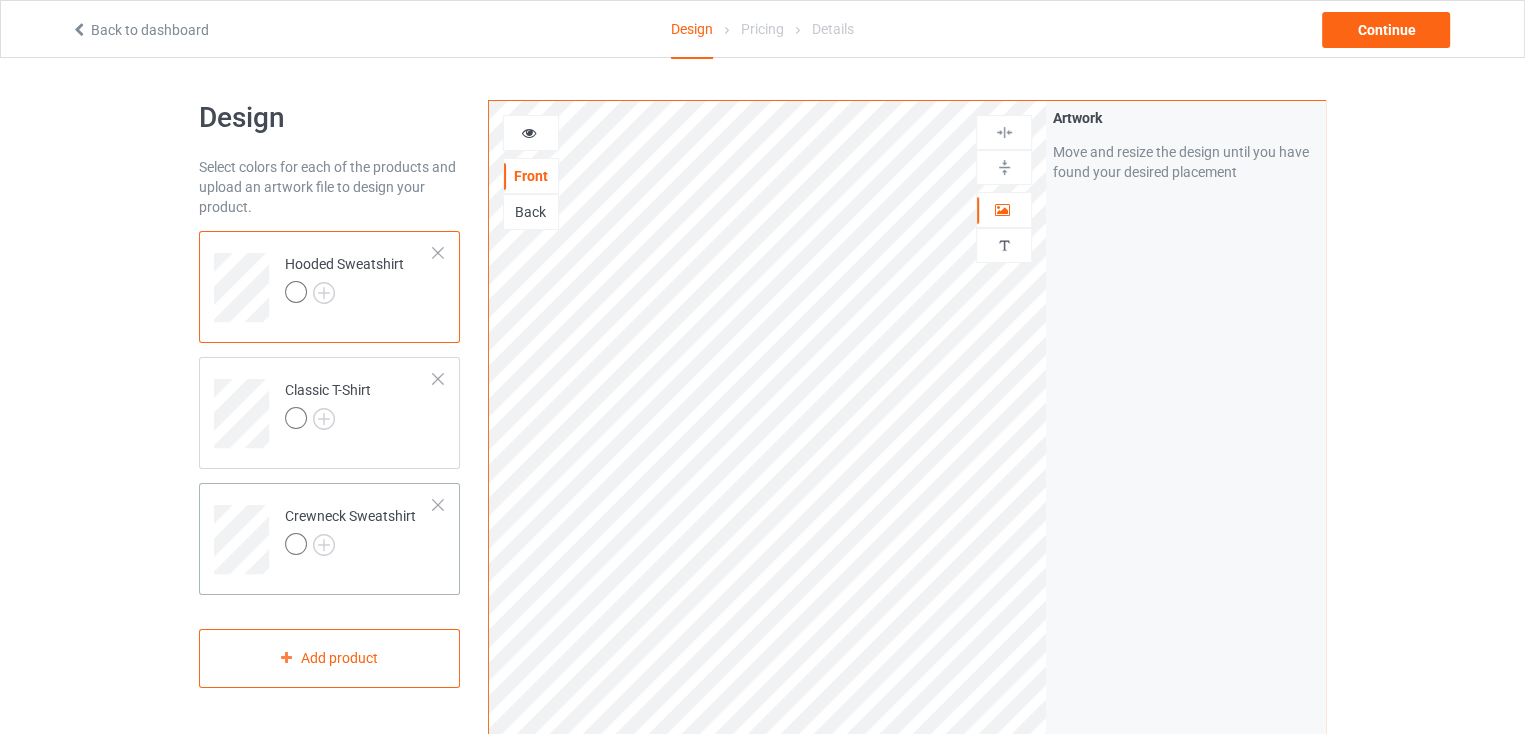 click at bounding box center [350, 547] 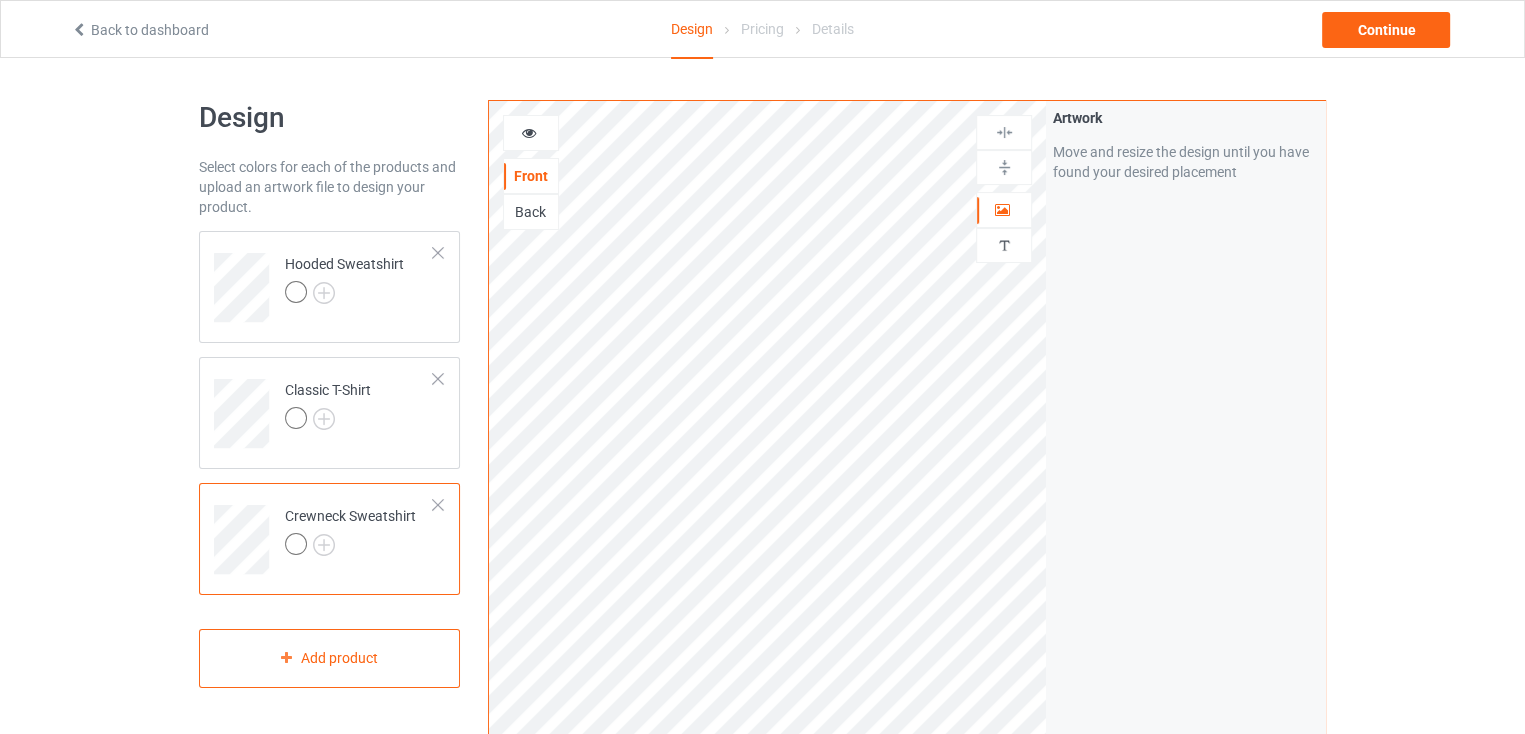 click at bounding box center (529, 130) 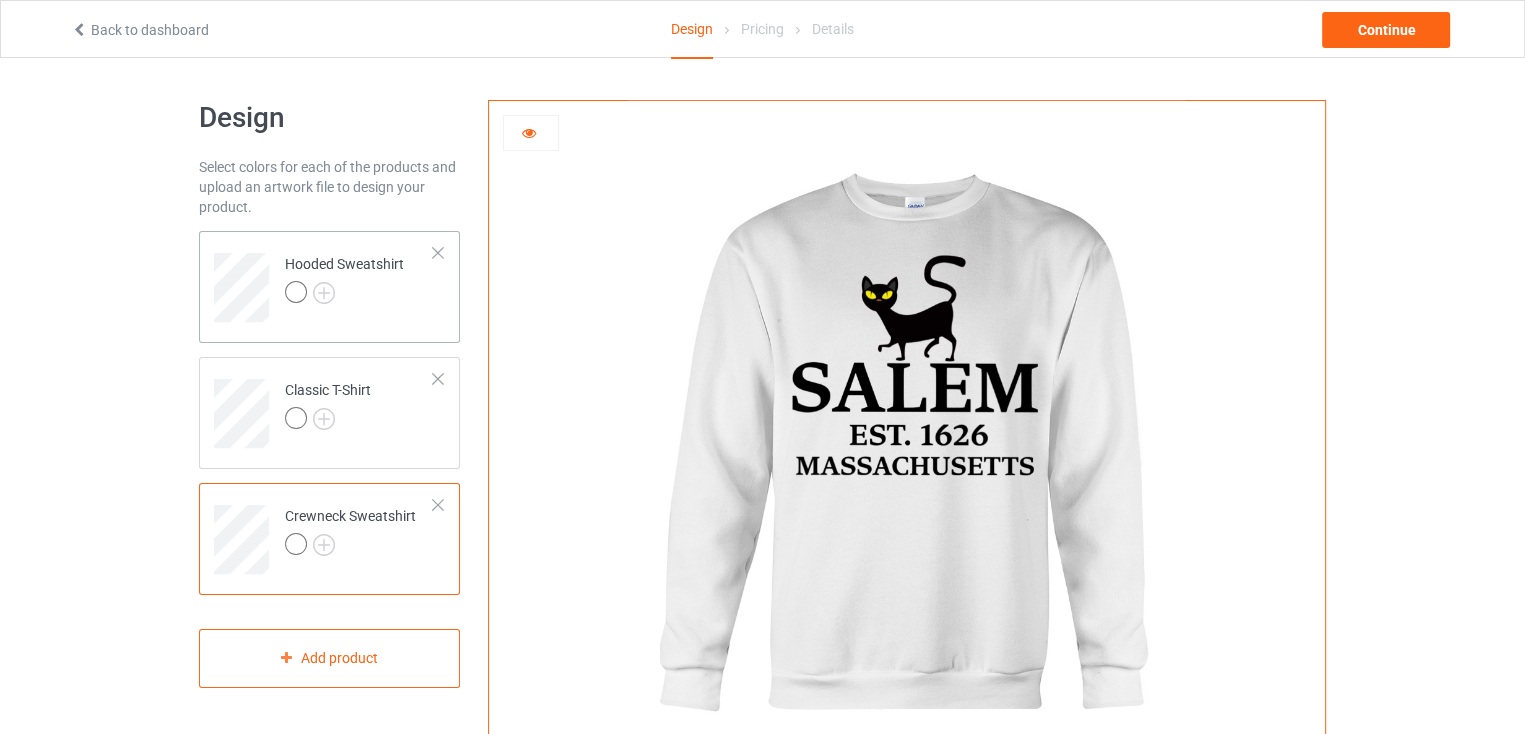 click on "Hooded Sweatshirt" at bounding box center (359, 280) 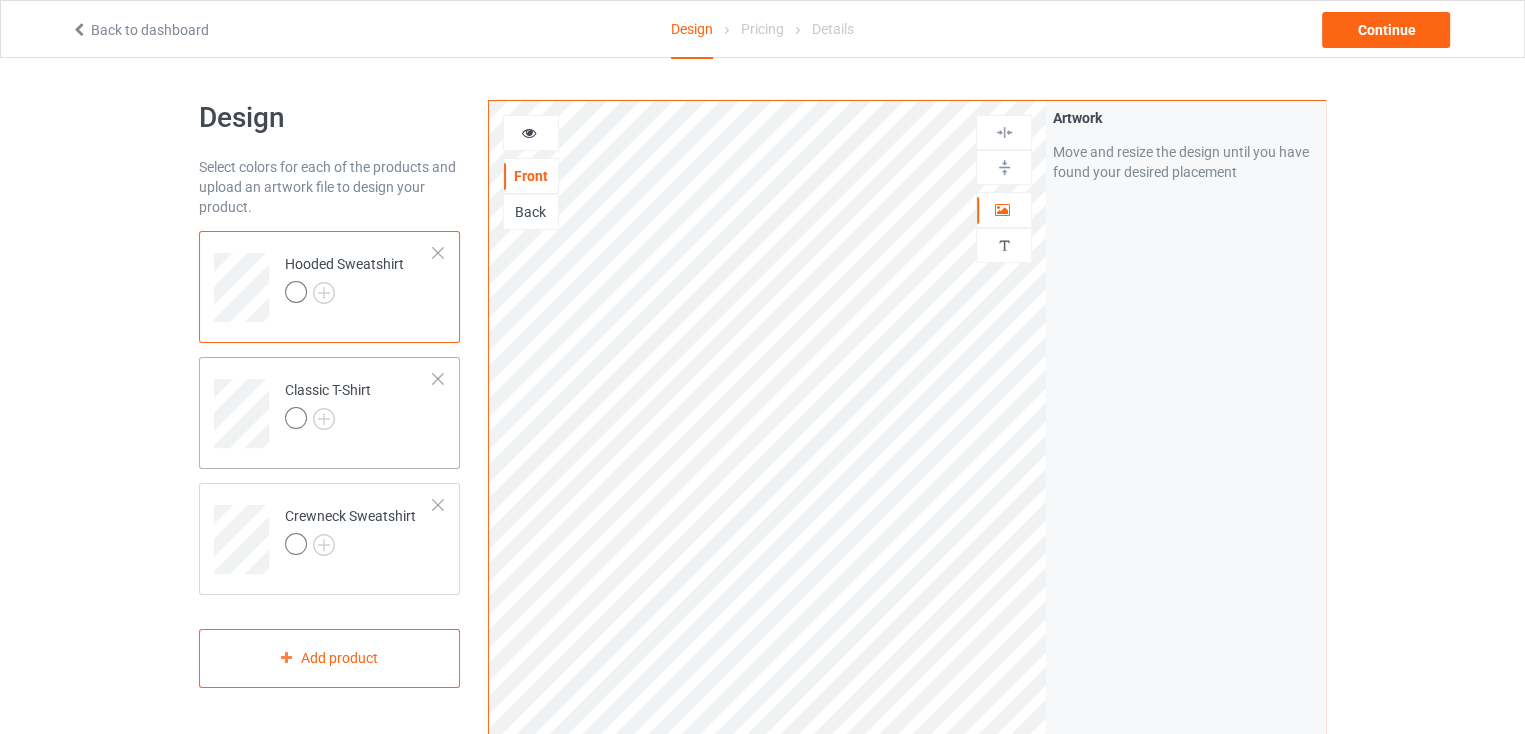 click on "Classic T-Shirt" at bounding box center (359, 406) 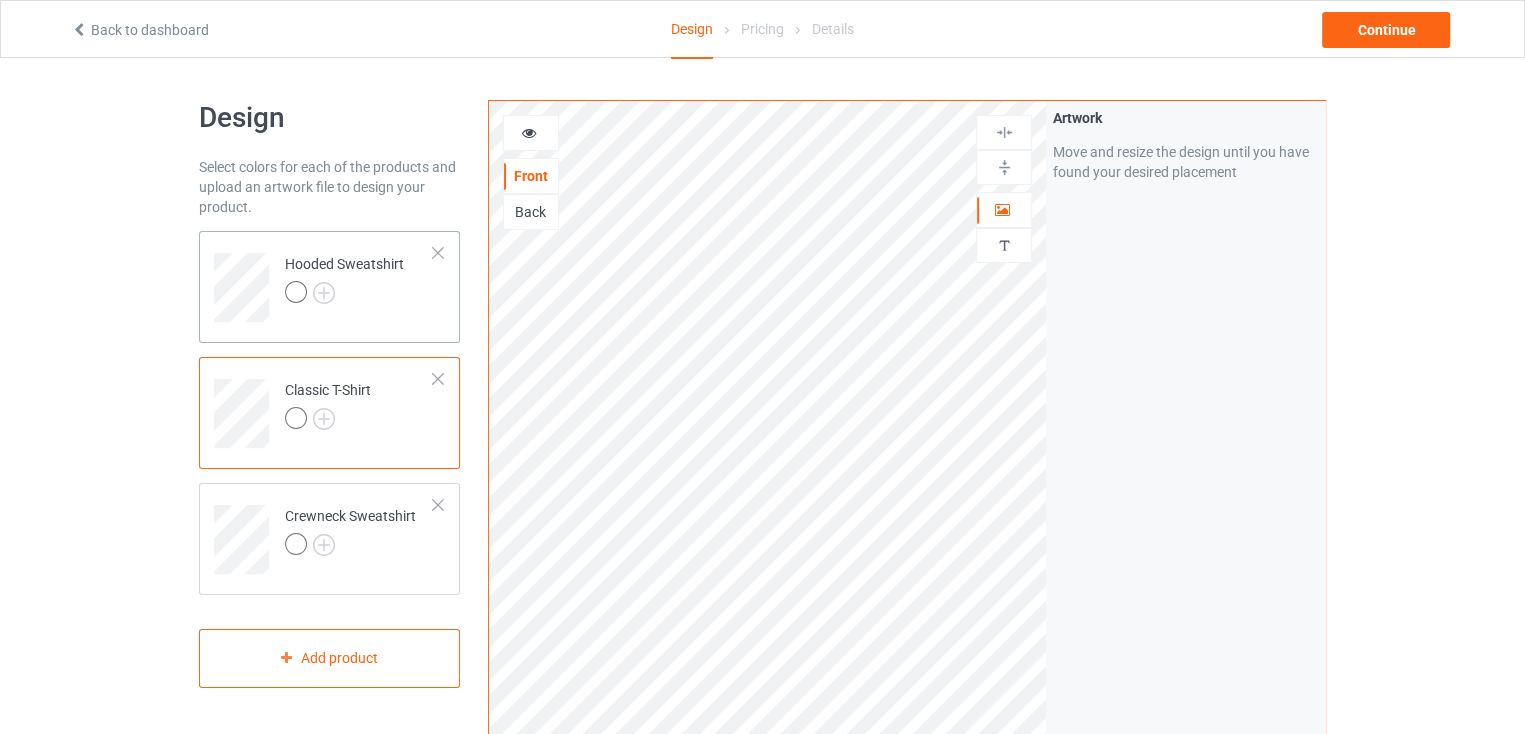 click on "Hooded Sweatshirt" at bounding box center (329, 287) 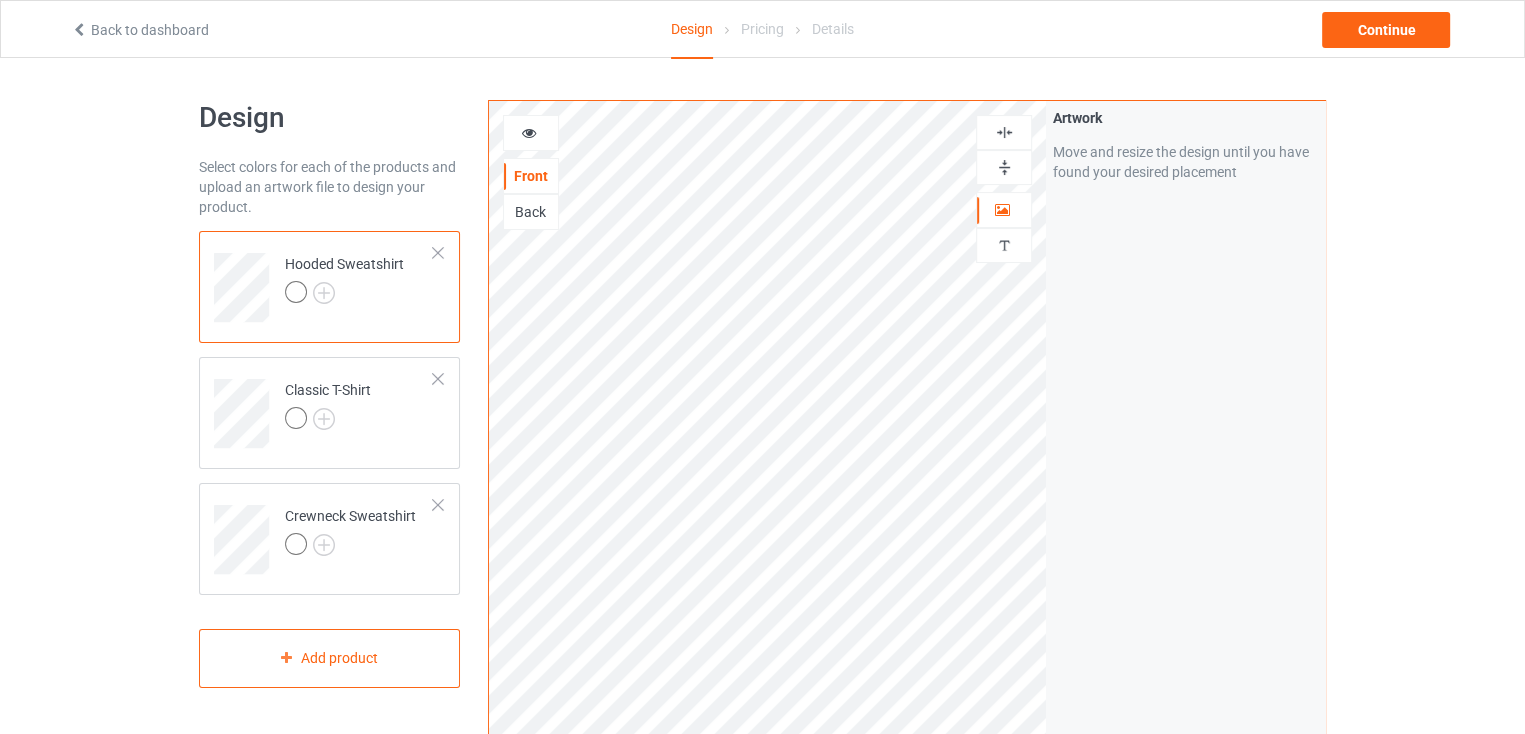 click on "Hooded Sweatshirt" at bounding box center (359, 280) 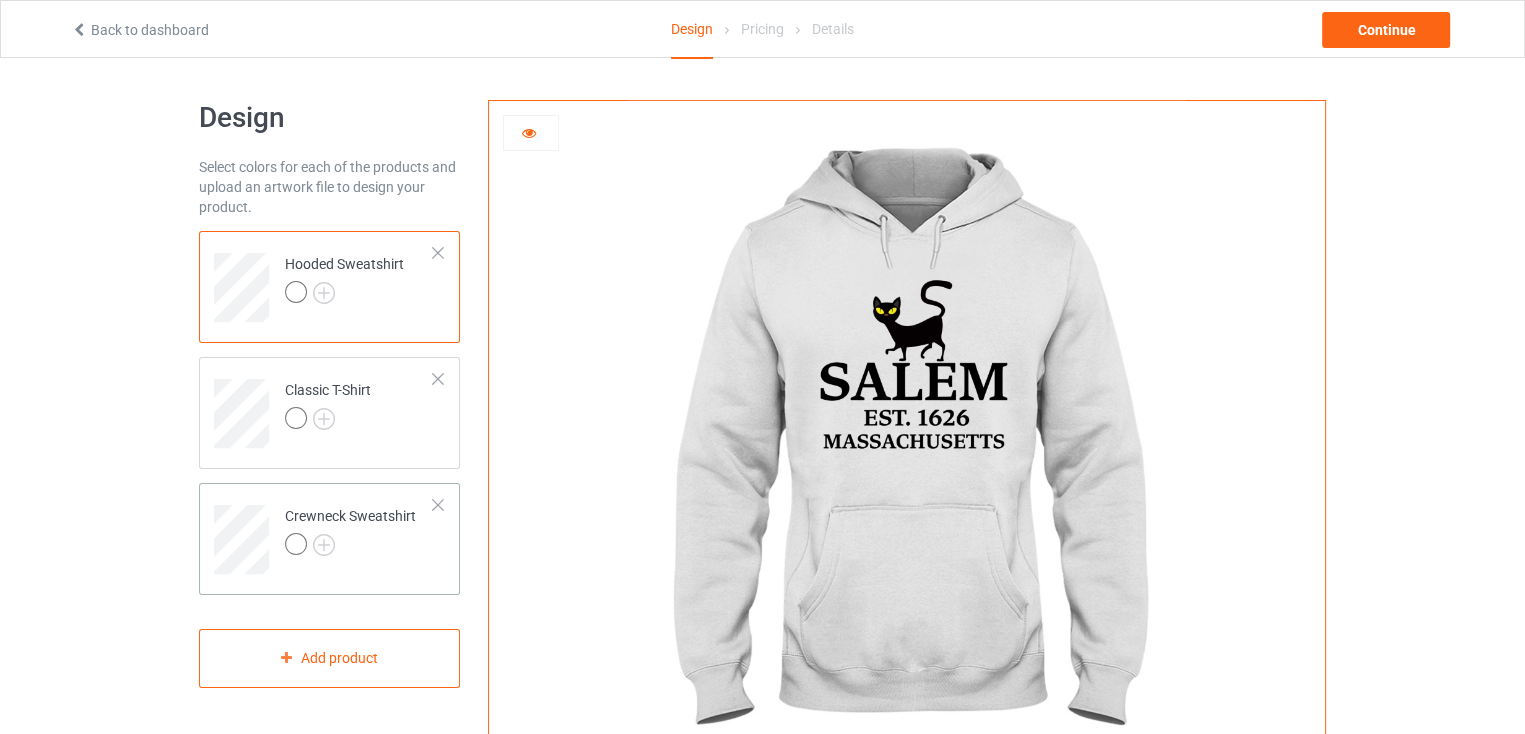 click on "Crewneck Sweatshirt" at bounding box center [359, 532] 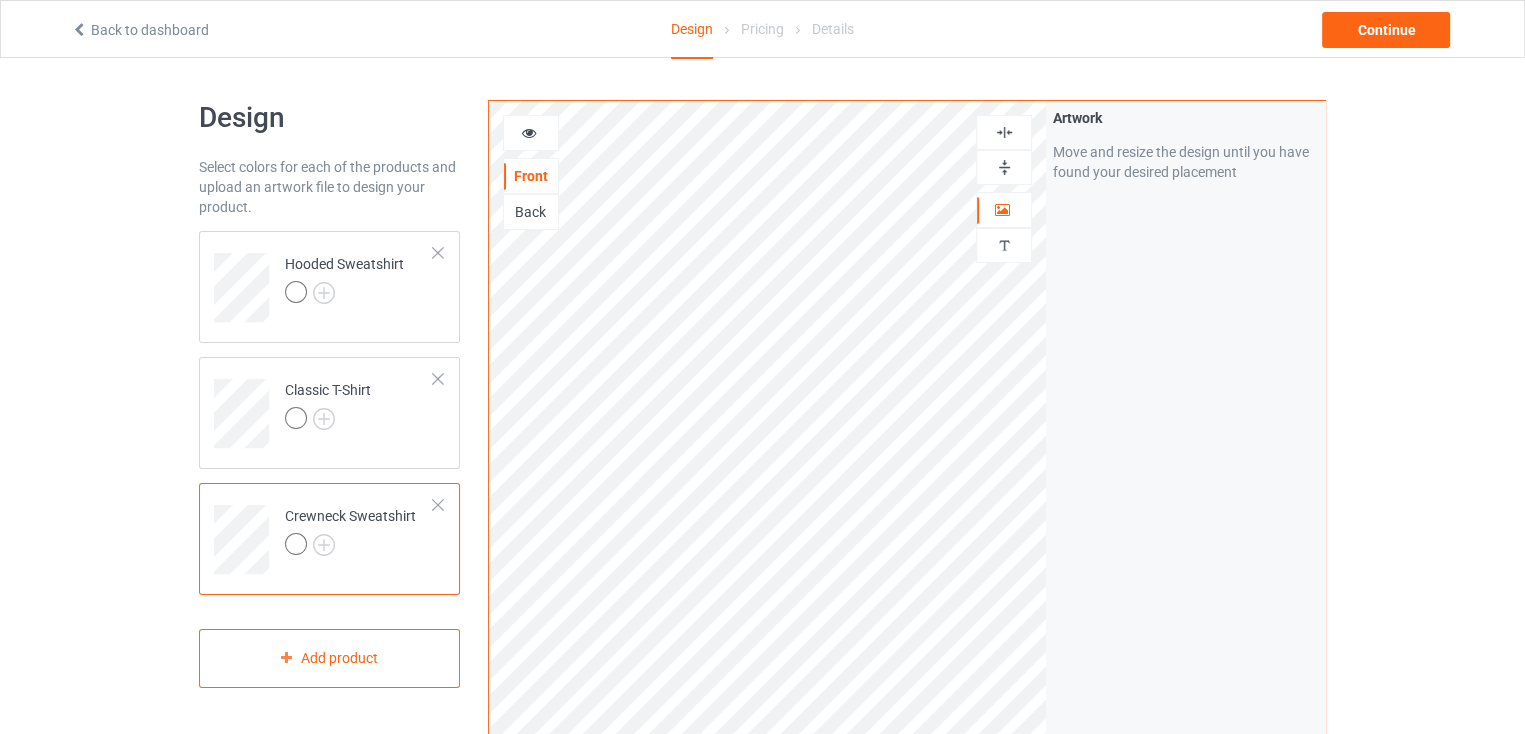 click at bounding box center (529, 130) 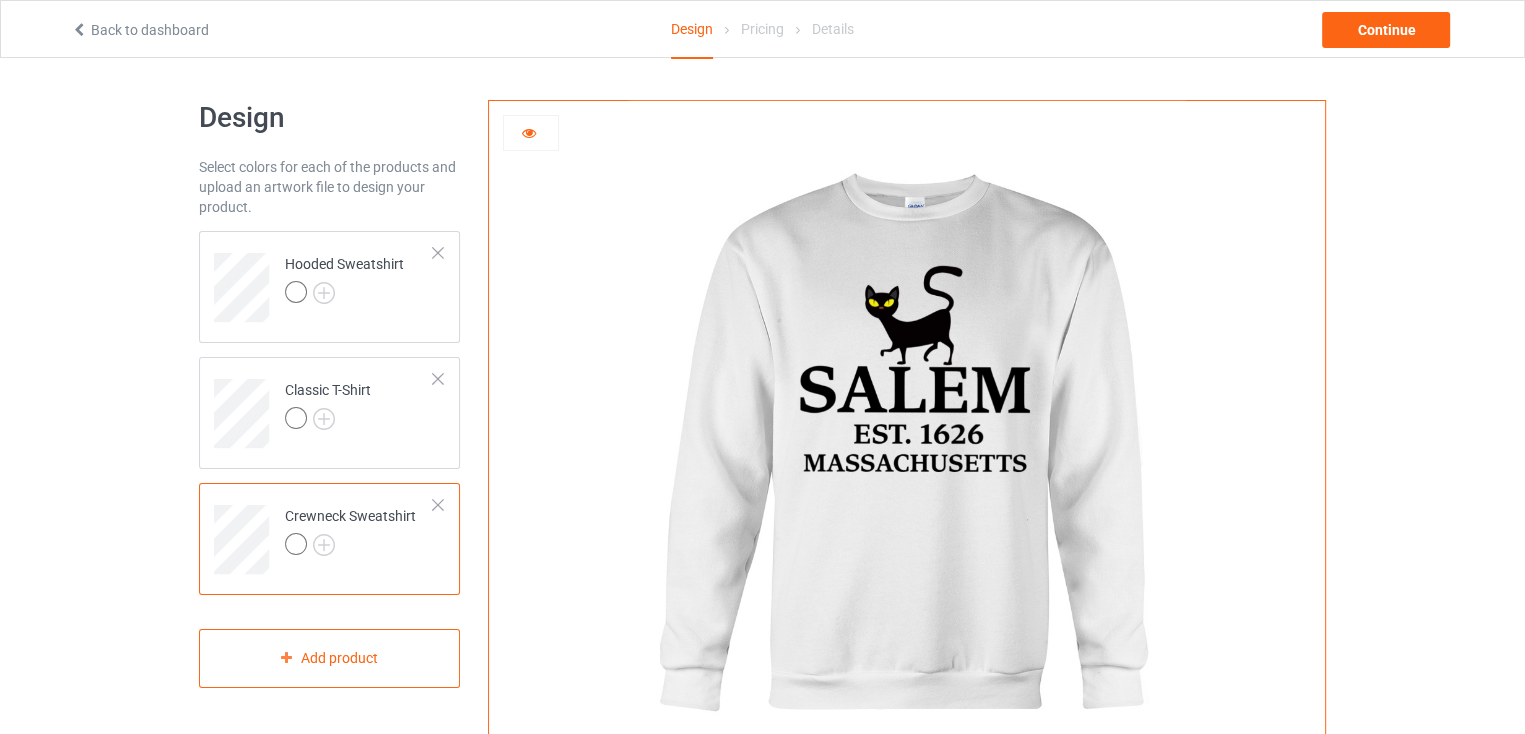 click at bounding box center (529, 130) 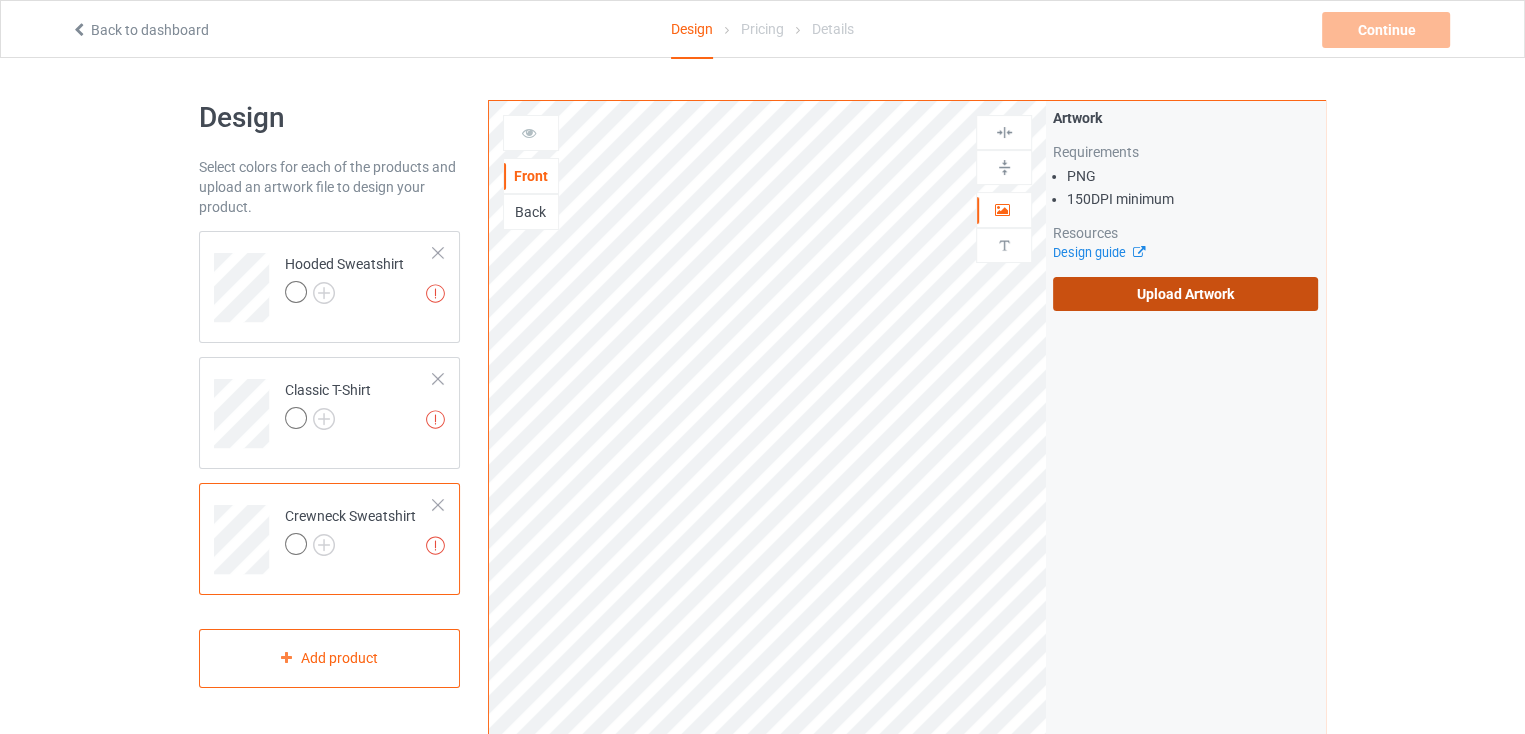 click on "Upload Artwork" at bounding box center (1185, 294) 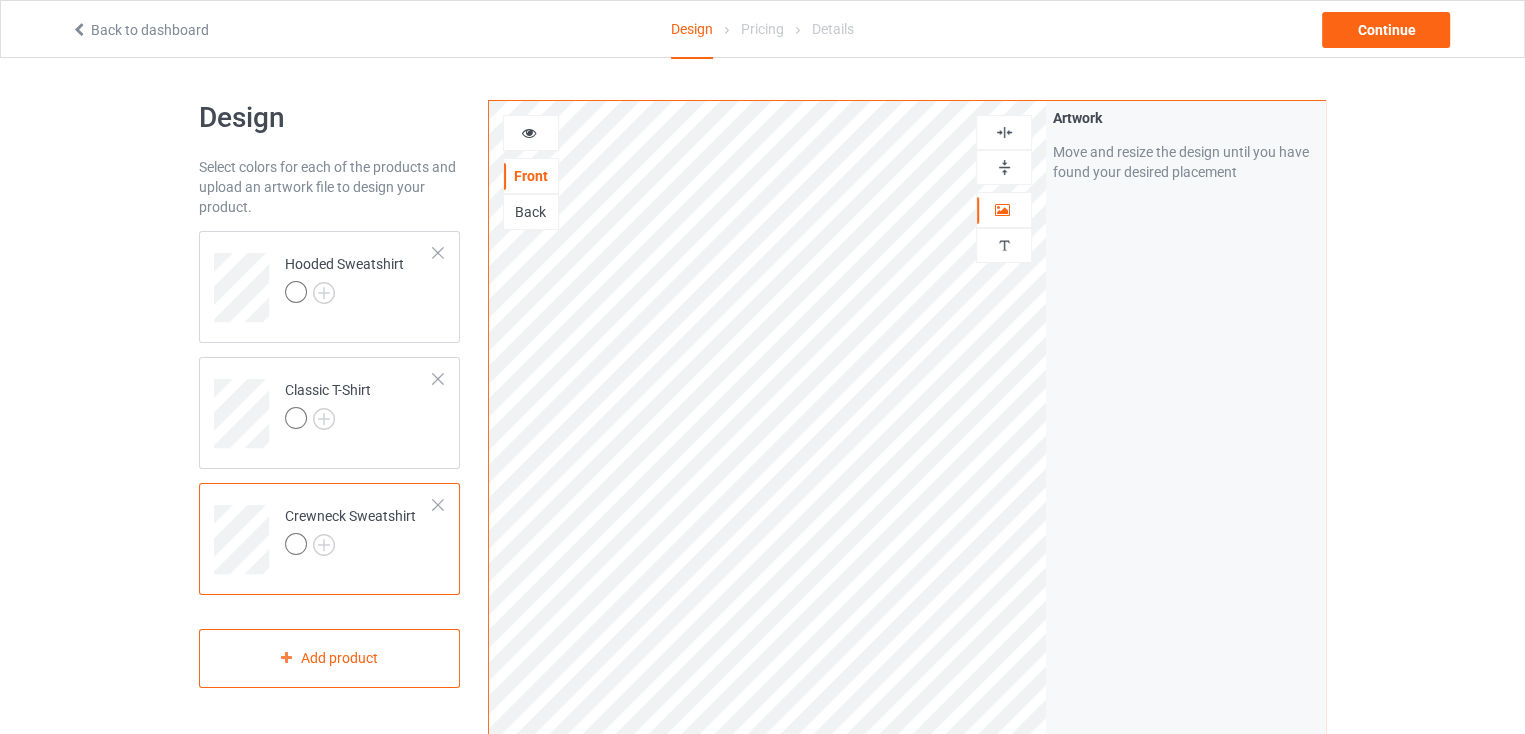 click at bounding box center [529, 130] 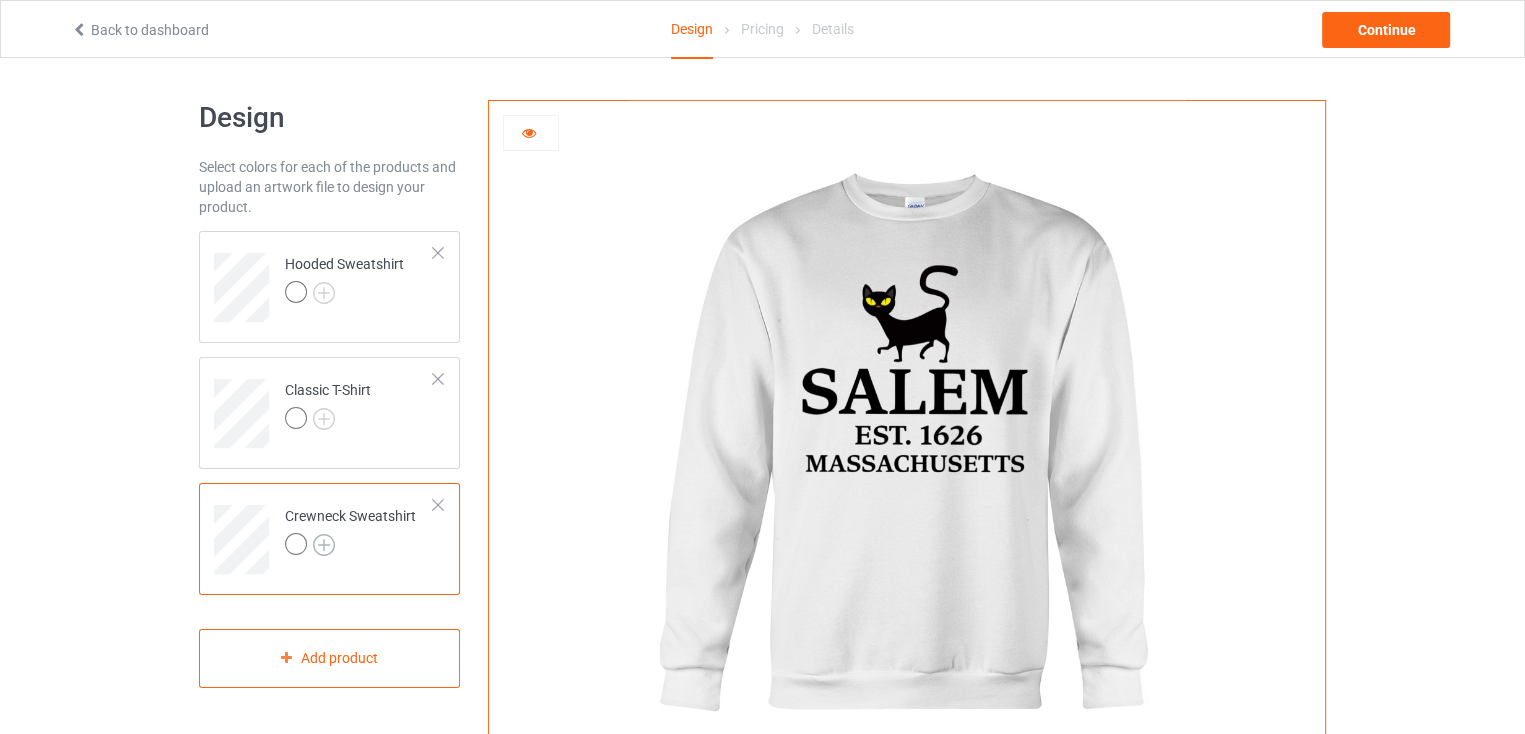 click at bounding box center [324, 545] 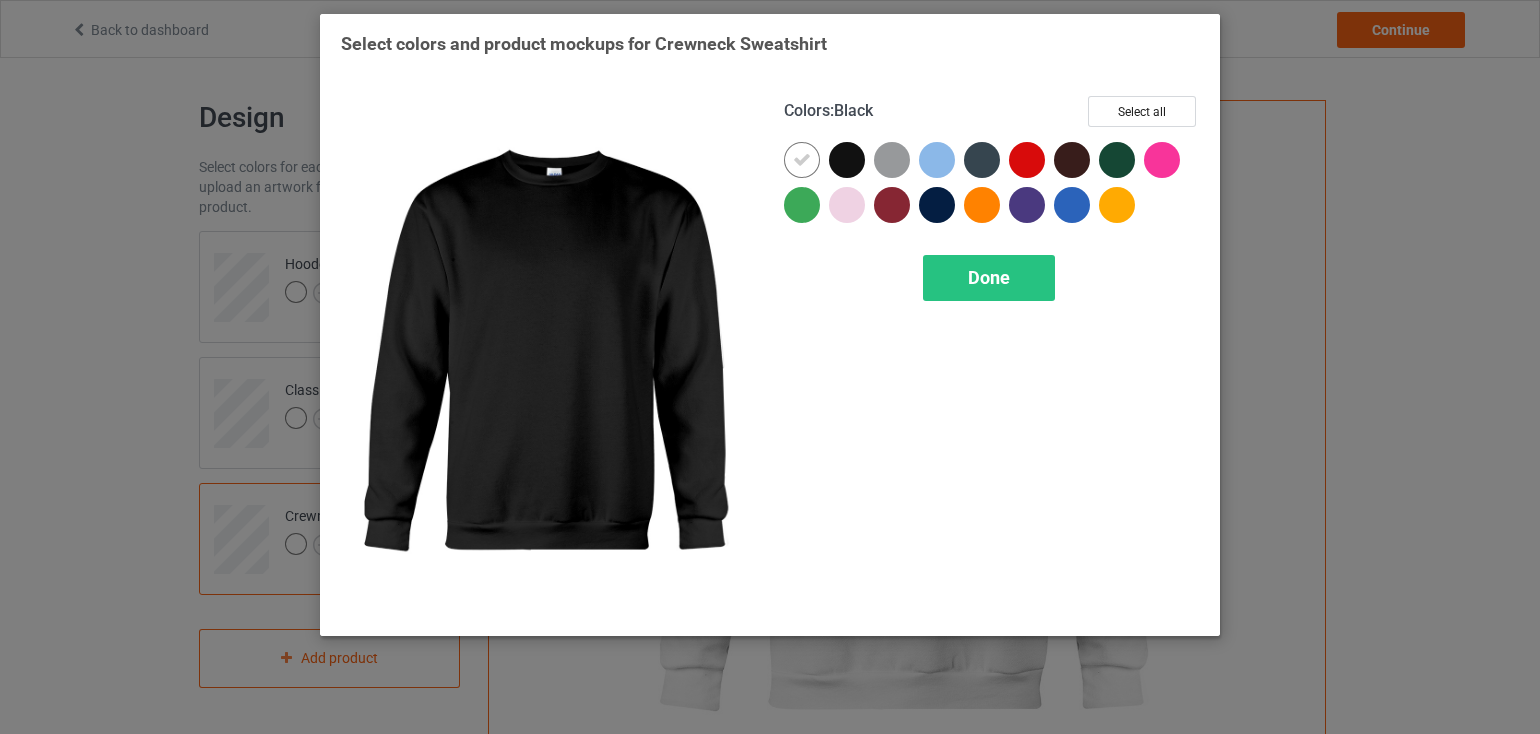 click at bounding box center [847, 160] 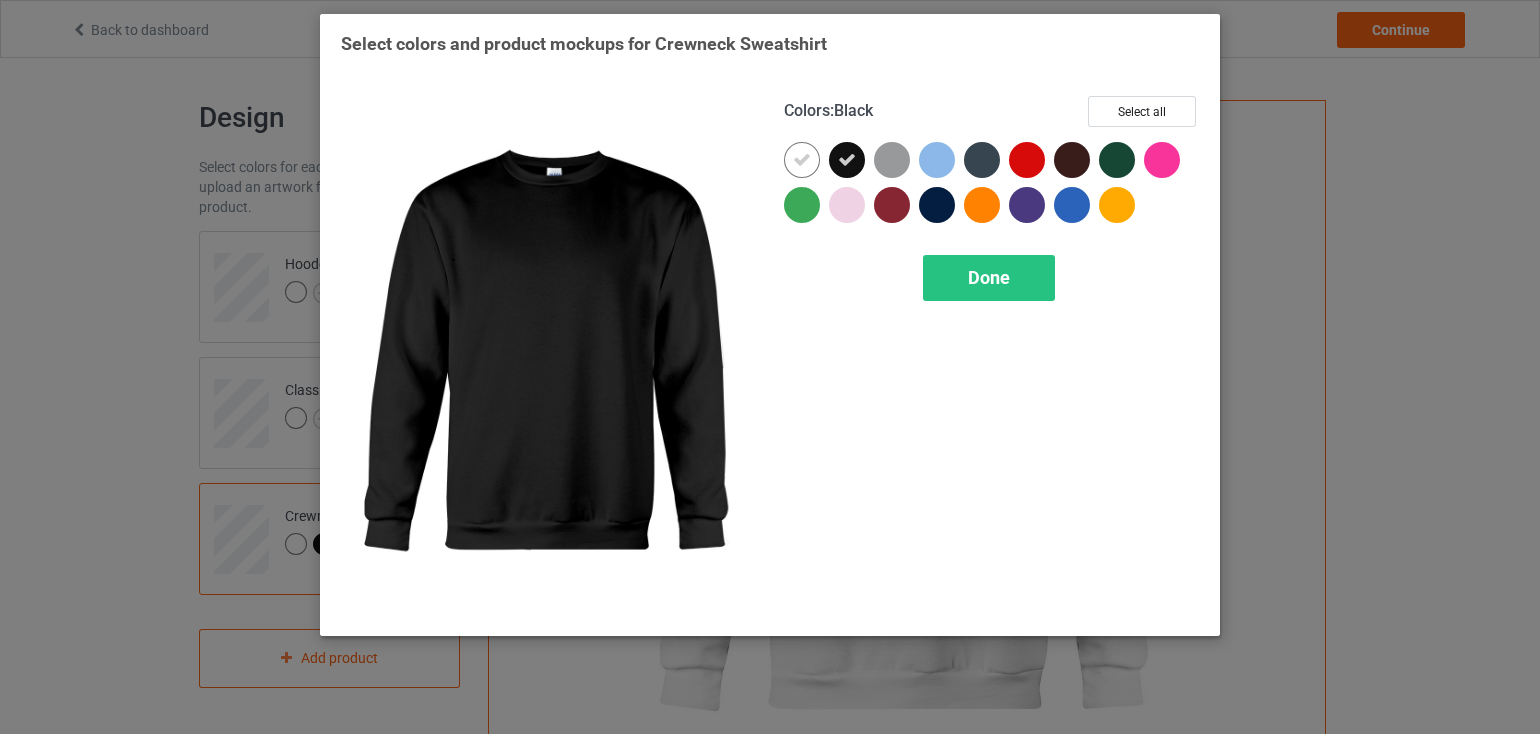 click at bounding box center [847, 160] 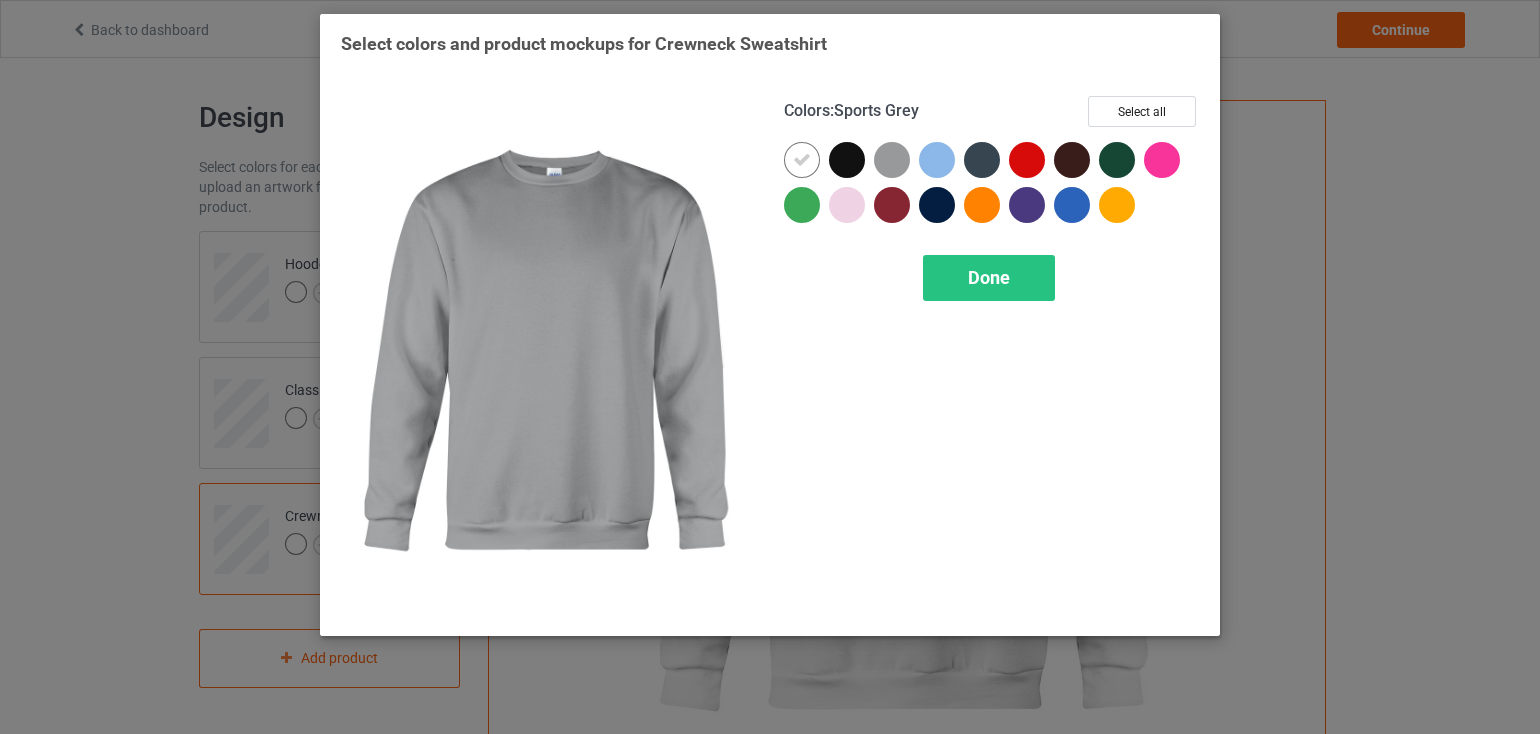 click at bounding box center (892, 160) 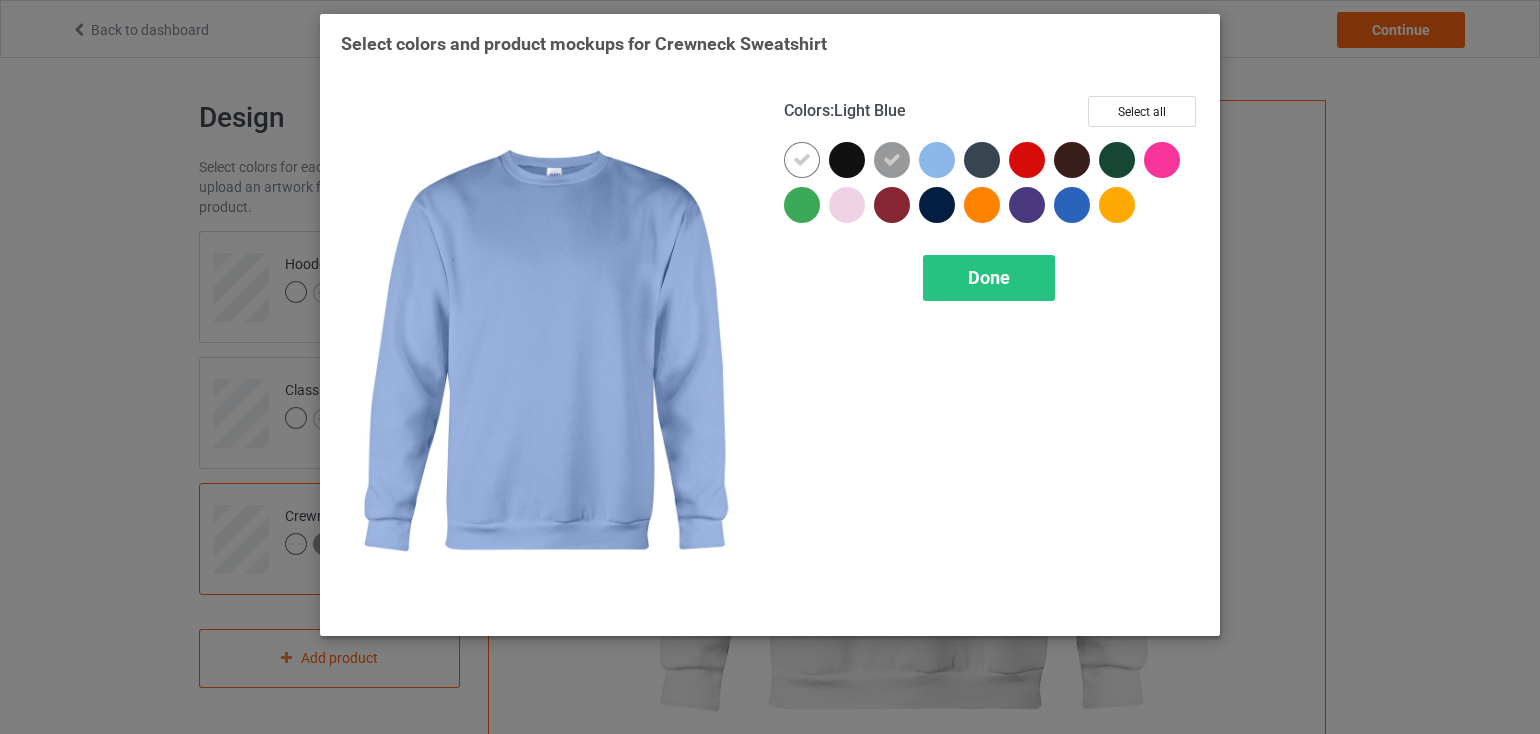 click at bounding box center [937, 160] 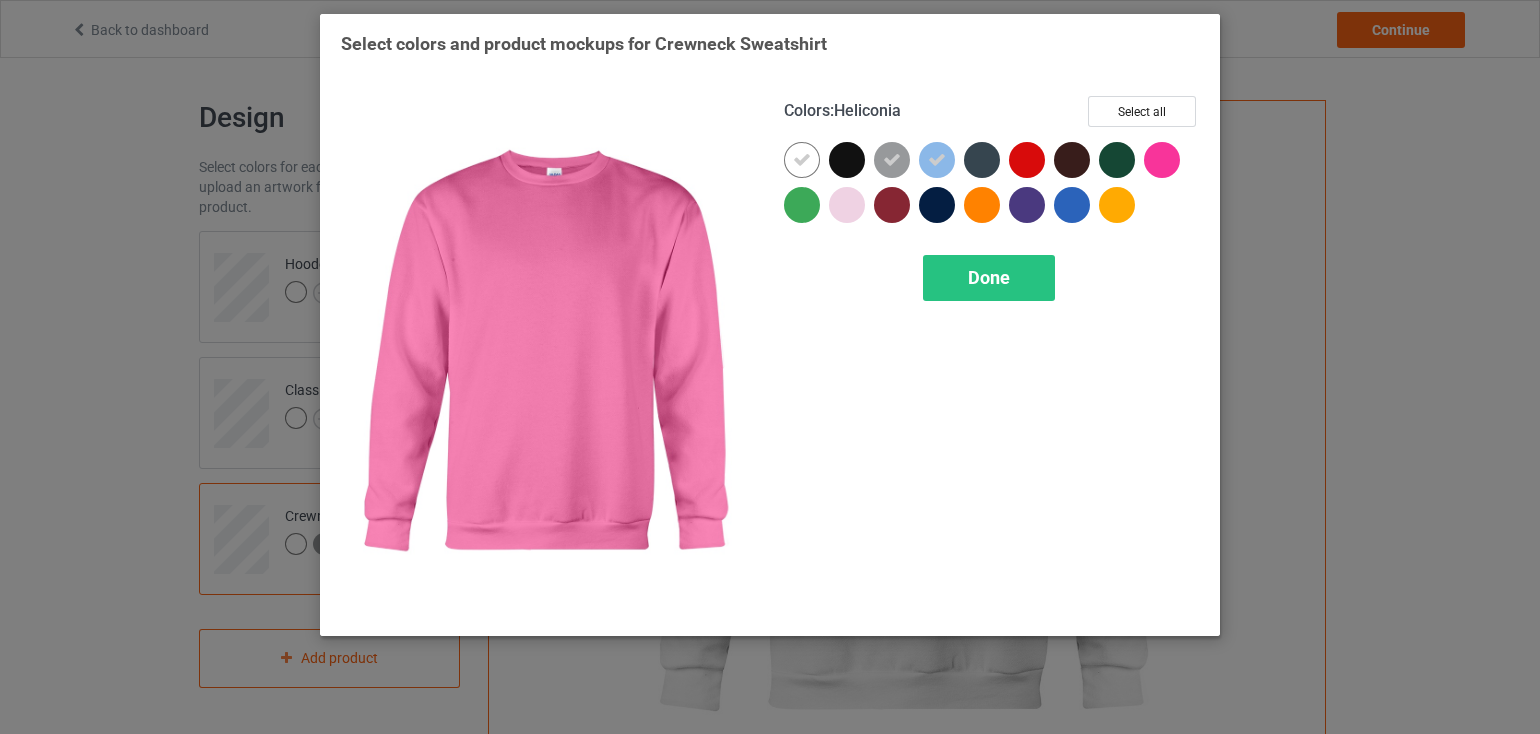 click at bounding box center [1162, 160] 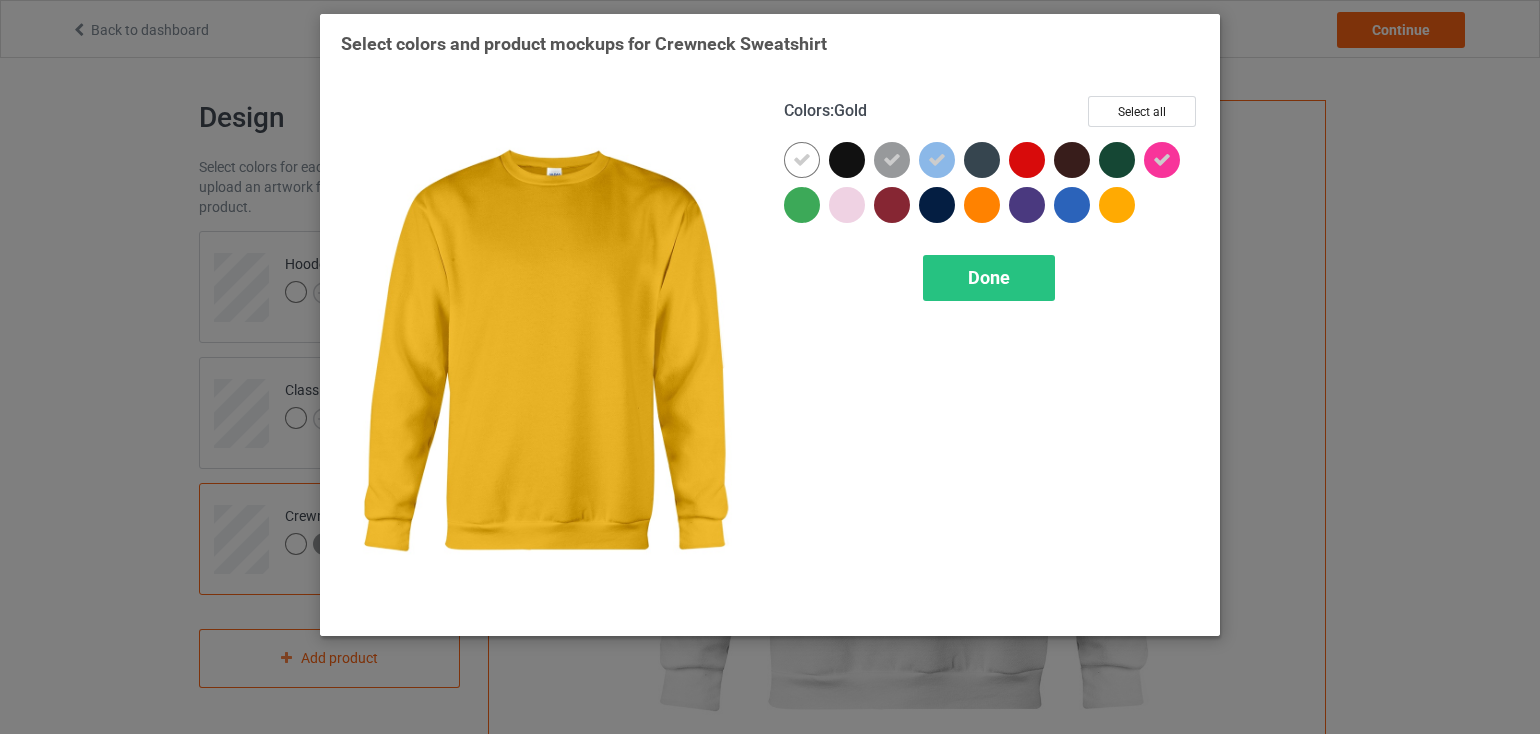 click at bounding box center (1117, 205) 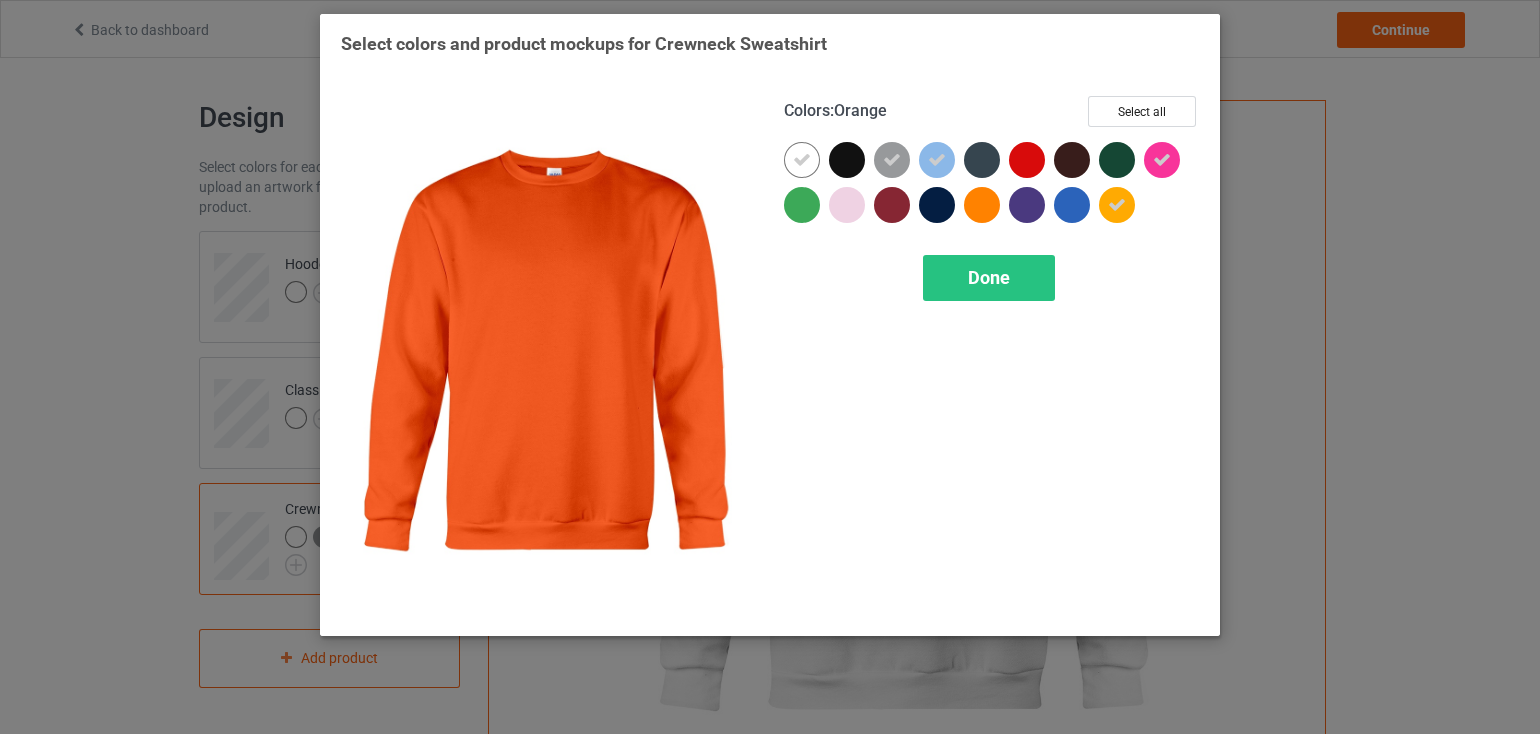 click at bounding box center (982, 205) 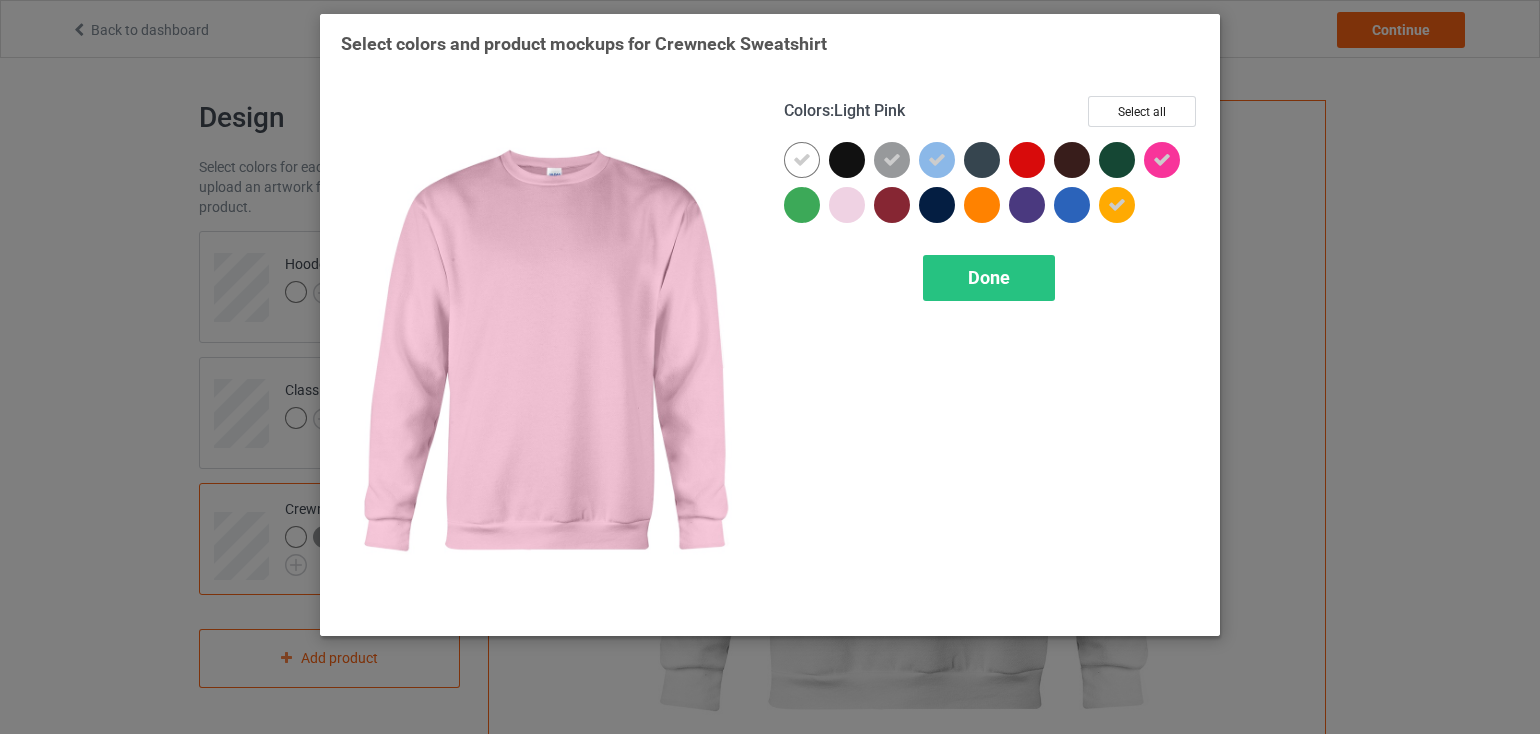 click at bounding box center (847, 205) 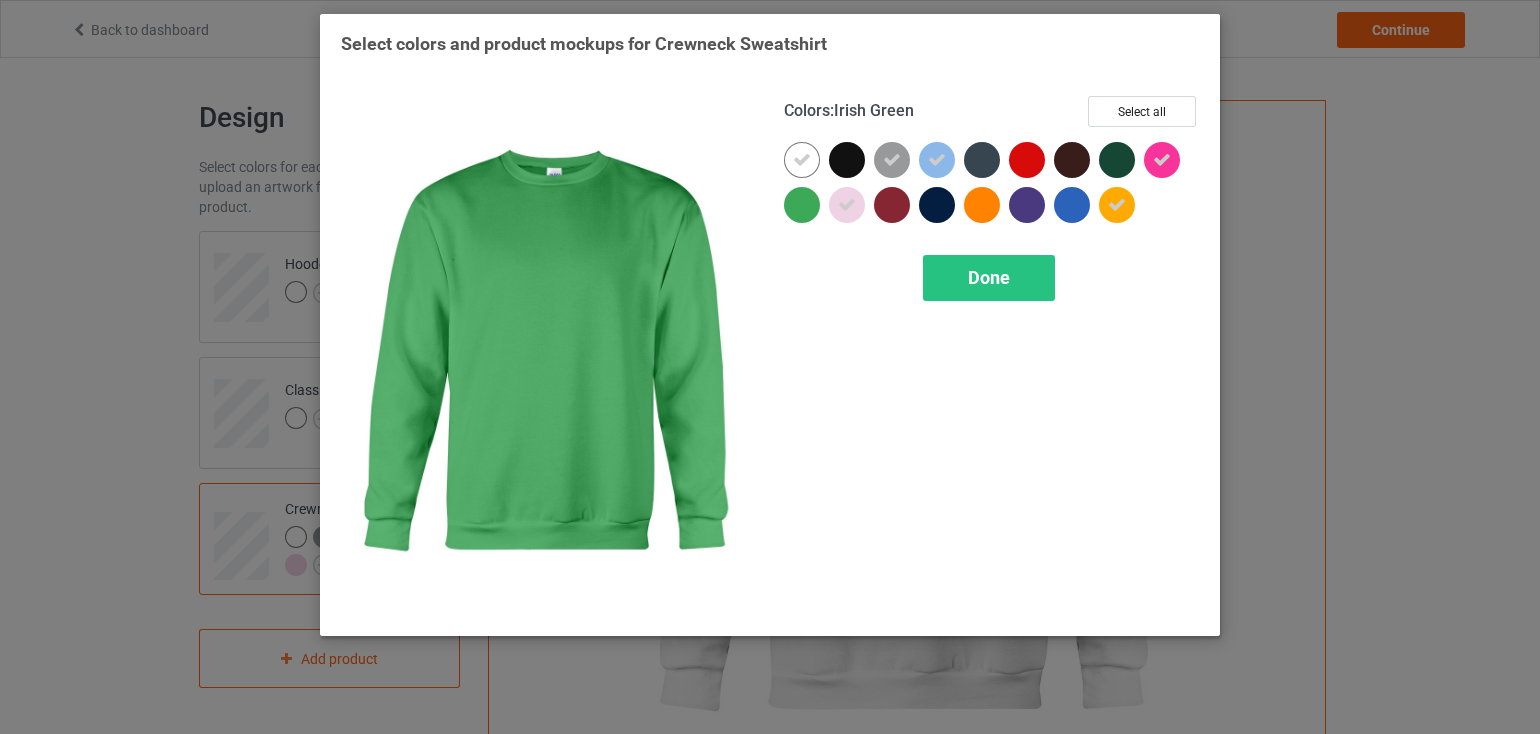 click at bounding box center (802, 205) 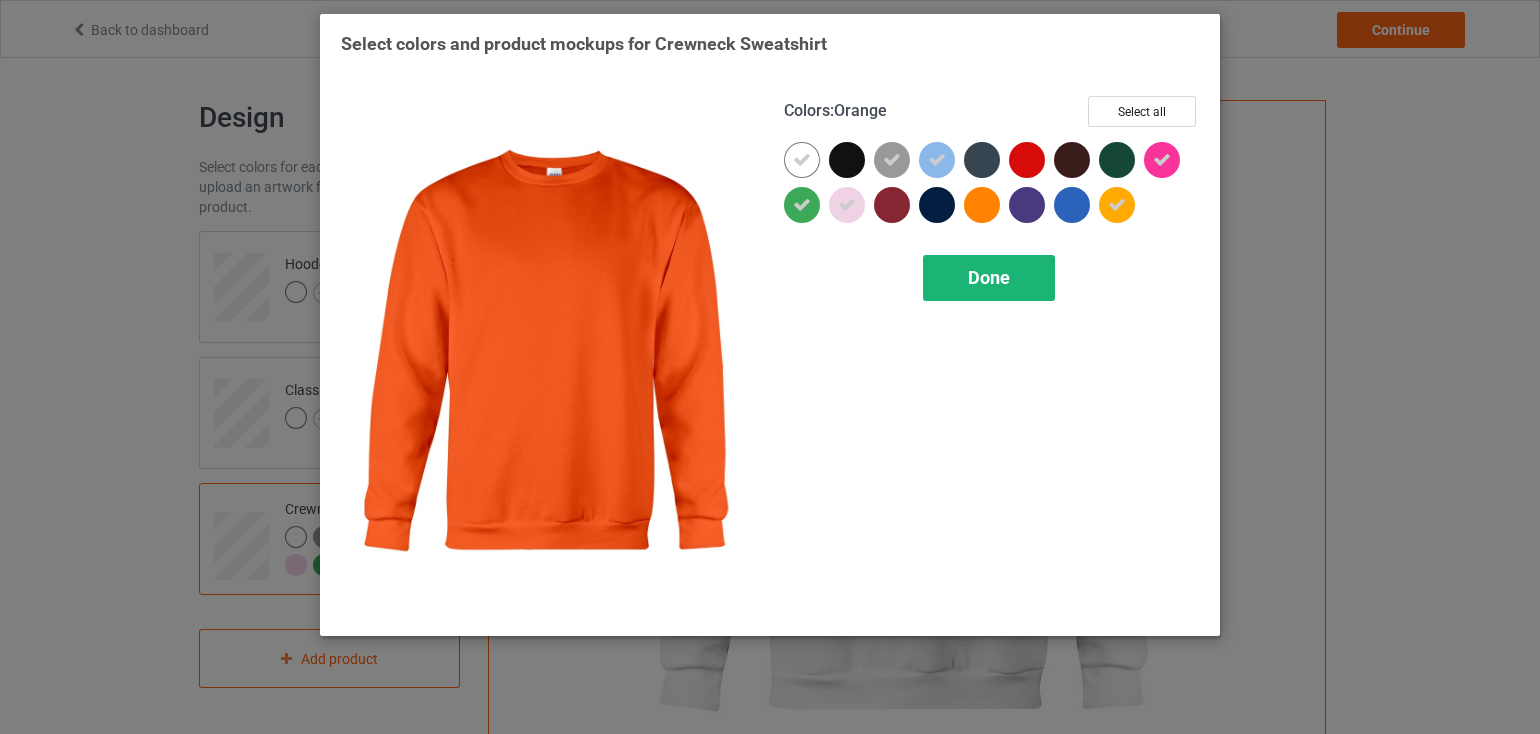 click on "Done" at bounding box center [989, 277] 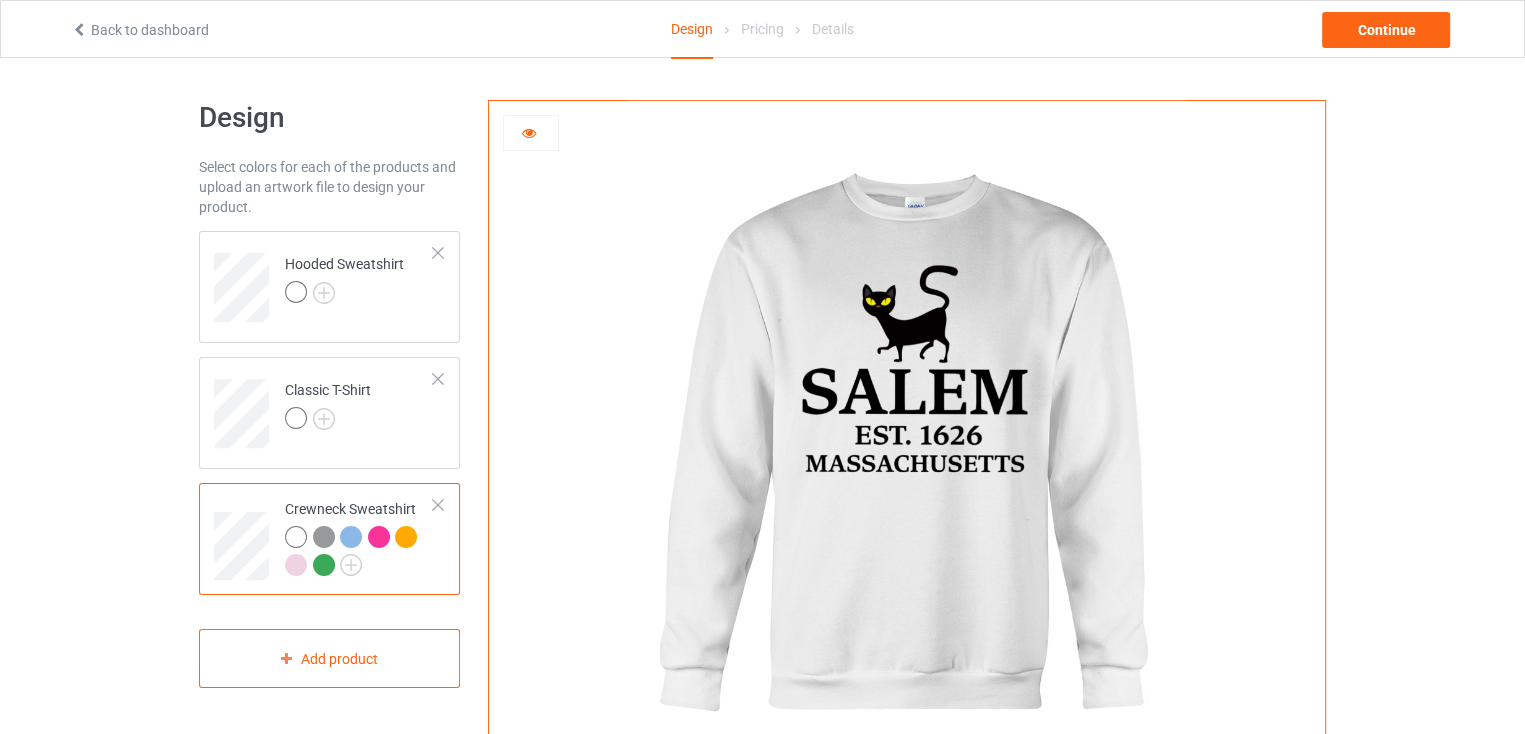 click at bounding box center (324, 537) 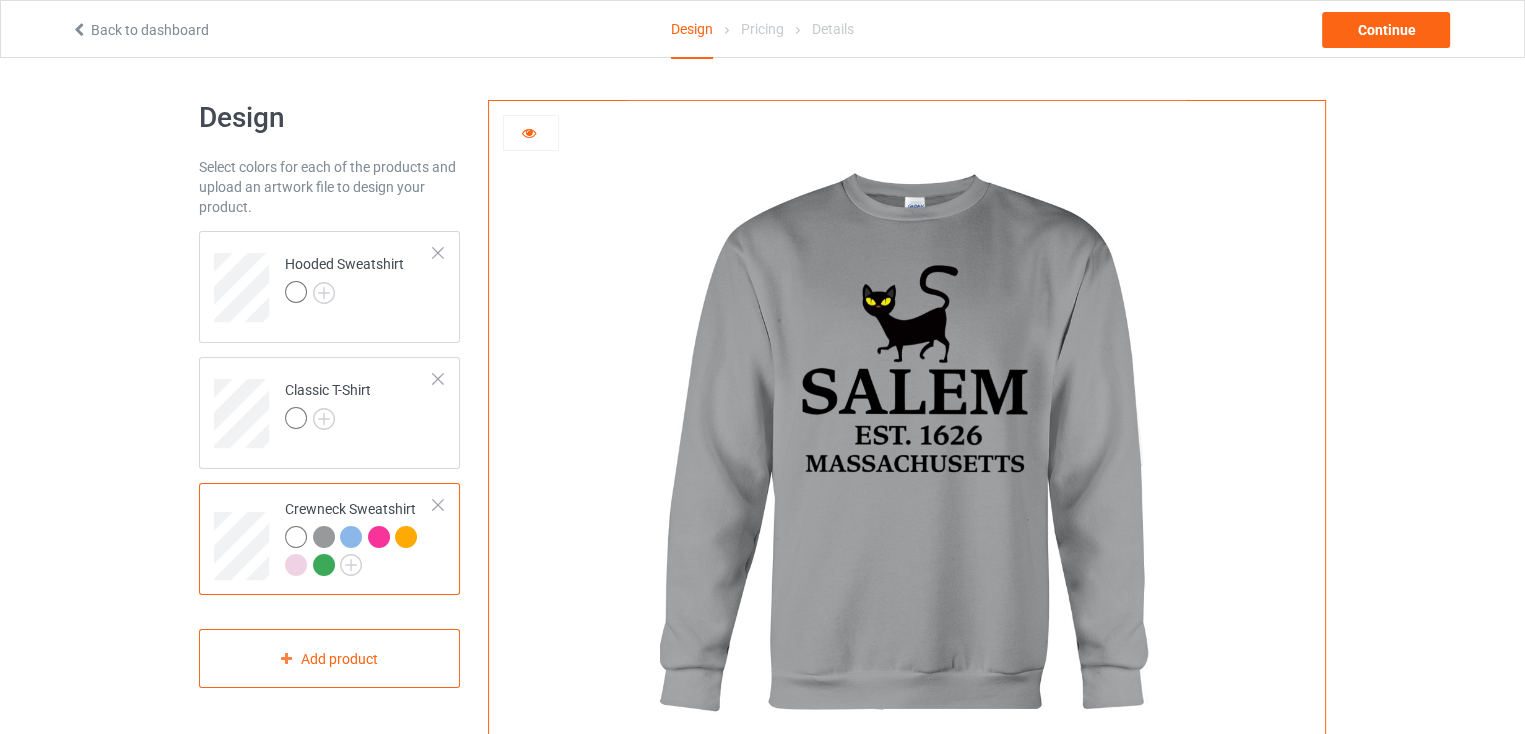 click at bounding box center (406, 537) 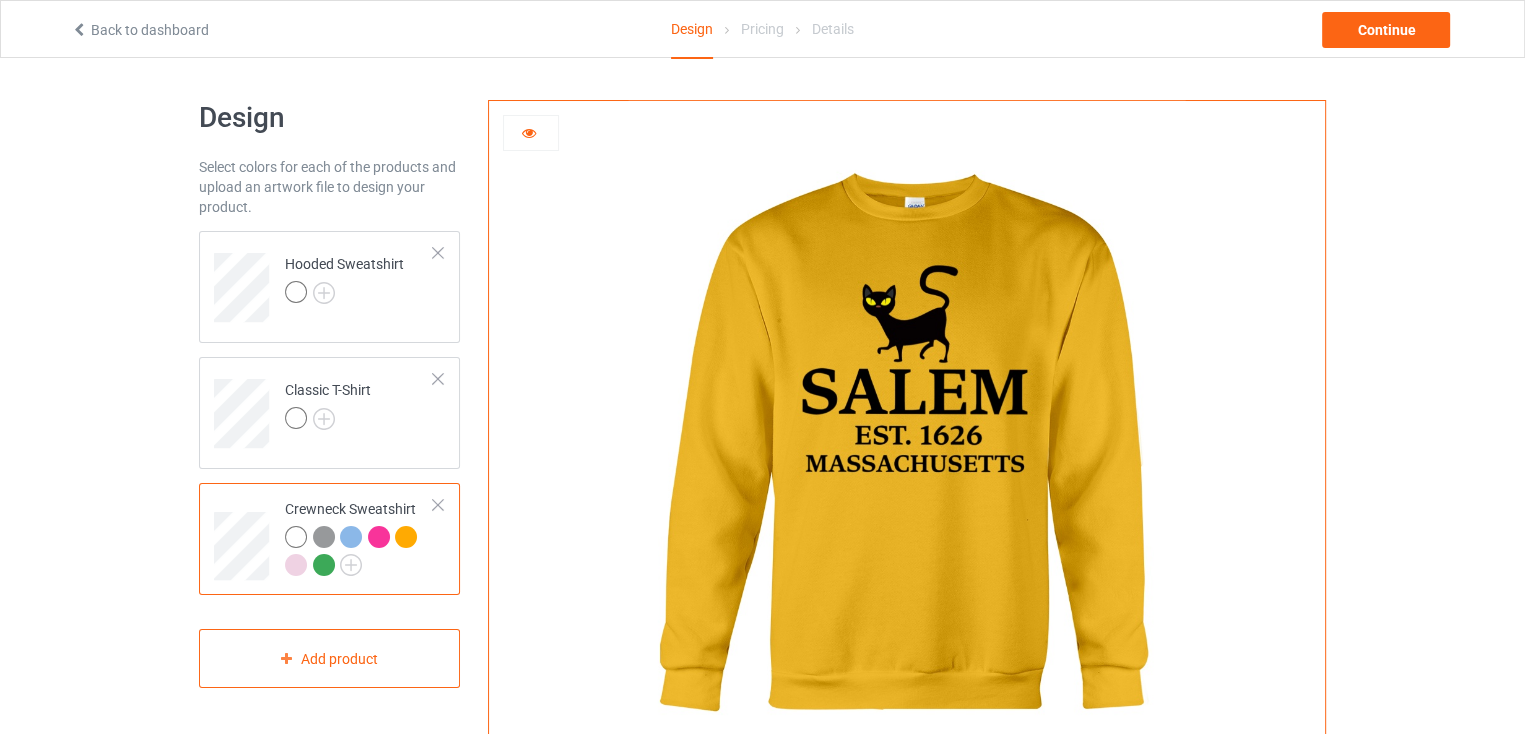 click at bounding box center (379, 537) 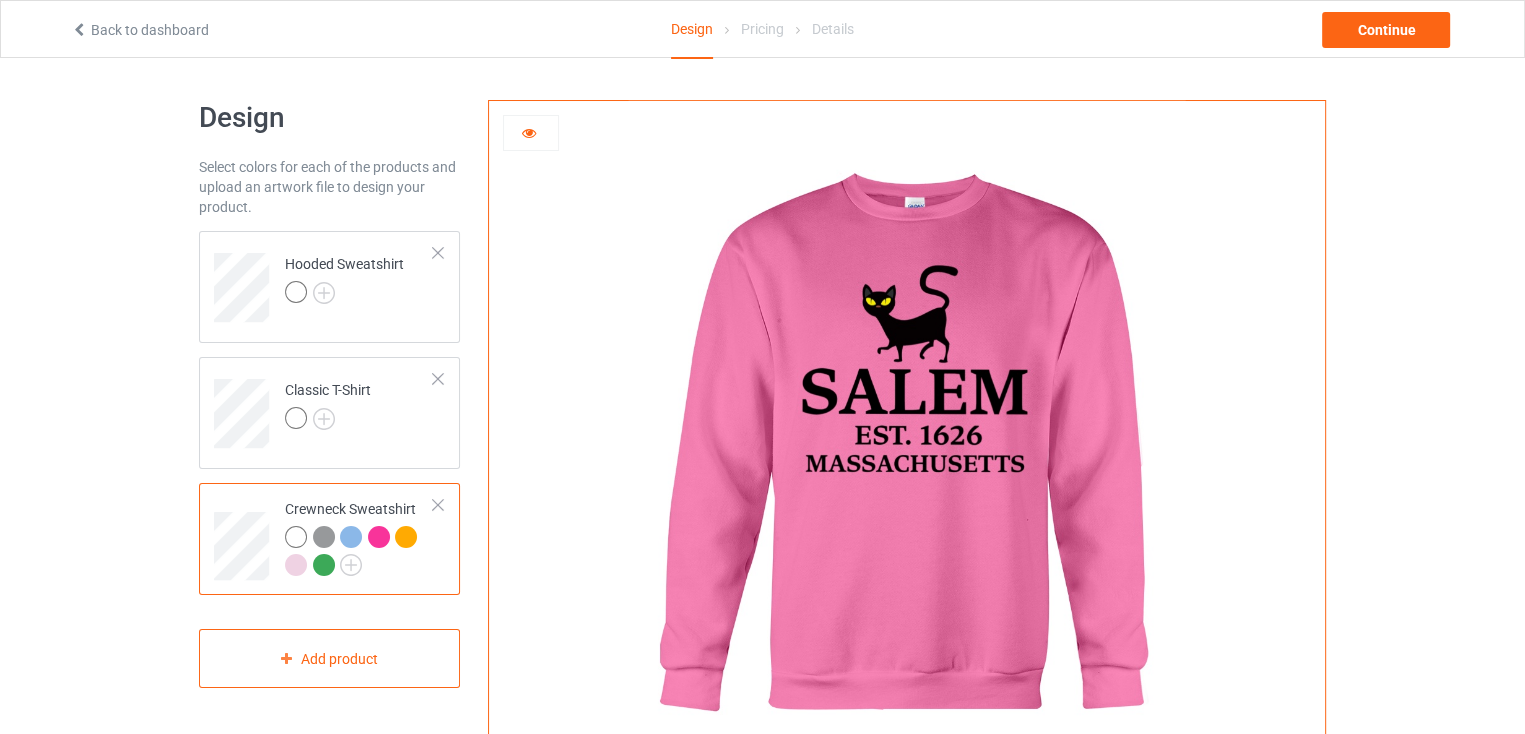 click at bounding box center [324, 537] 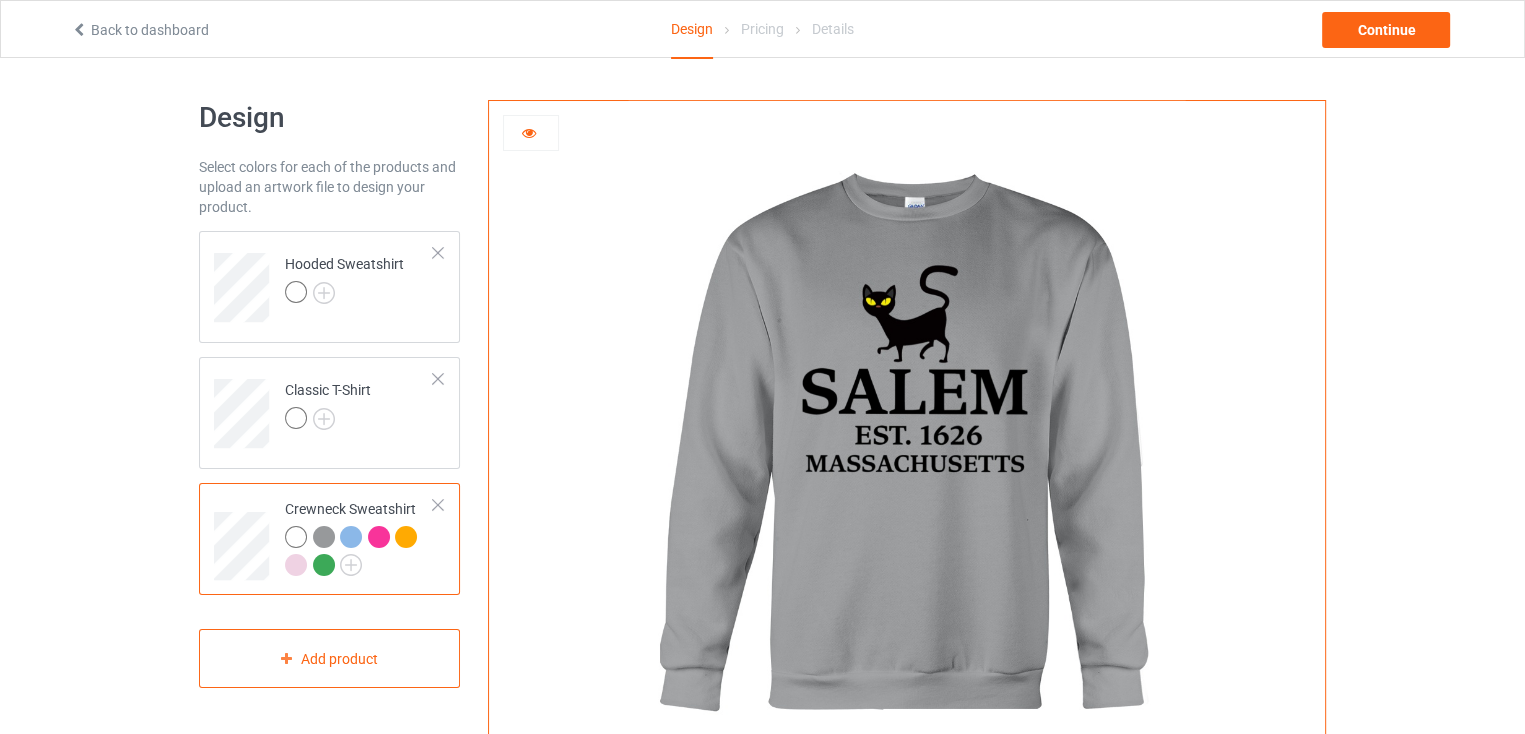 click at bounding box center [296, 565] 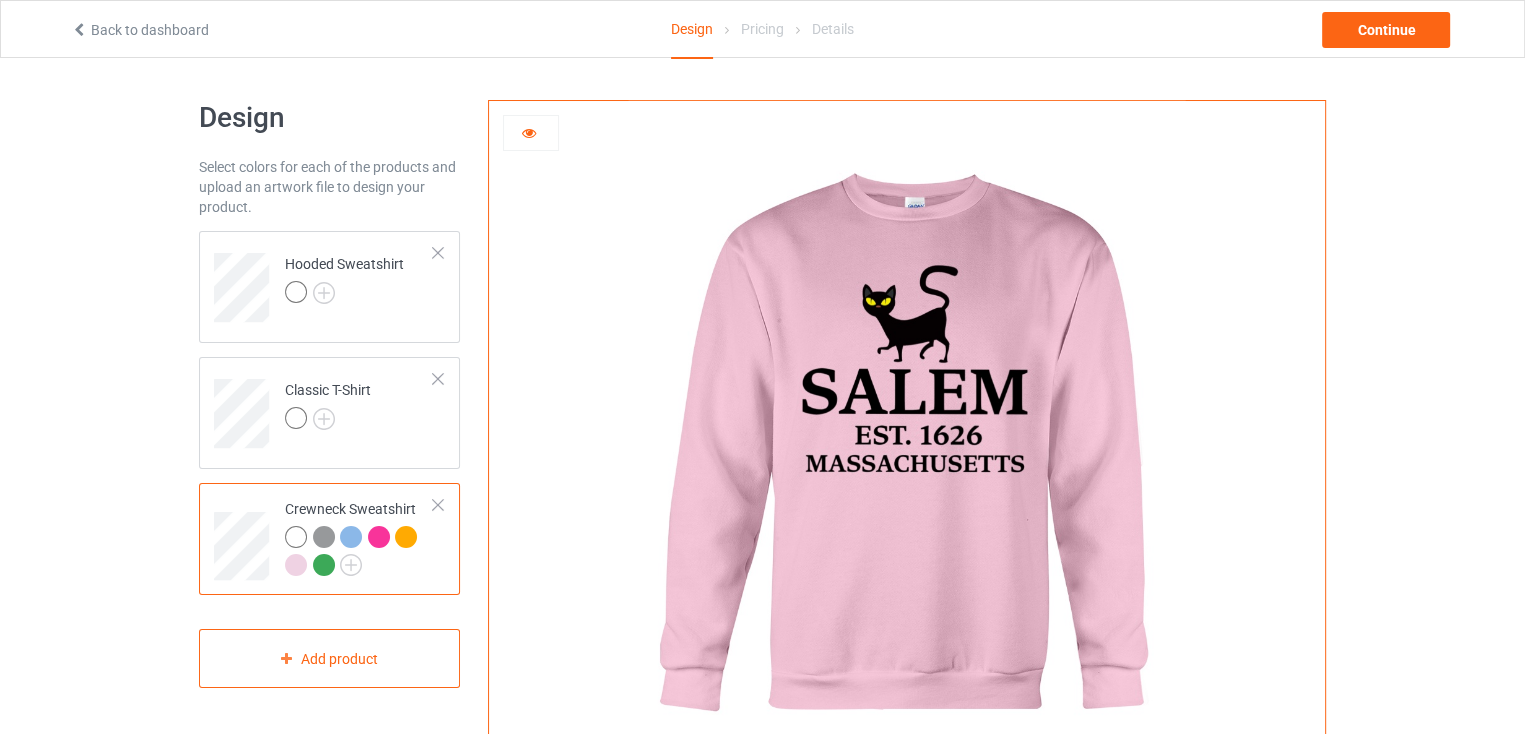 click at bounding box center (324, 565) 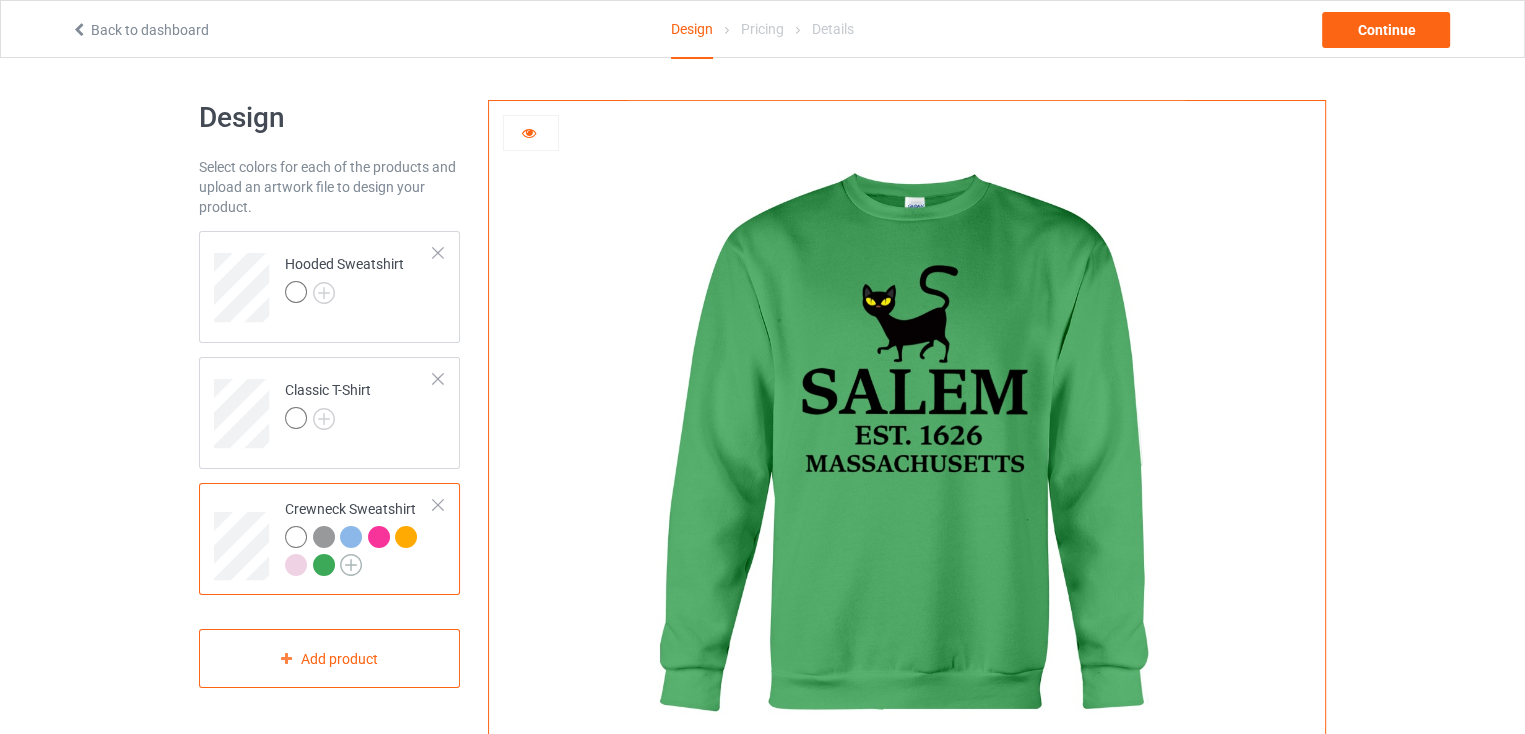click at bounding box center (351, 565) 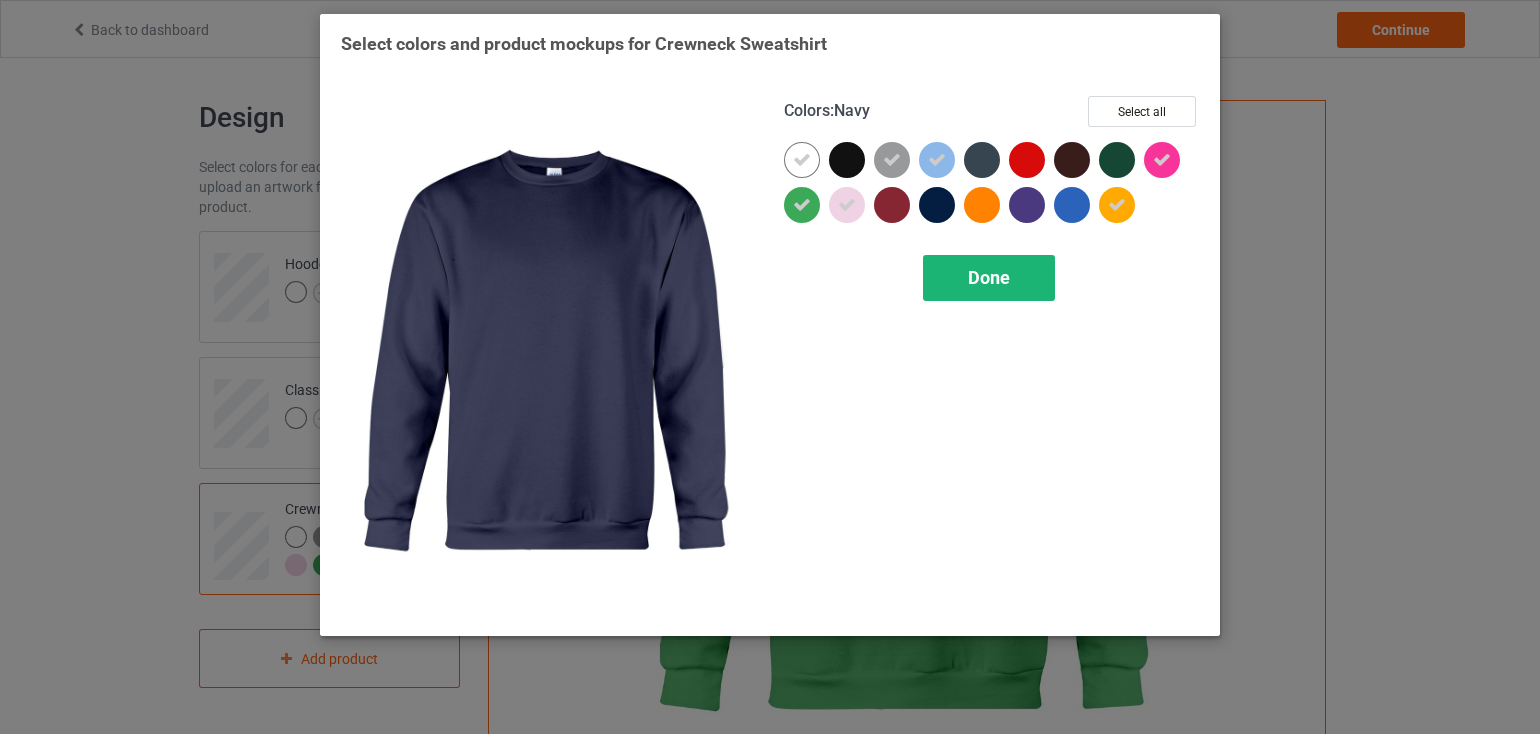 click on "Done" at bounding box center [989, 278] 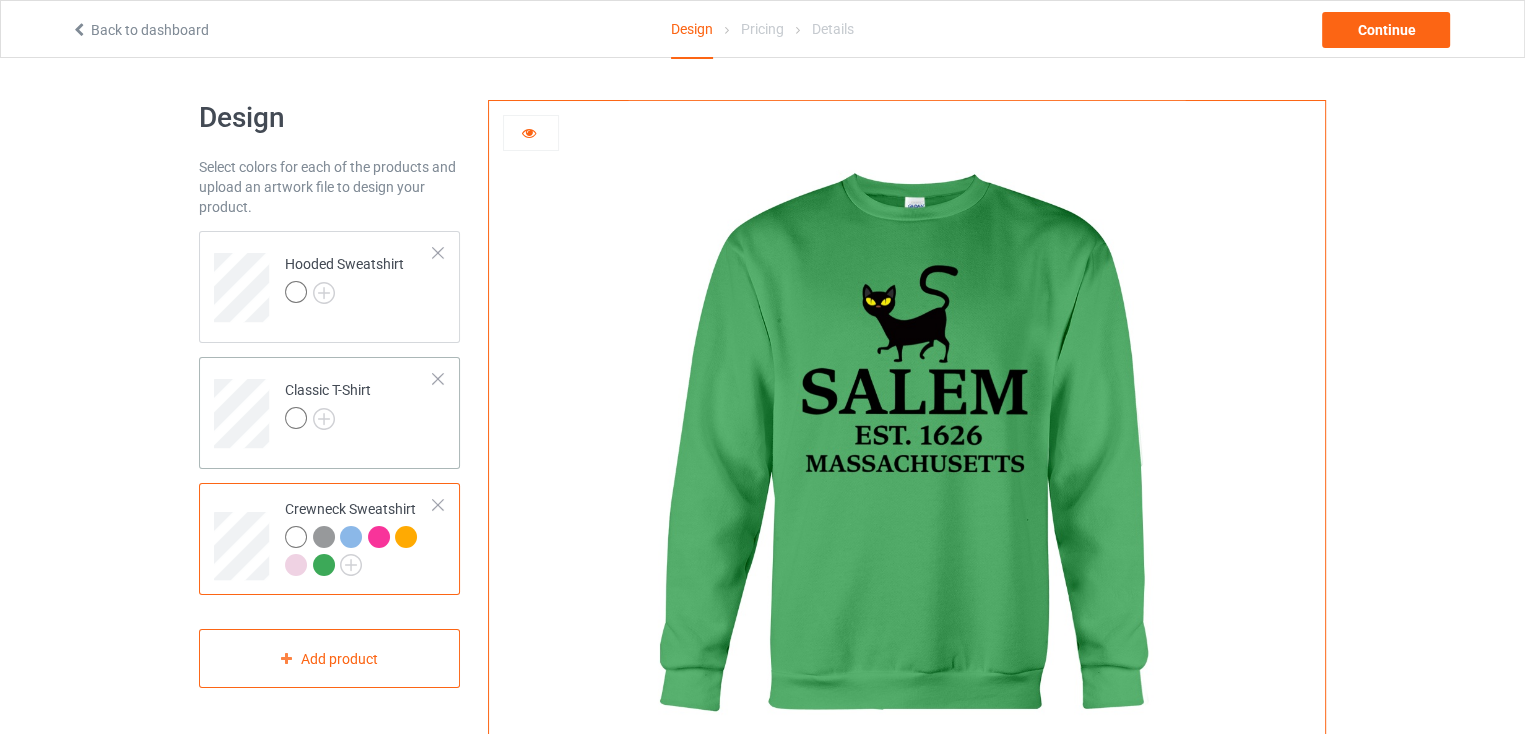 click at bounding box center [299, 421] 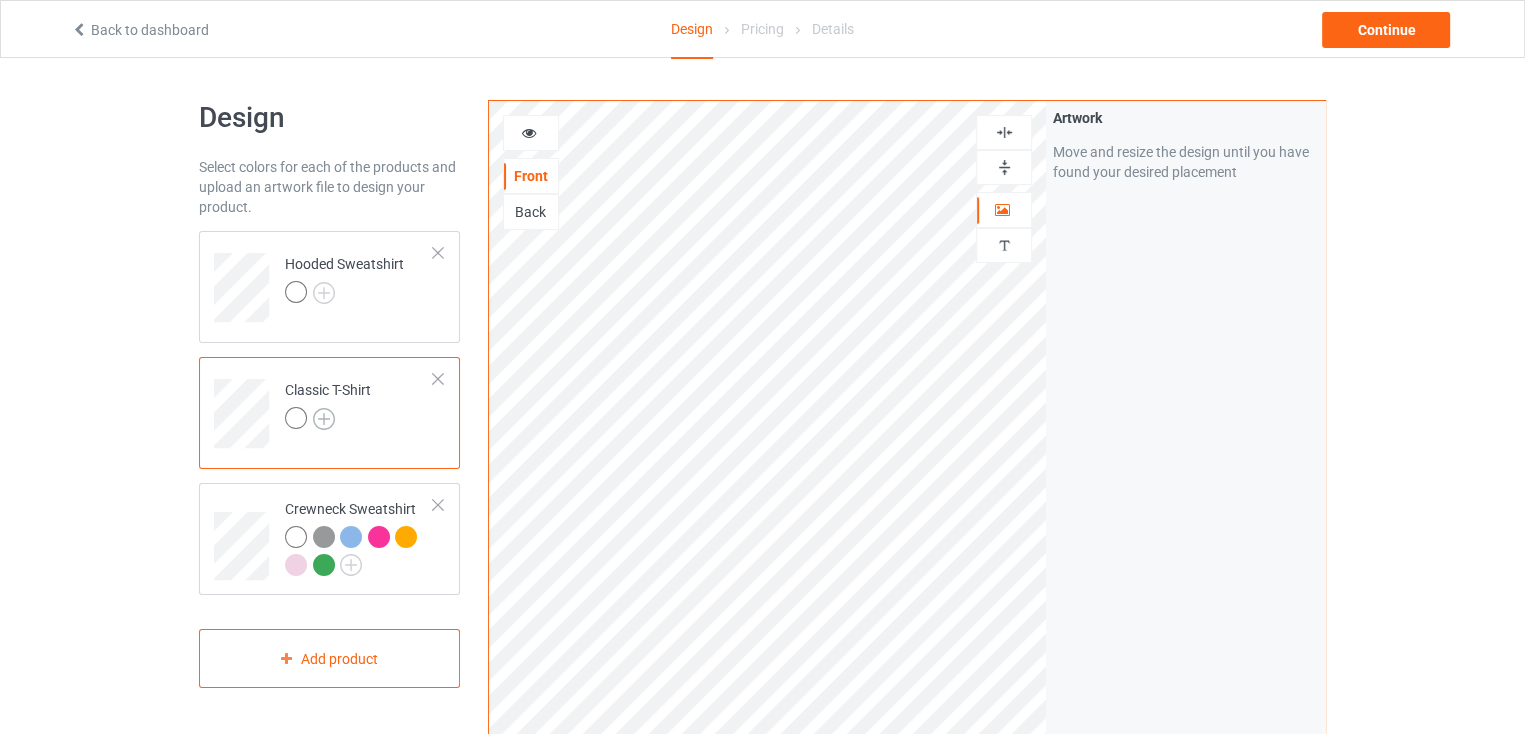 click at bounding box center [324, 419] 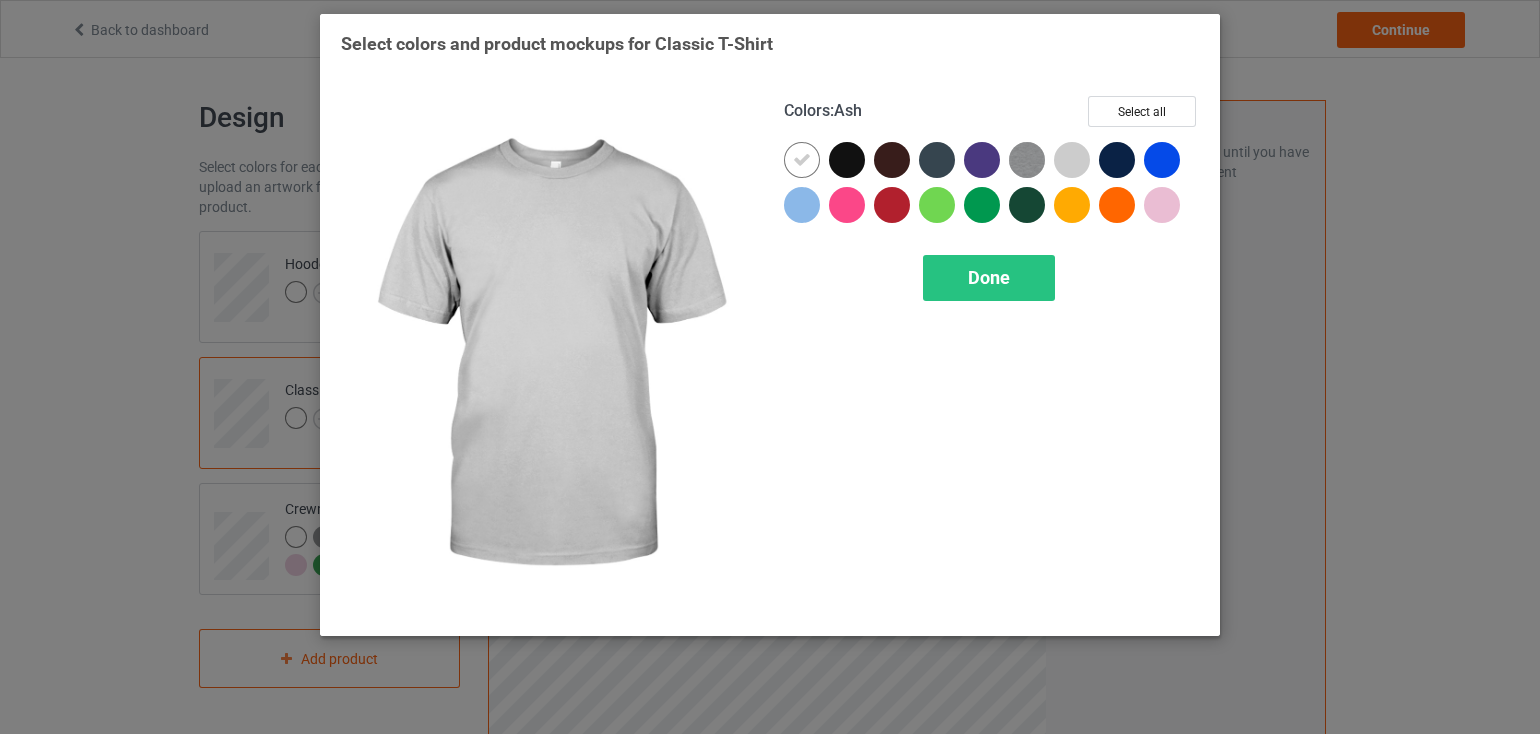 click at bounding box center (1072, 160) 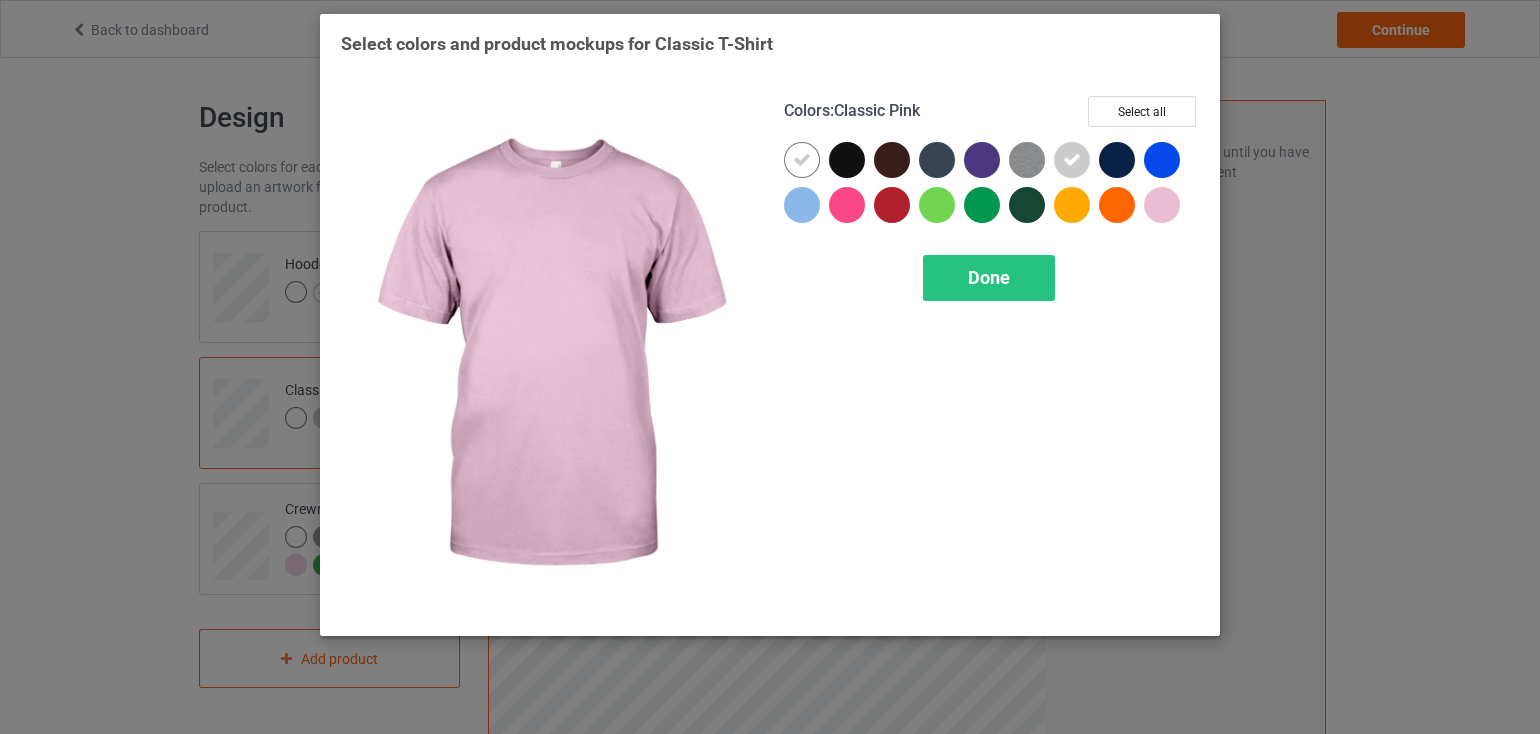 click at bounding box center [1162, 205] 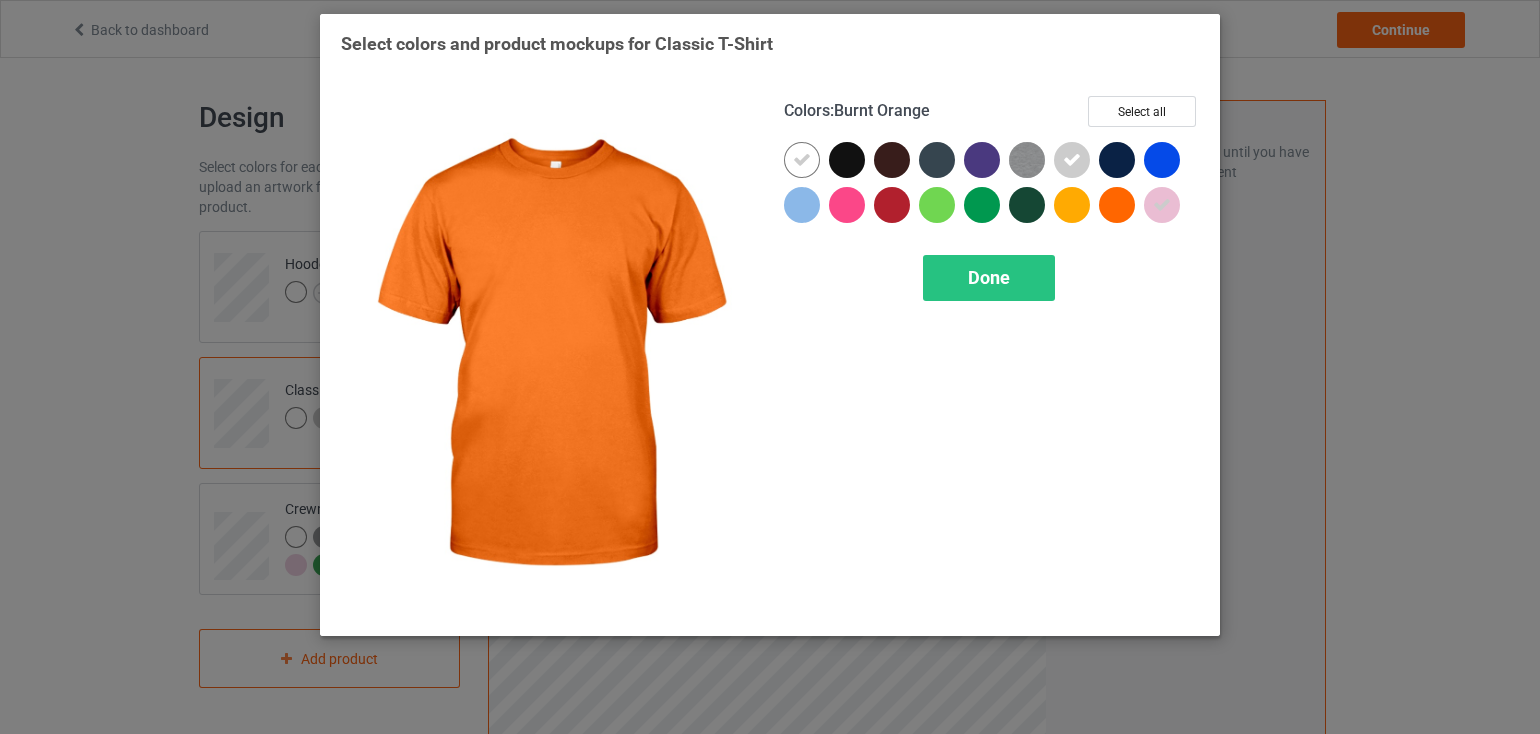 drag, startPoint x: 1108, startPoint y: 206, endPoint x: 1098, endPoint y: 209, distance: 10.440307 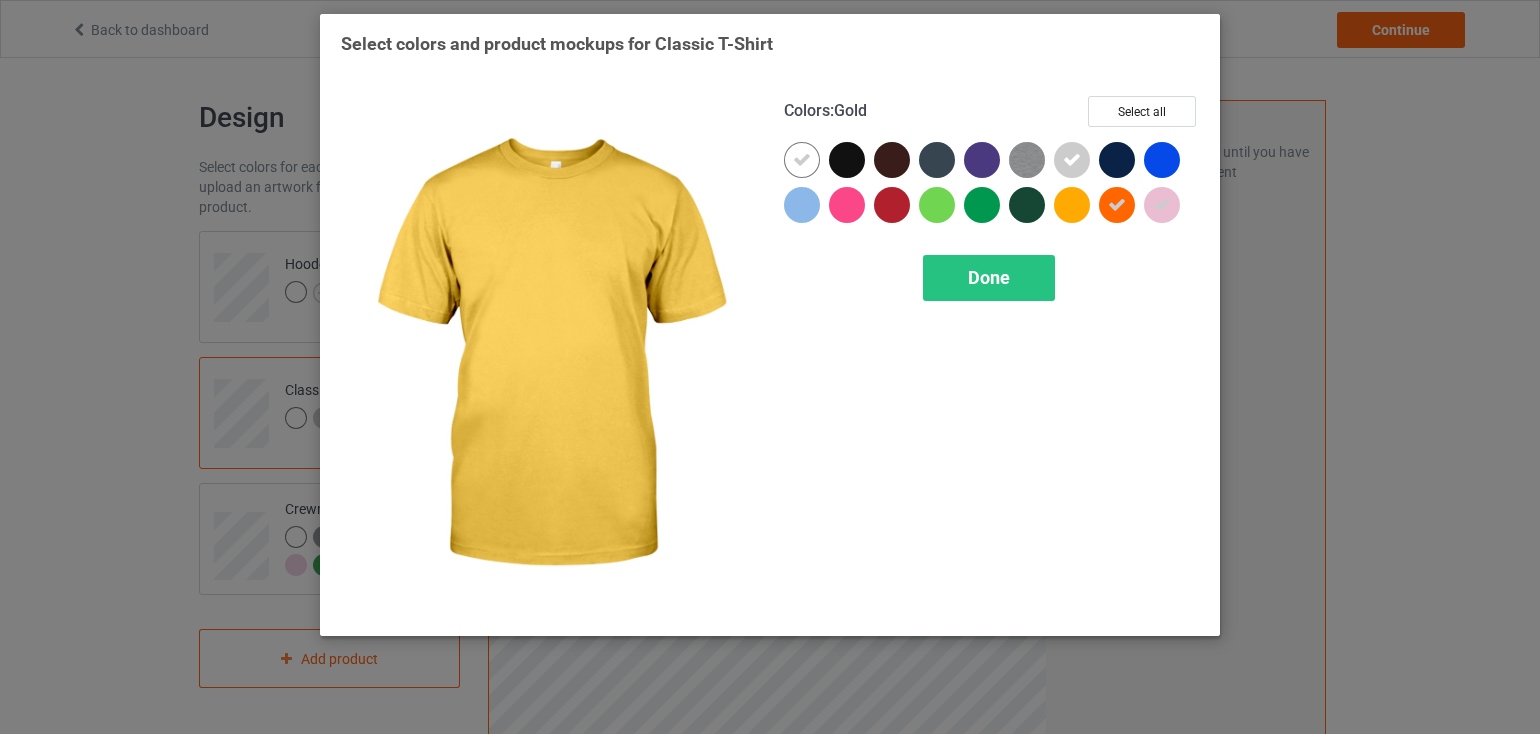 click at bounding box center [1072, 205] 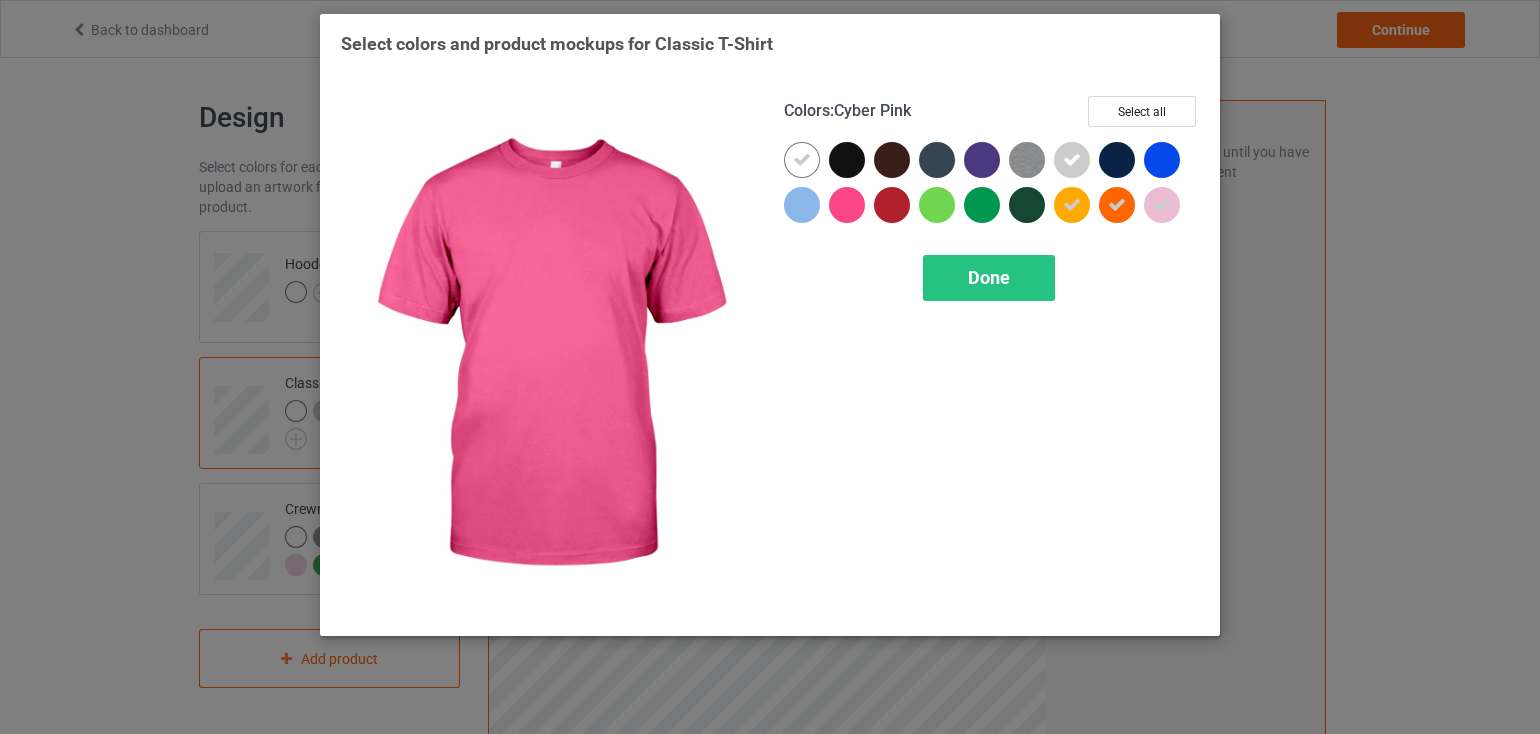 click at bounding box center [847, 205] 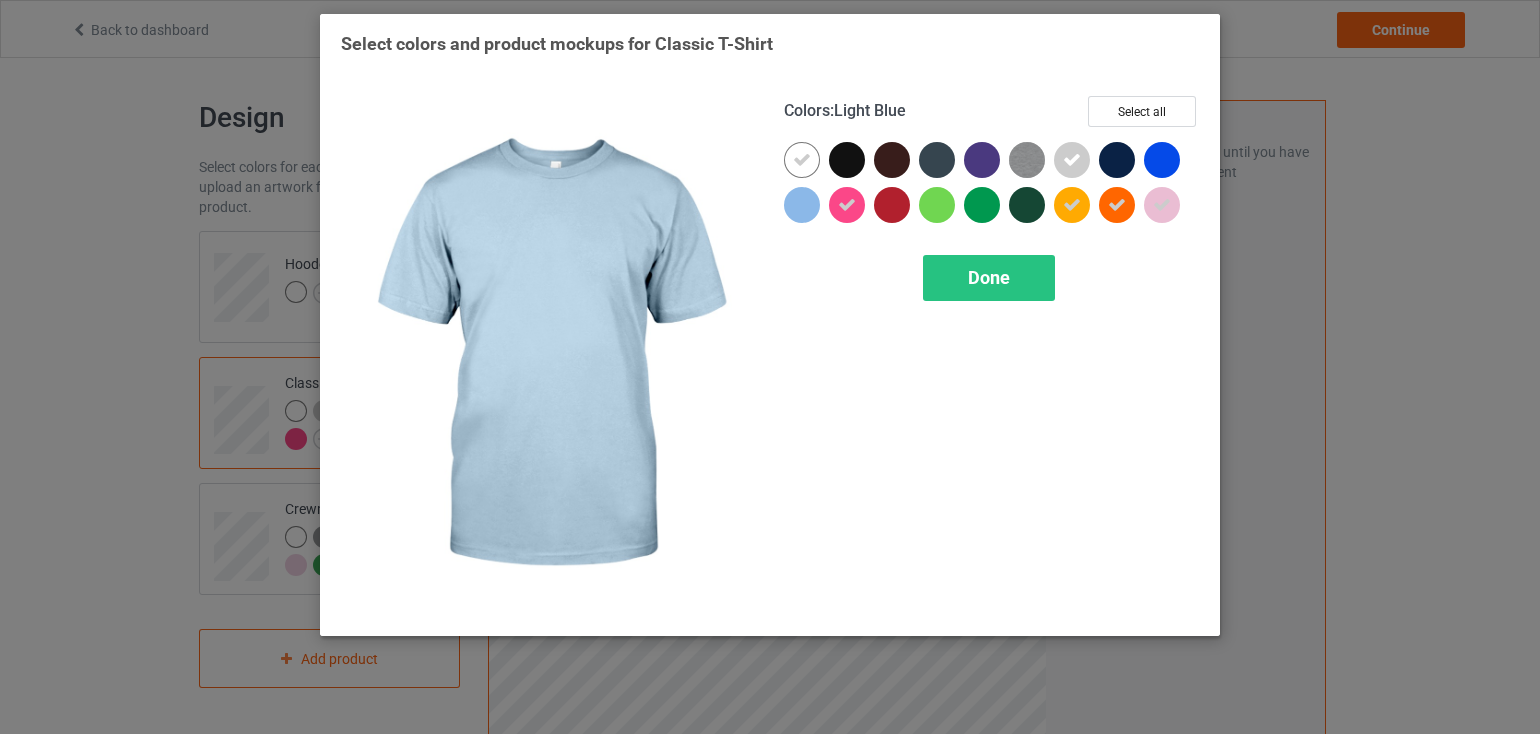 click at bounding box center [802, 205] 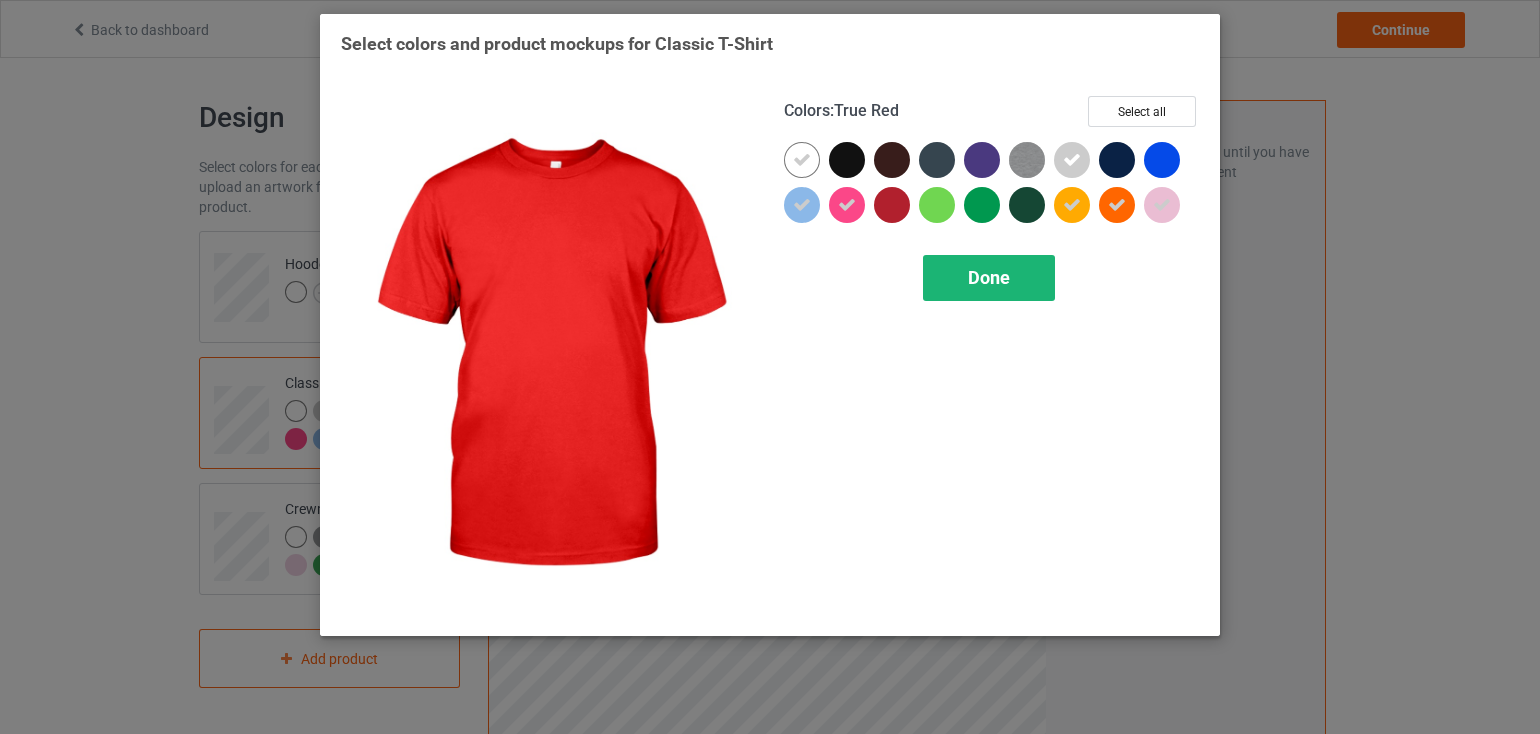 click on "Done" at bounding box center (989, 277) 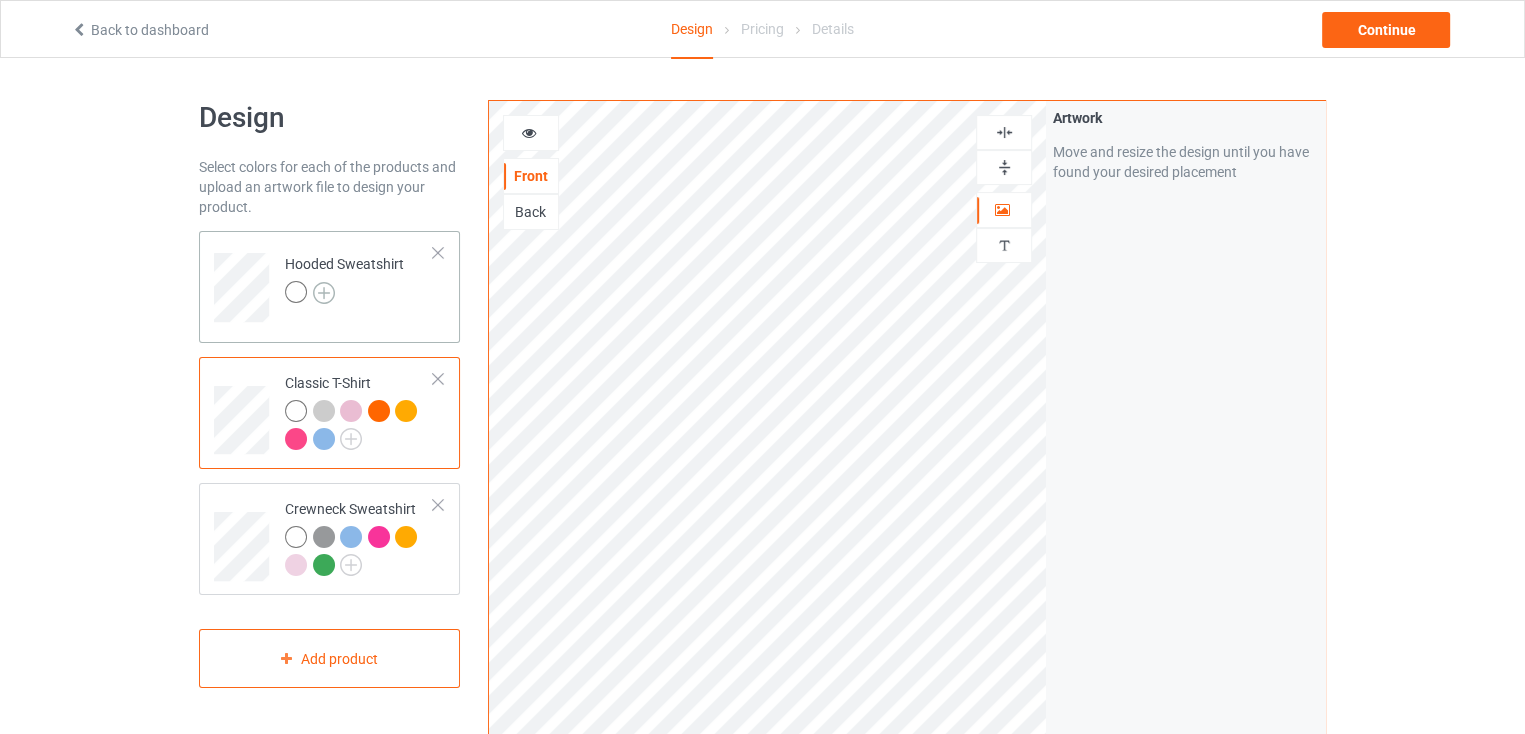 click at bounding box center [324, 293] 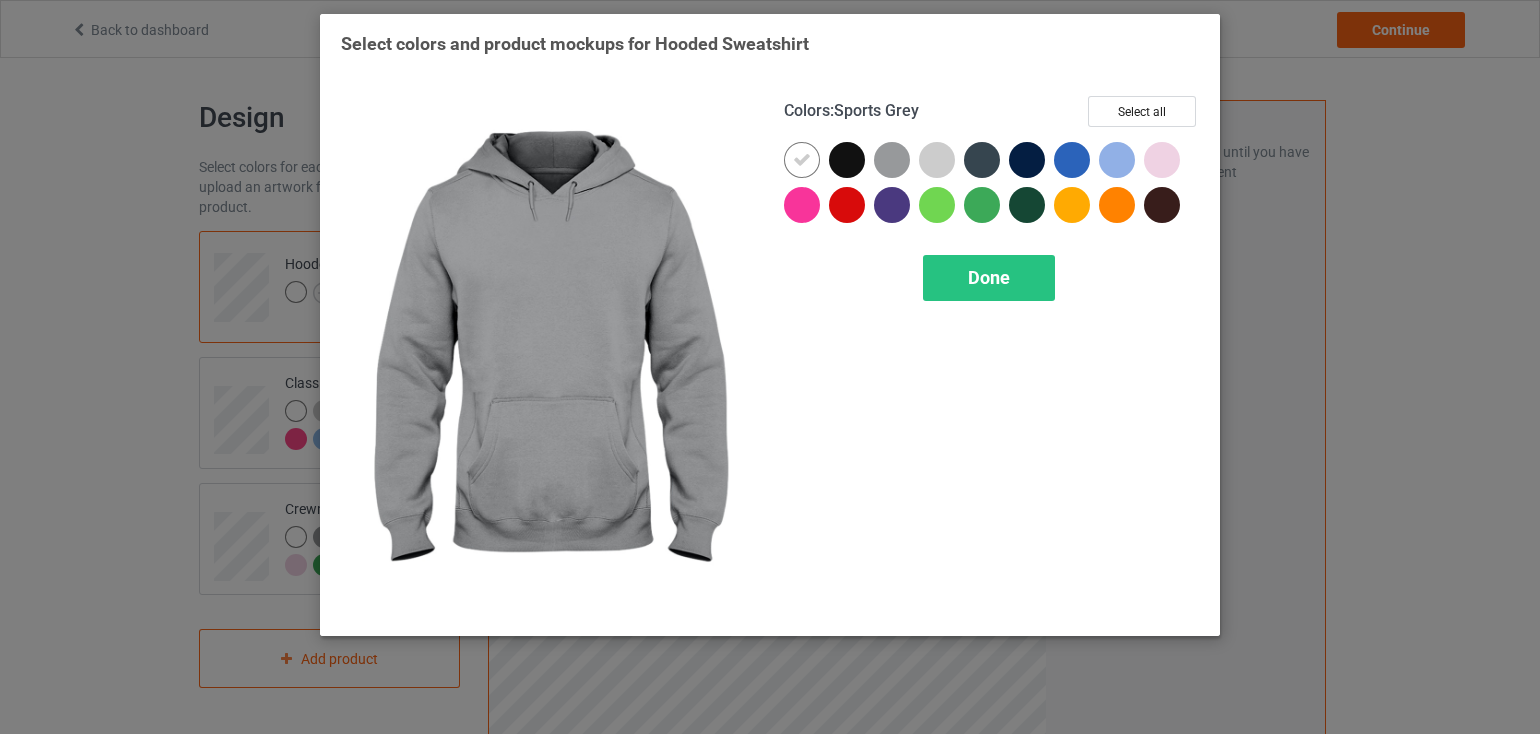 click at bounding box center (892, 160) 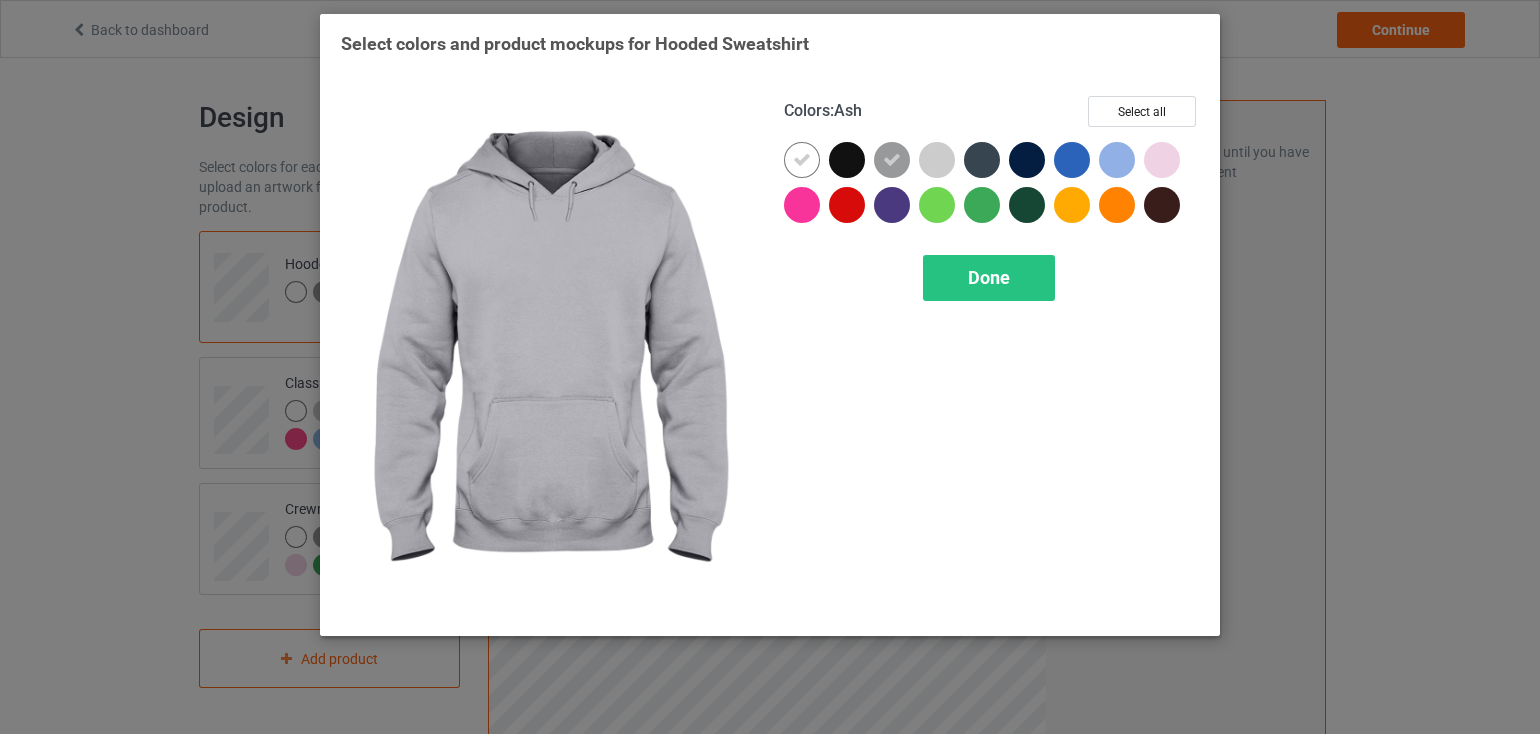 click at bounding box center (937, 160) 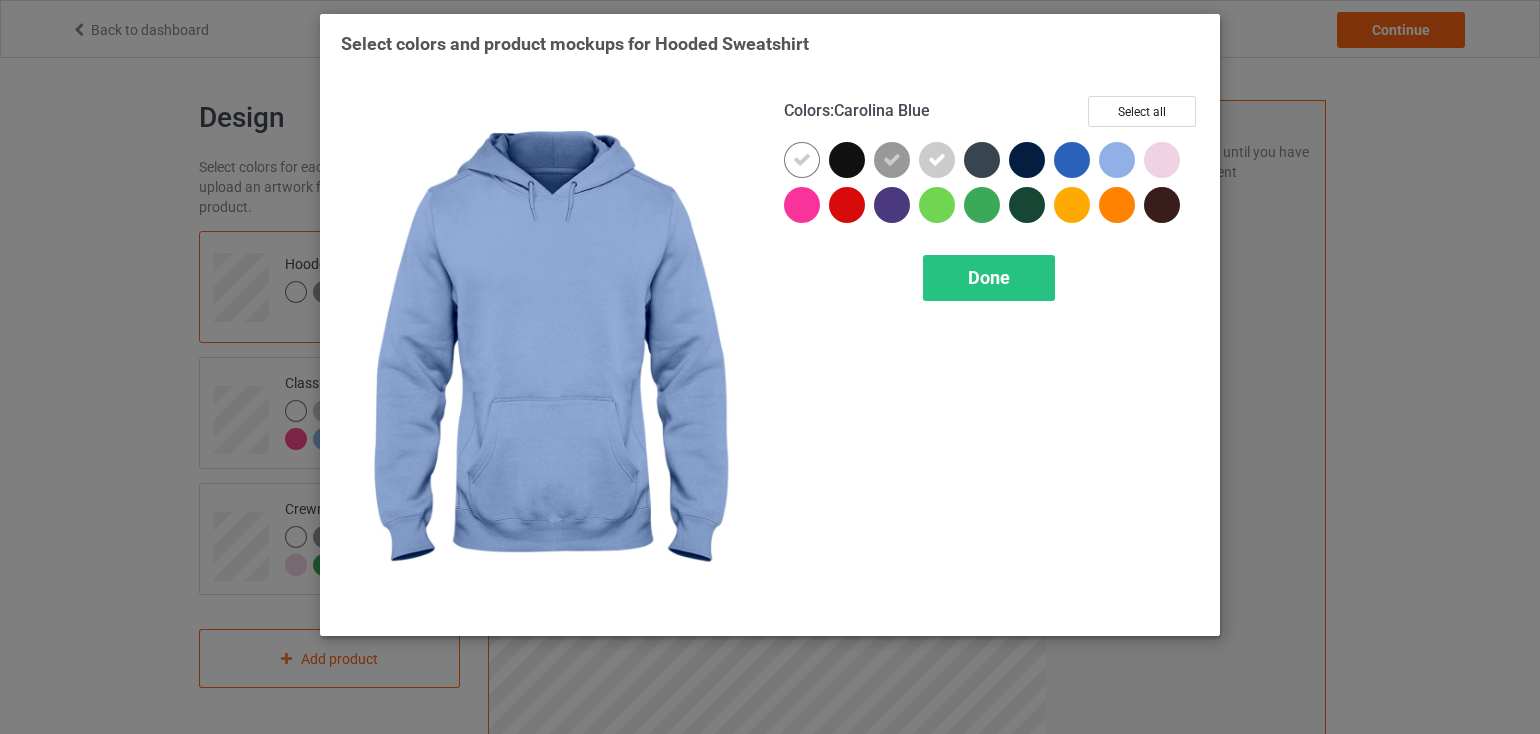 drag, startPoint x: 1123, startPoint y: 165, endPoint x: 1134, endPoint y: 165, distance: 11 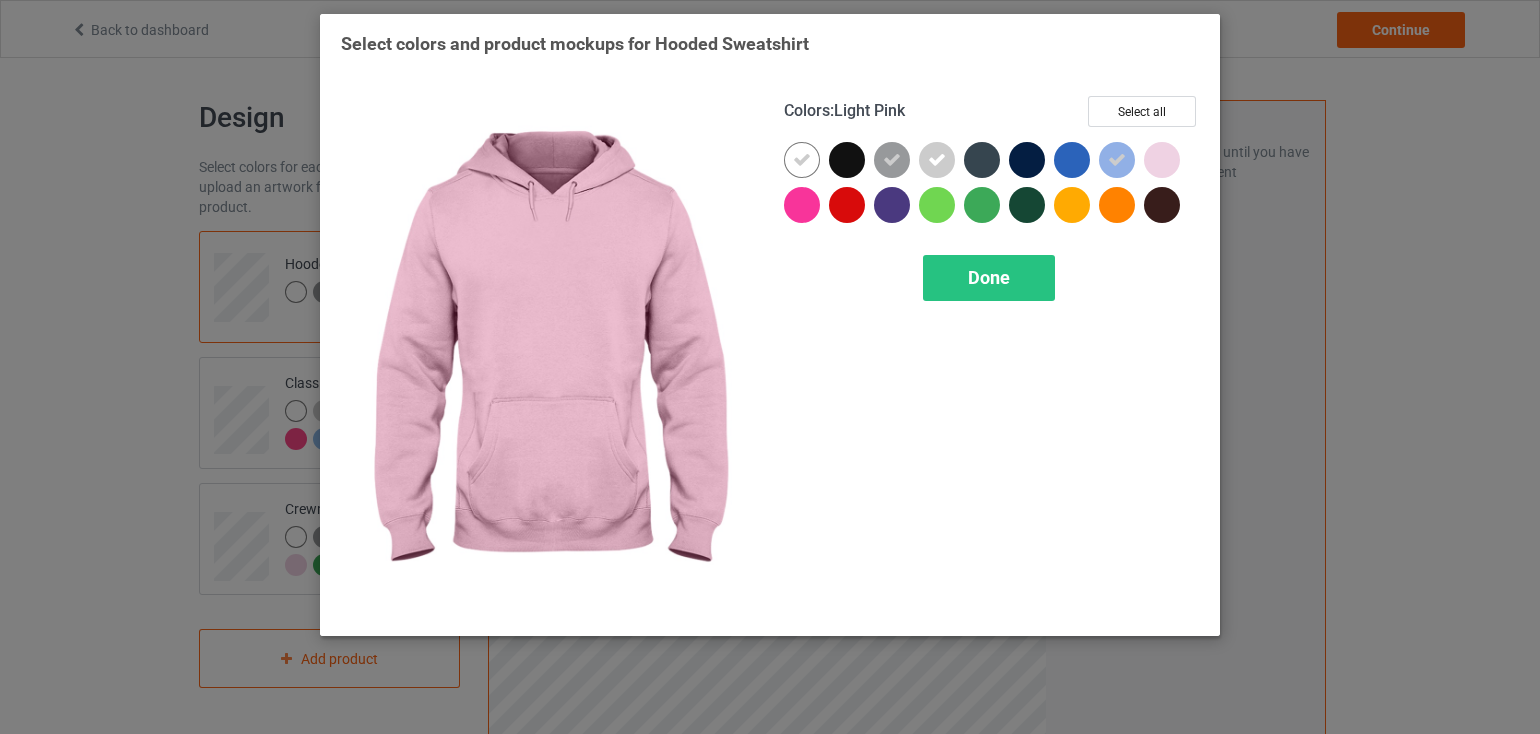 click at bounding box center (1166, 164) 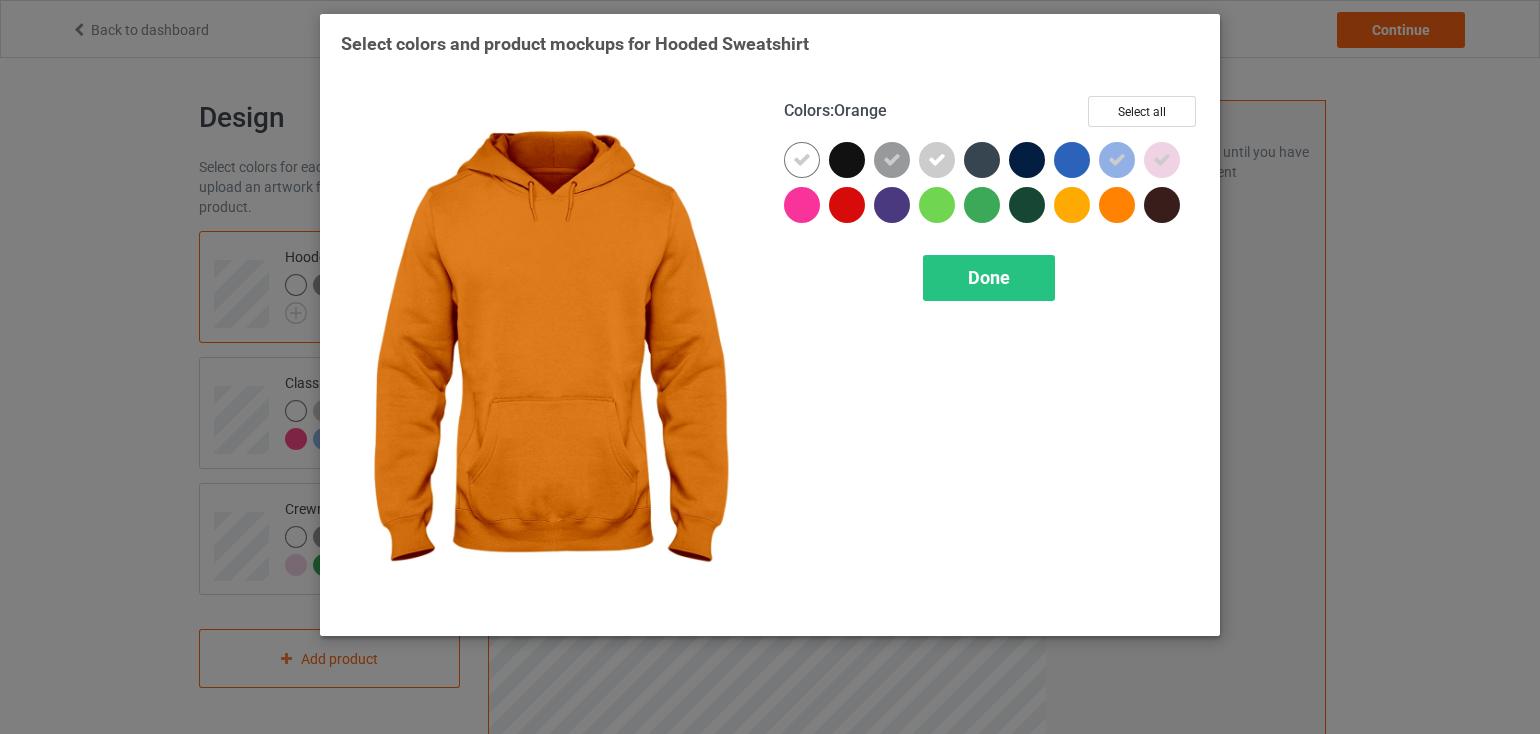 click at bounding box center (1117, 205) 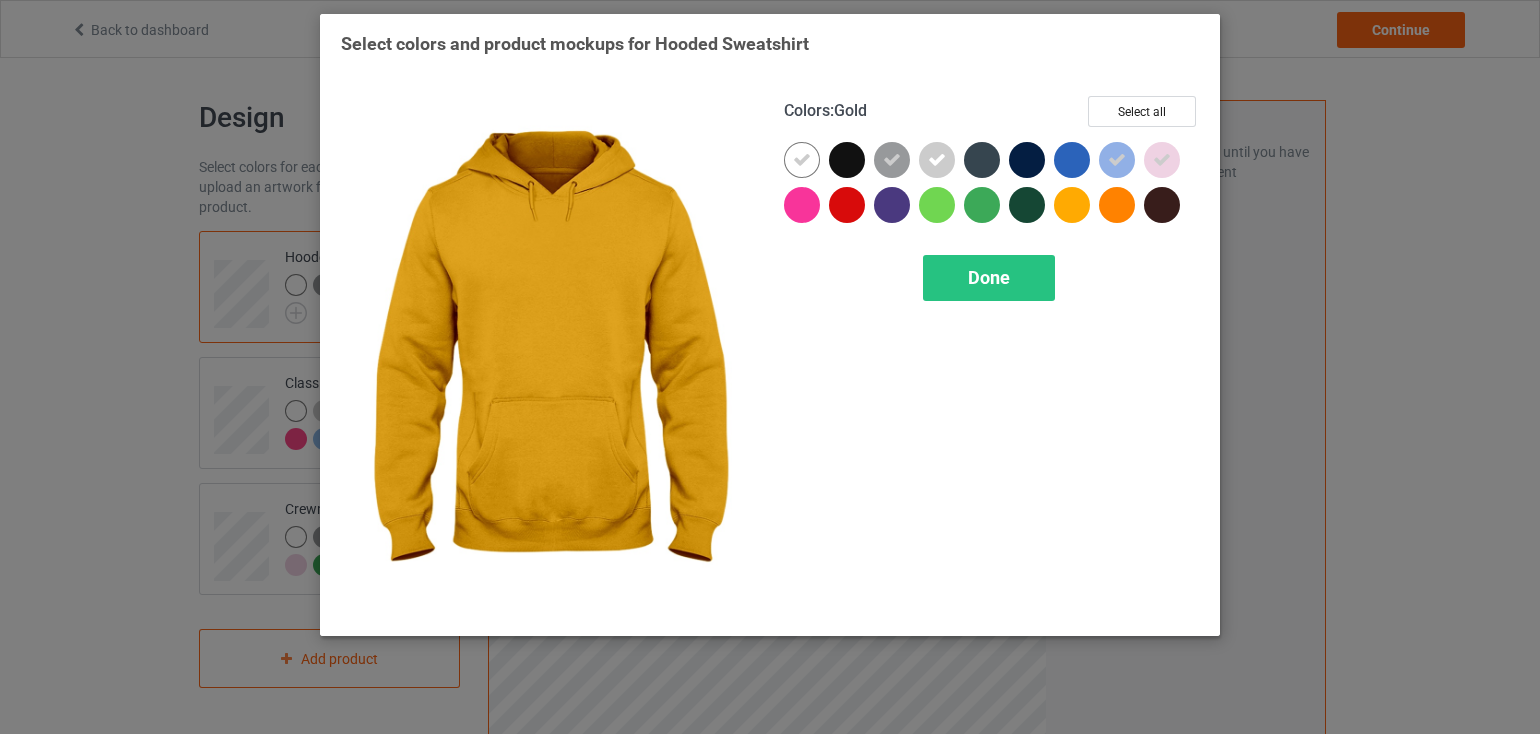 click at bounding box center (1072, 205) 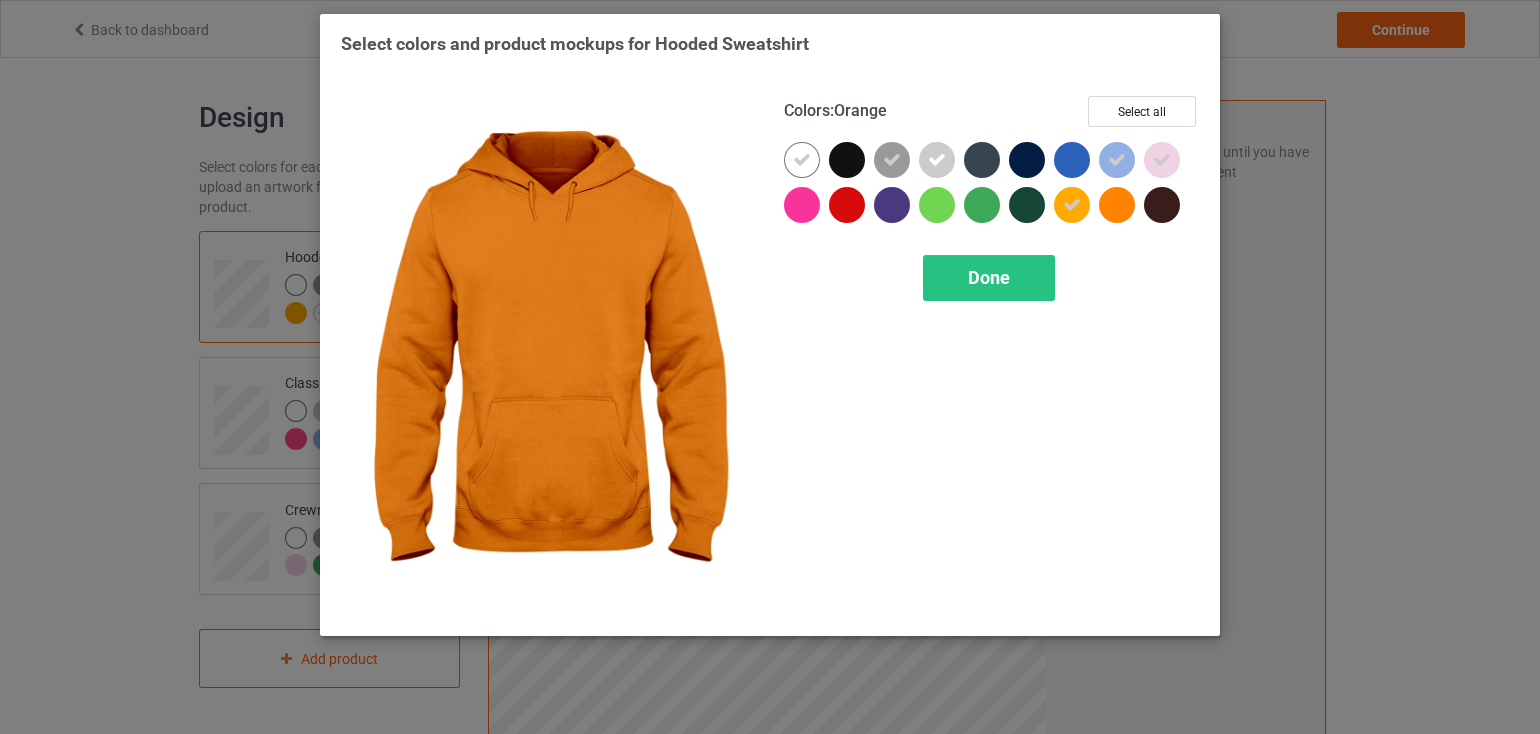 click at bounding box center [1117, 205] 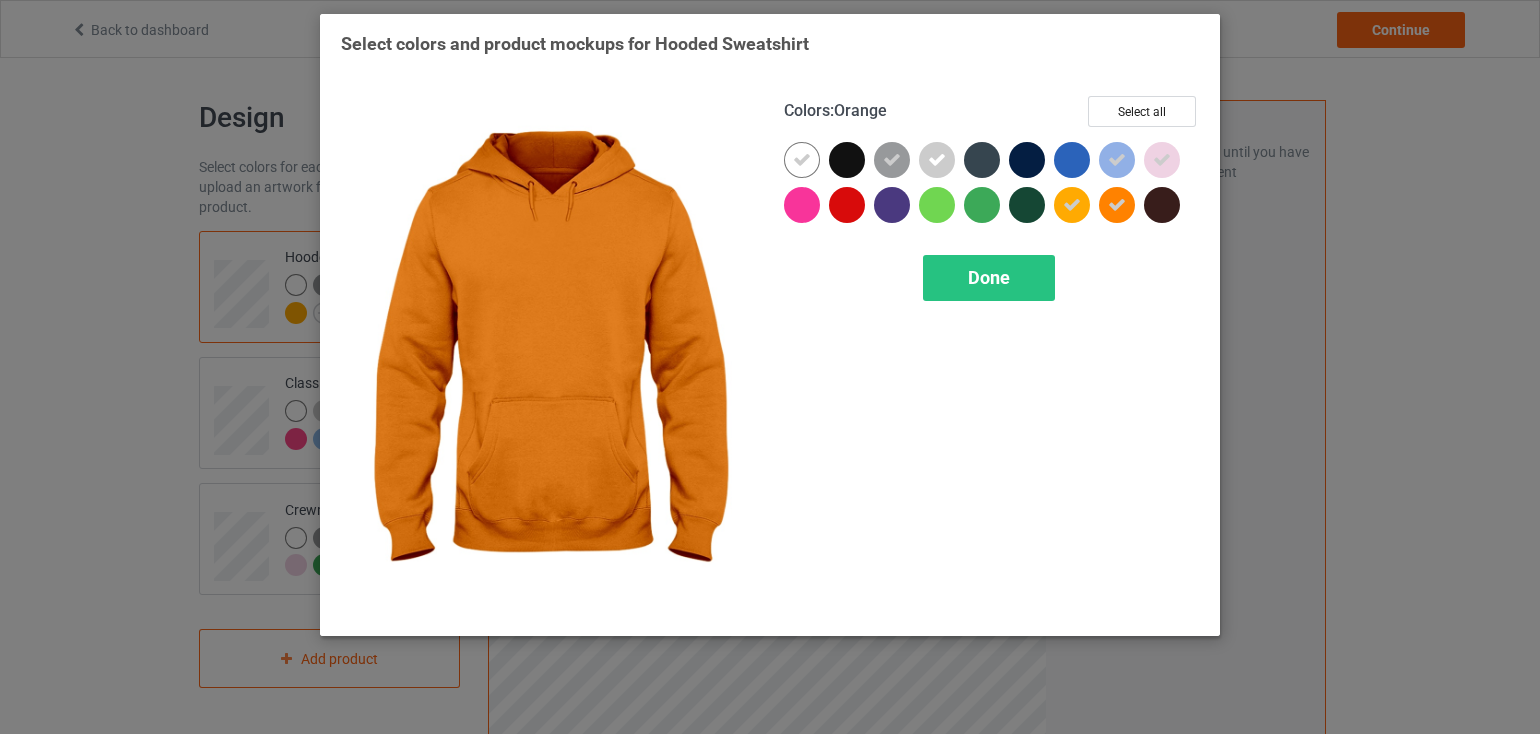 click at bounding box center [1117, 205] 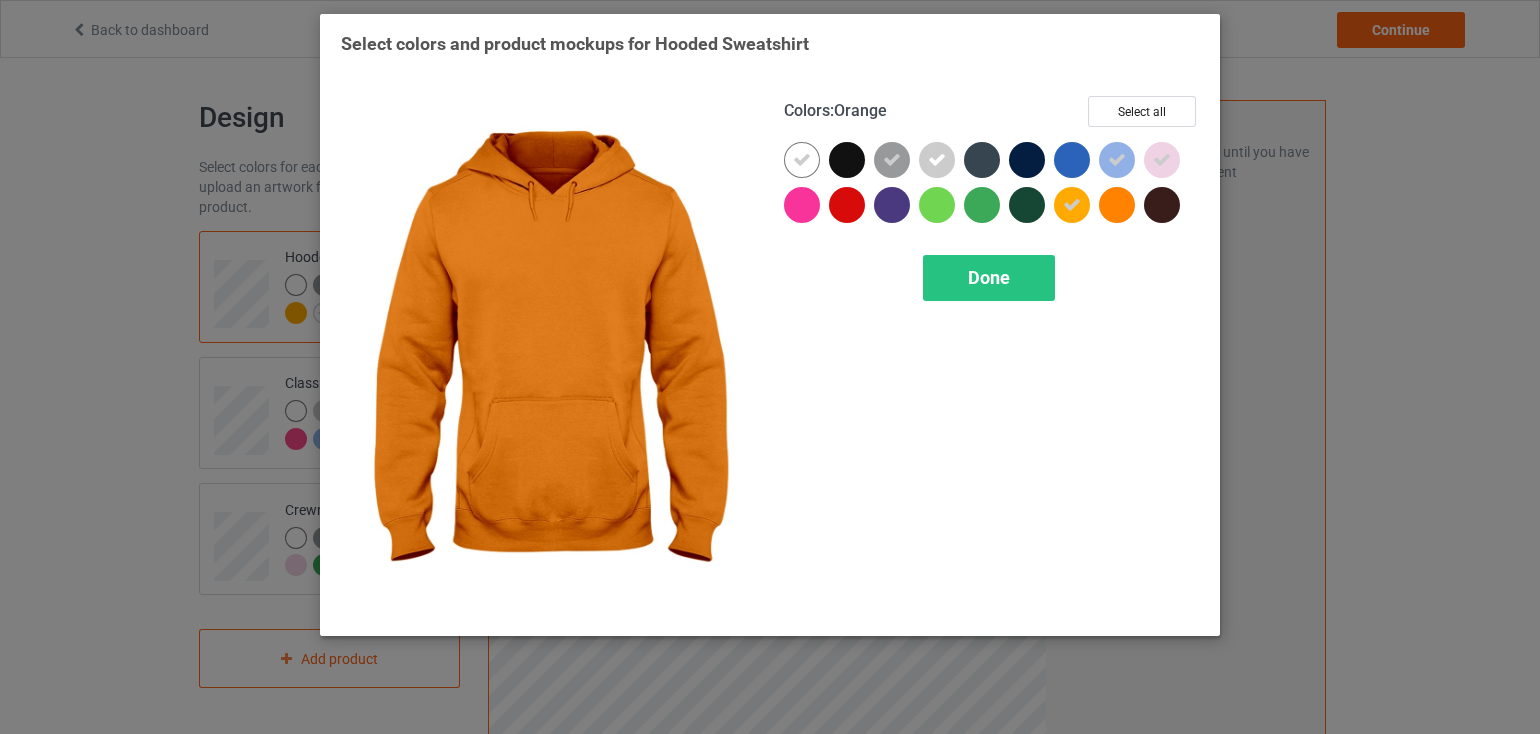 click at bounding box center (1117, 205) 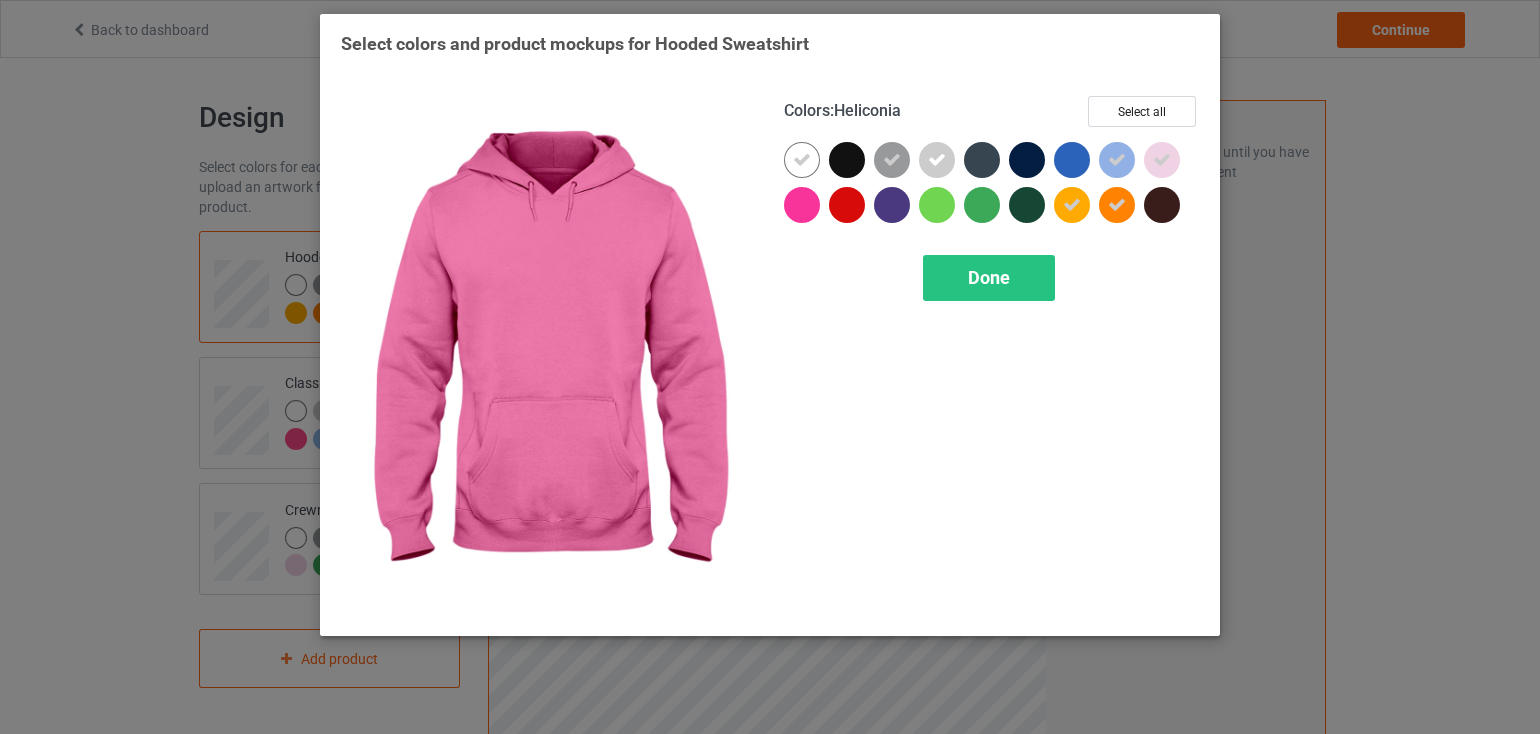 click at bounding box center (802, 205) 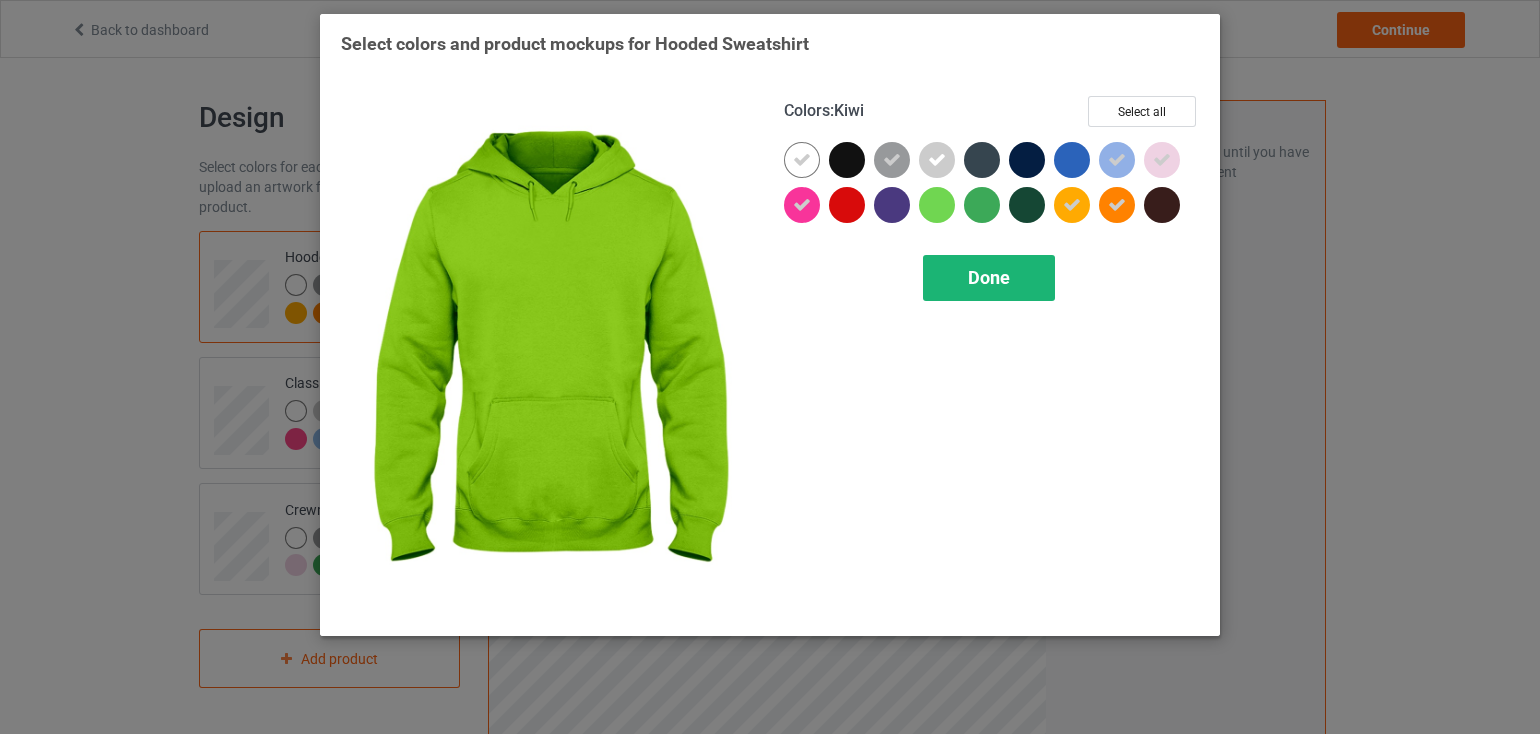 click on "Done" at bounding box center [989, 278] 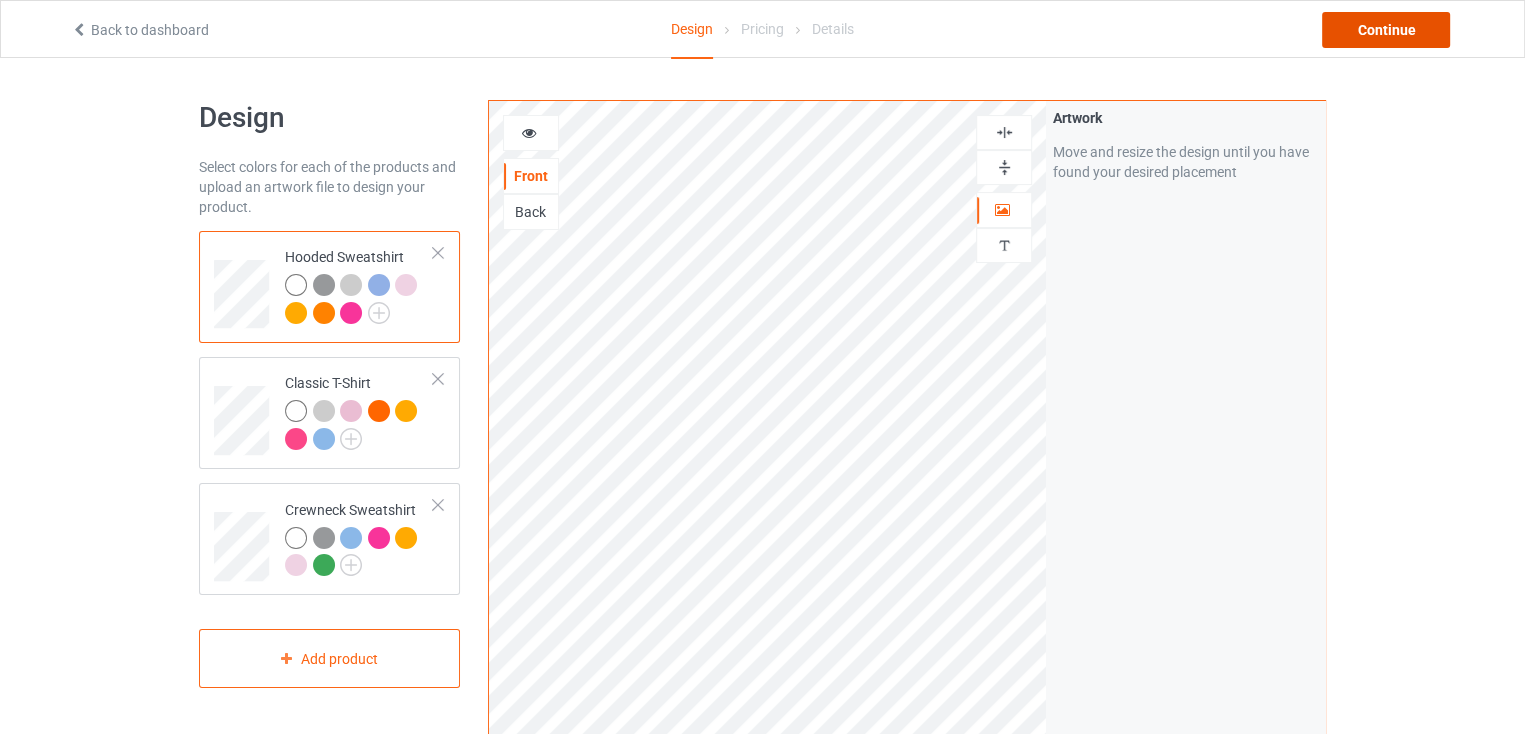 click on "Continue" at bounding box center [1386, 30] 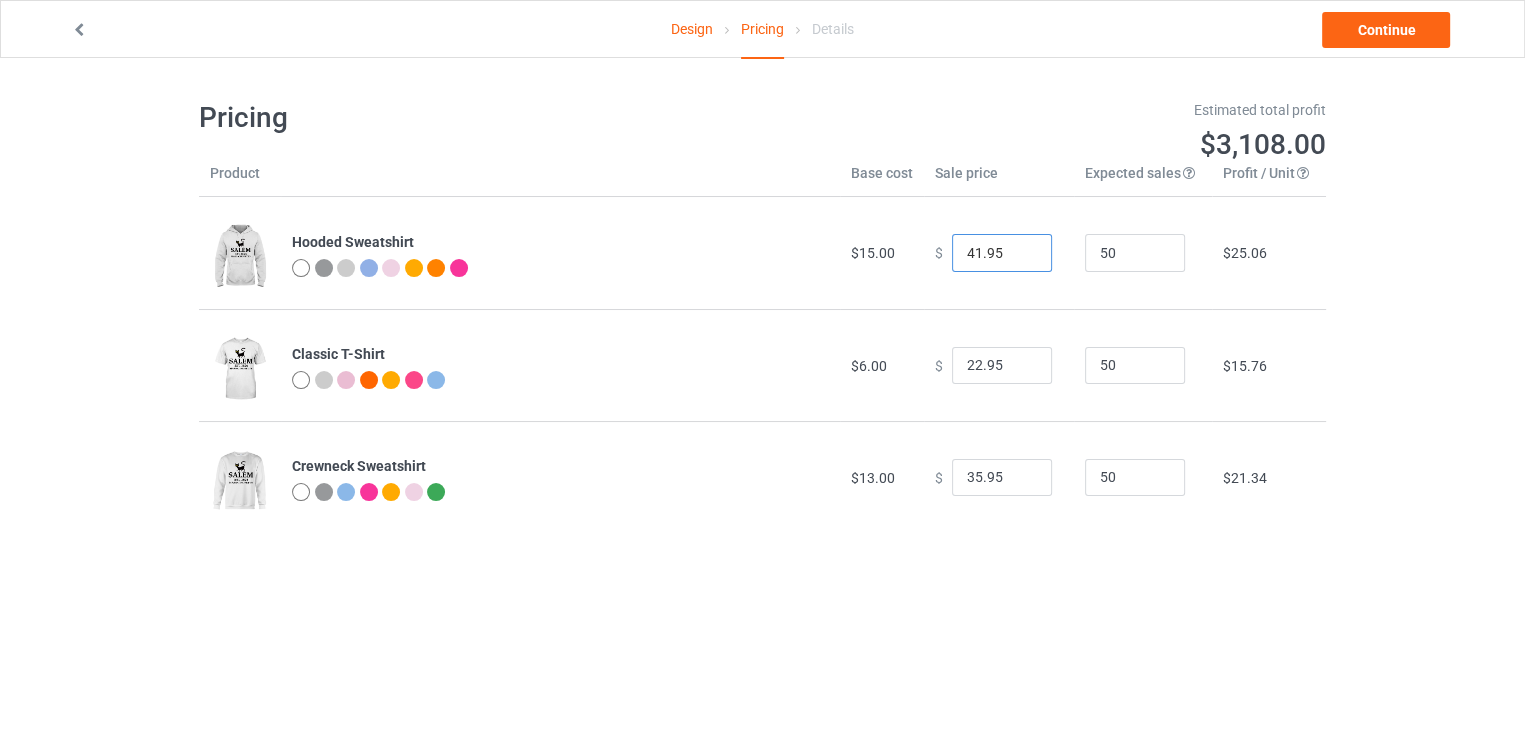 click on "41.95" at bounding box center (1002, 253) 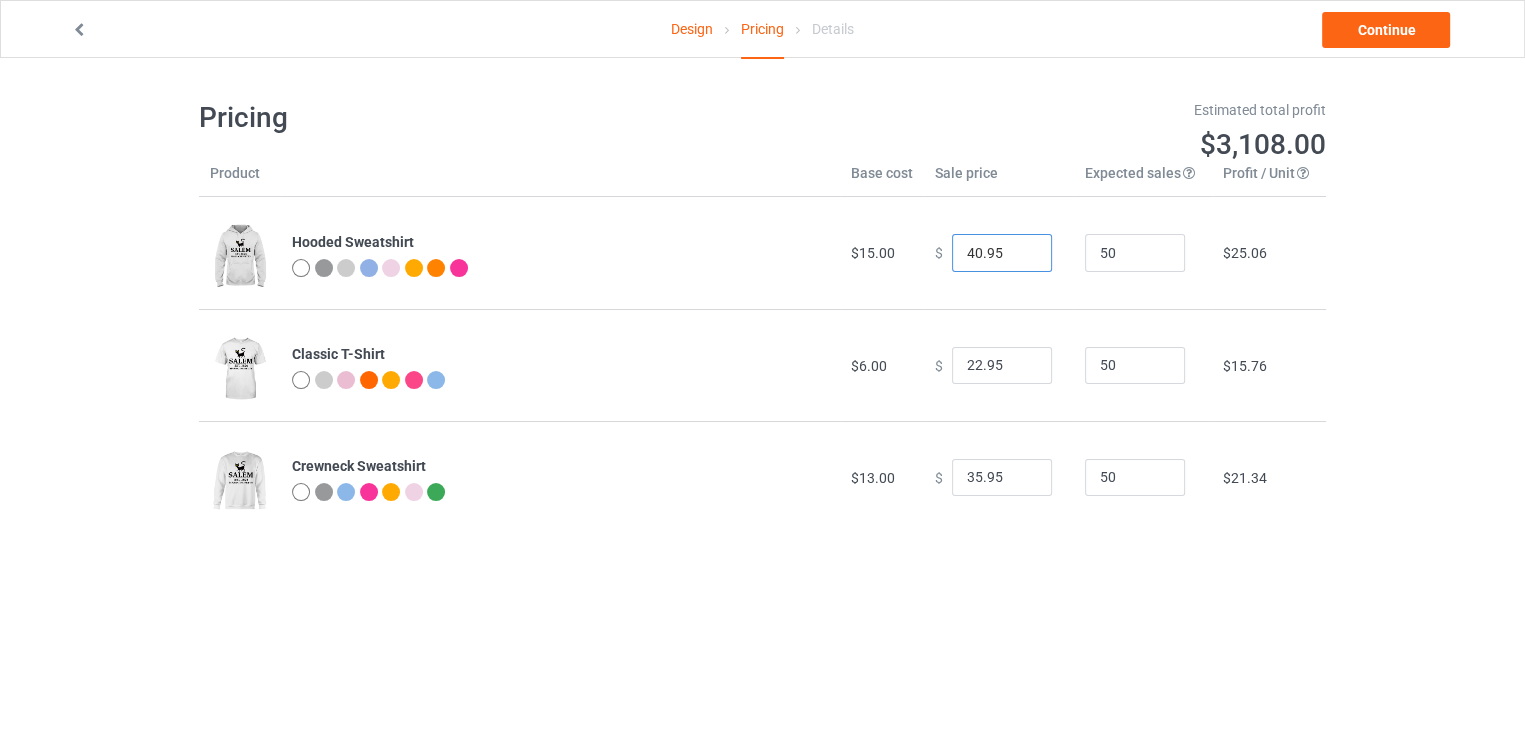 click on "40.95" at bounding box center [1002, 253] 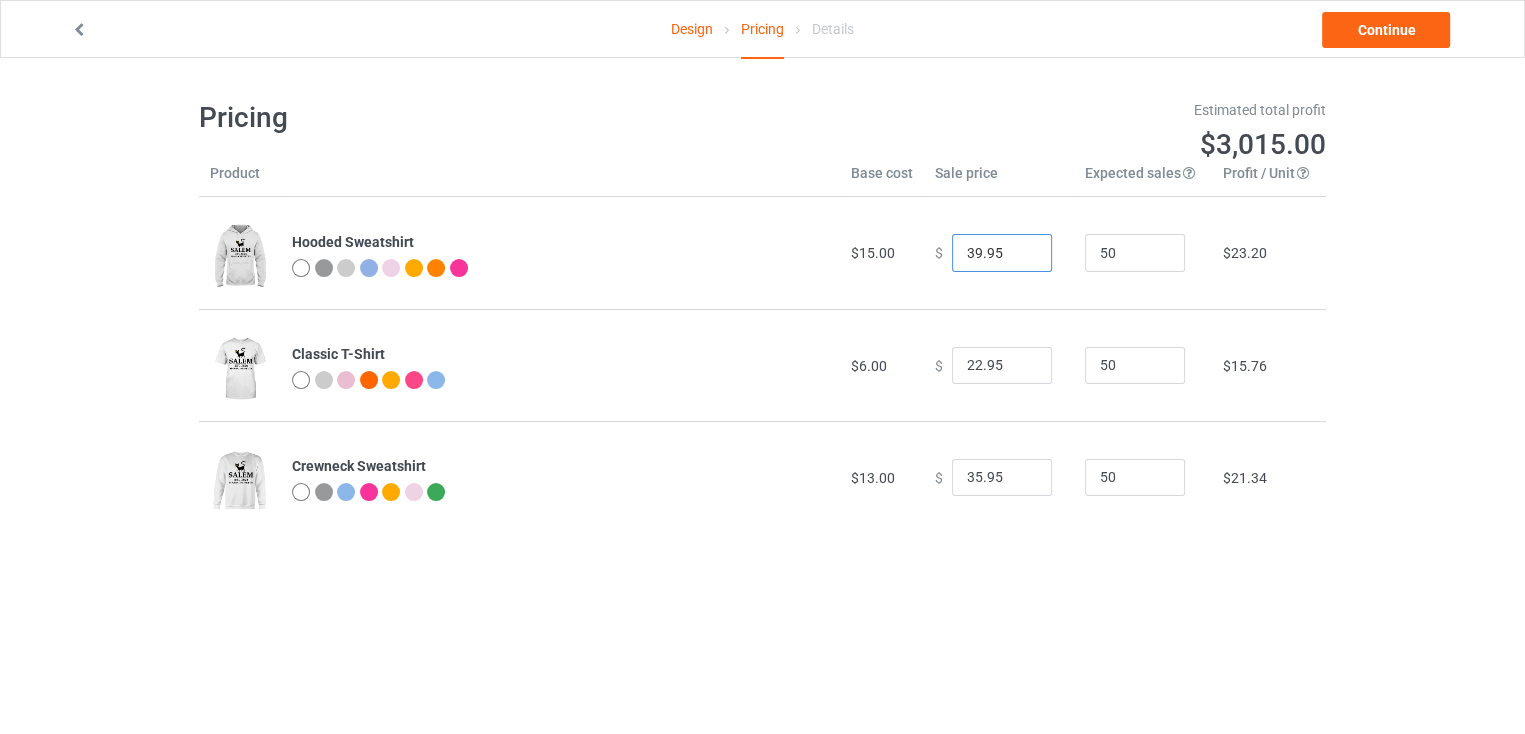 click on "39.95" at bounding box center [1002, 253] 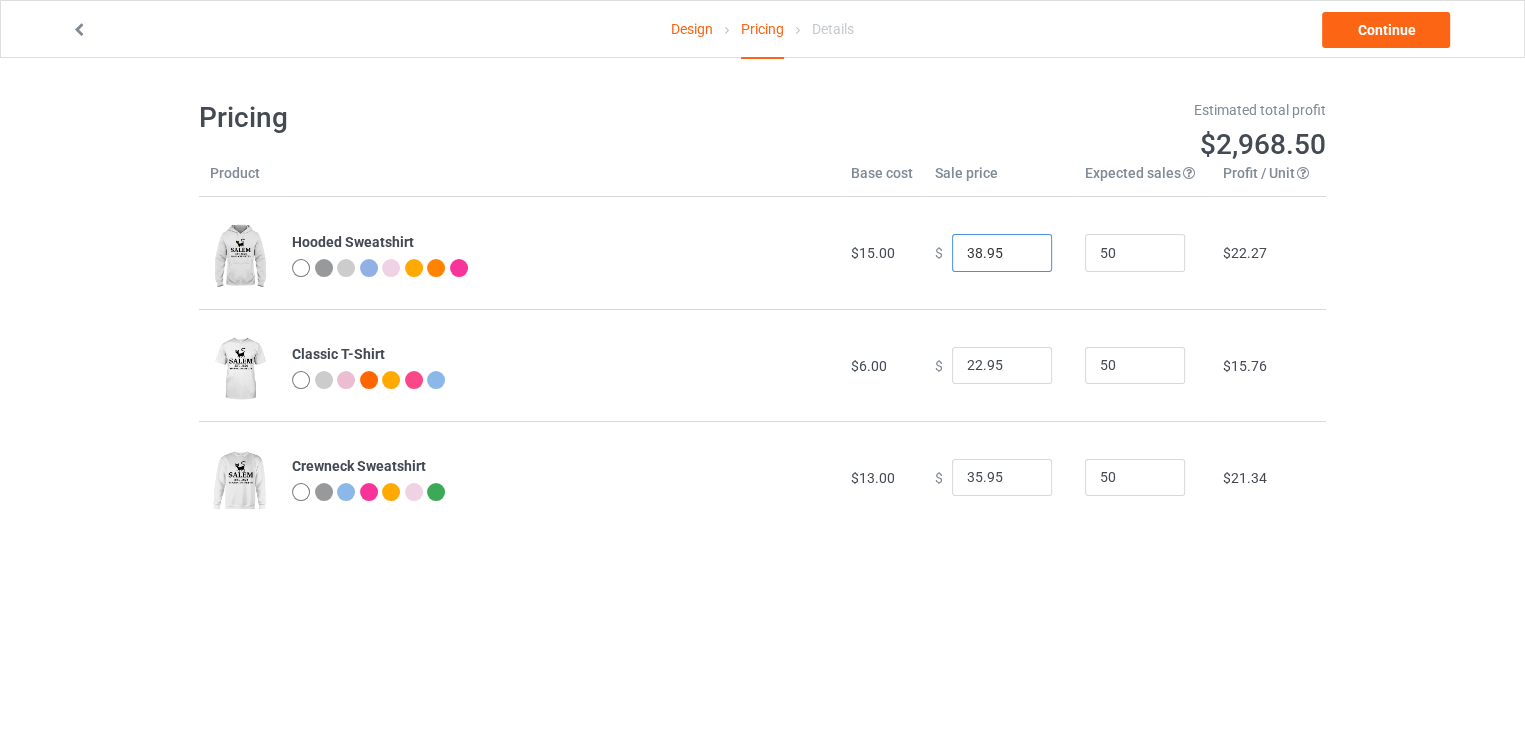 click on "38.95" at bounding box center (1002, 253) 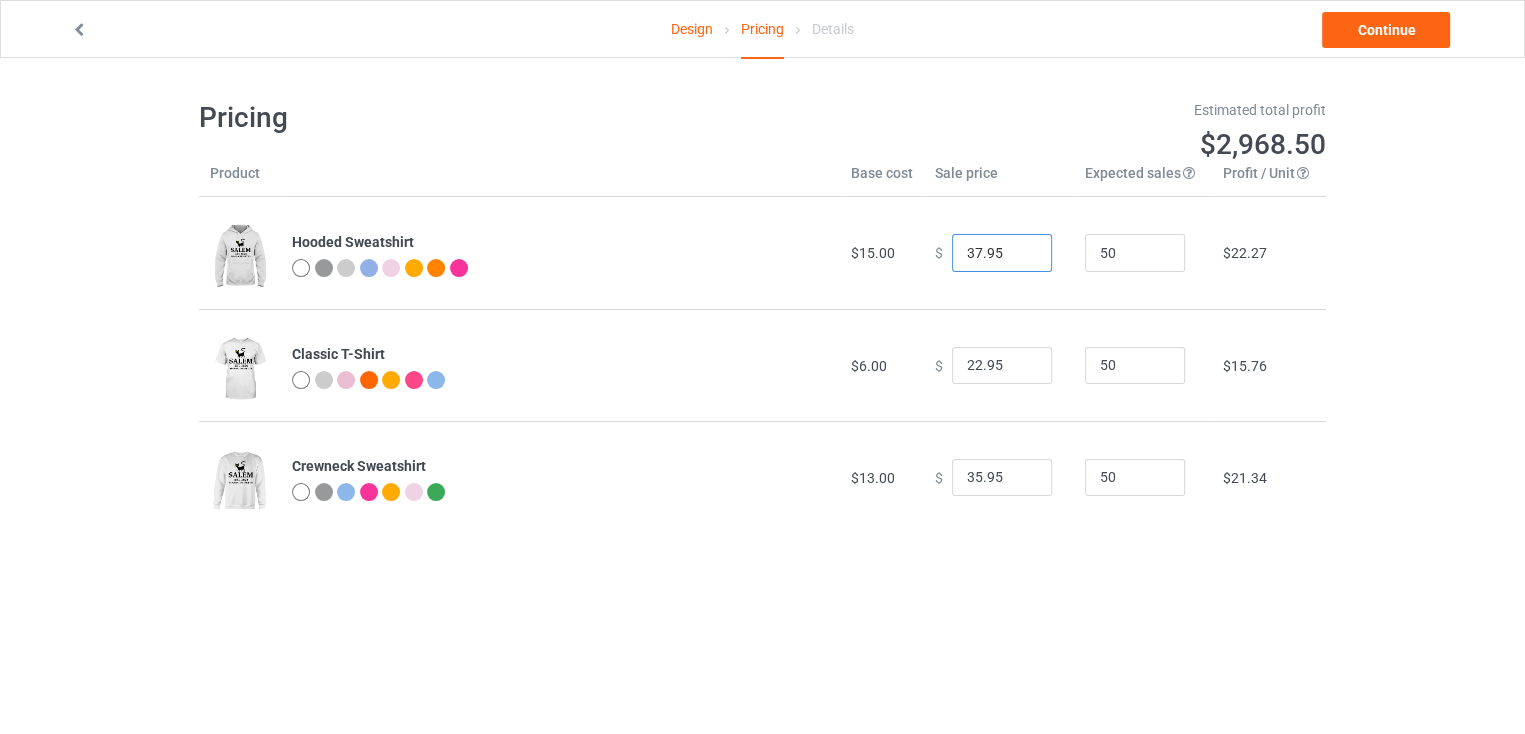 click on "37.95" at bounding box center [1002, 253] 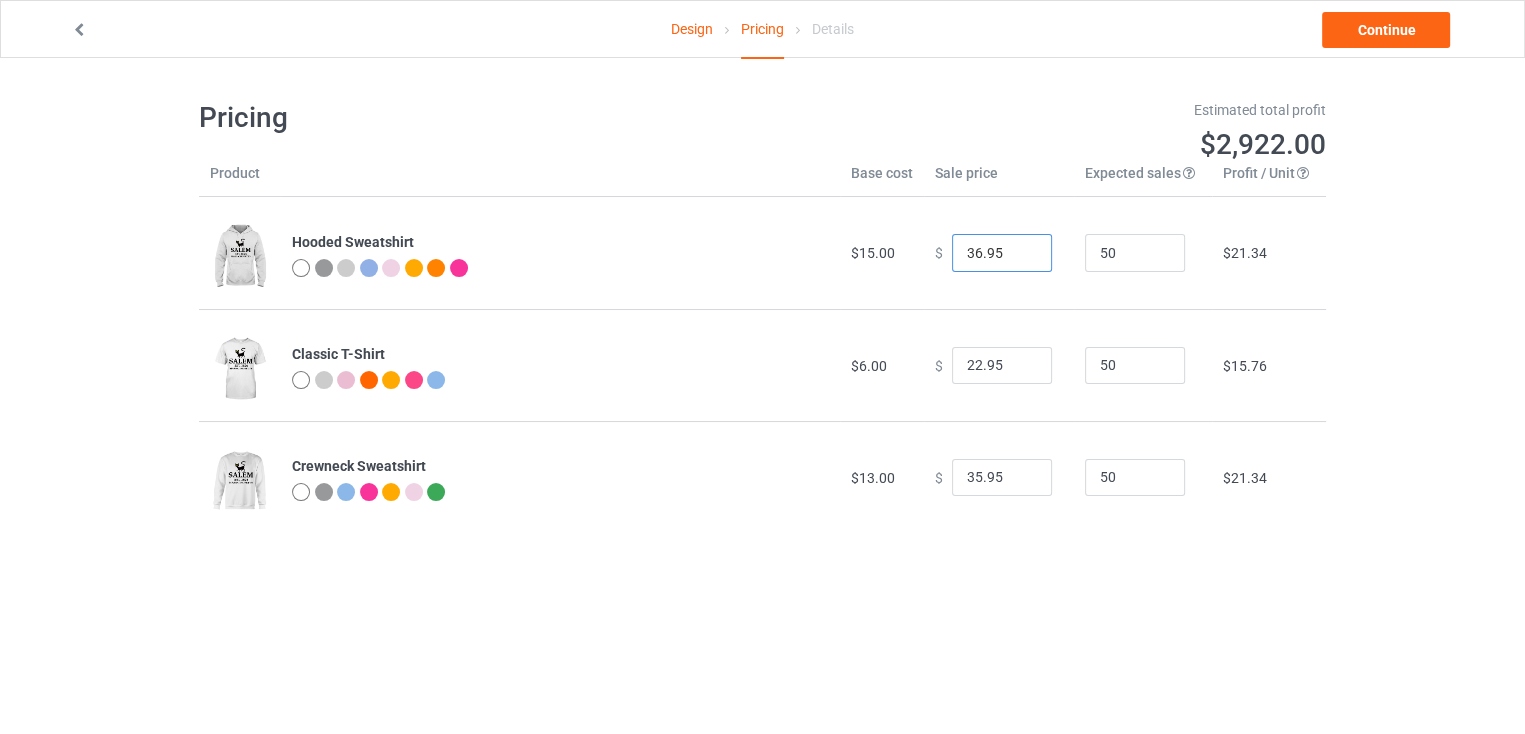 click on "36.95" at bounding box center (1002, 253) 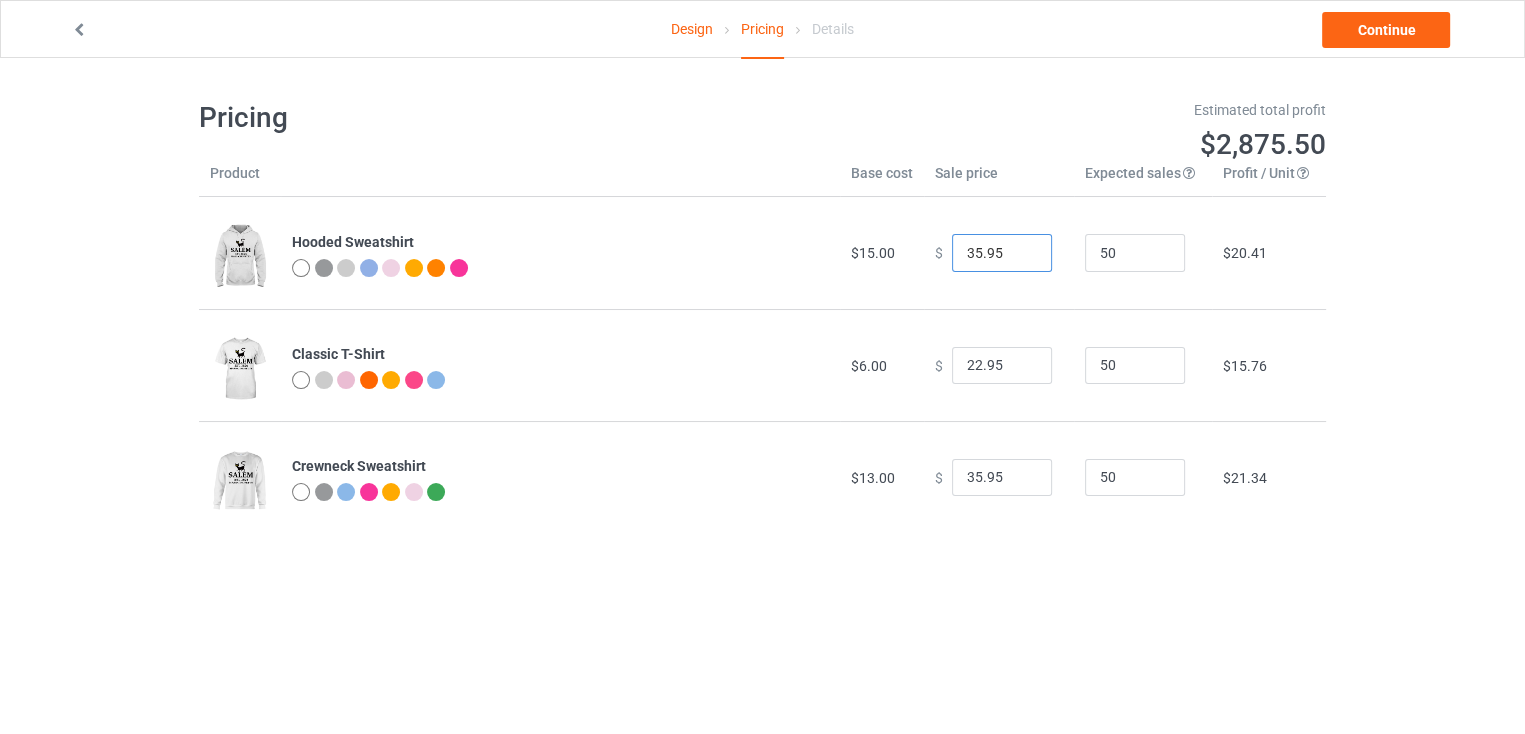 click on "35.95" at bounding box center (1002, 253) 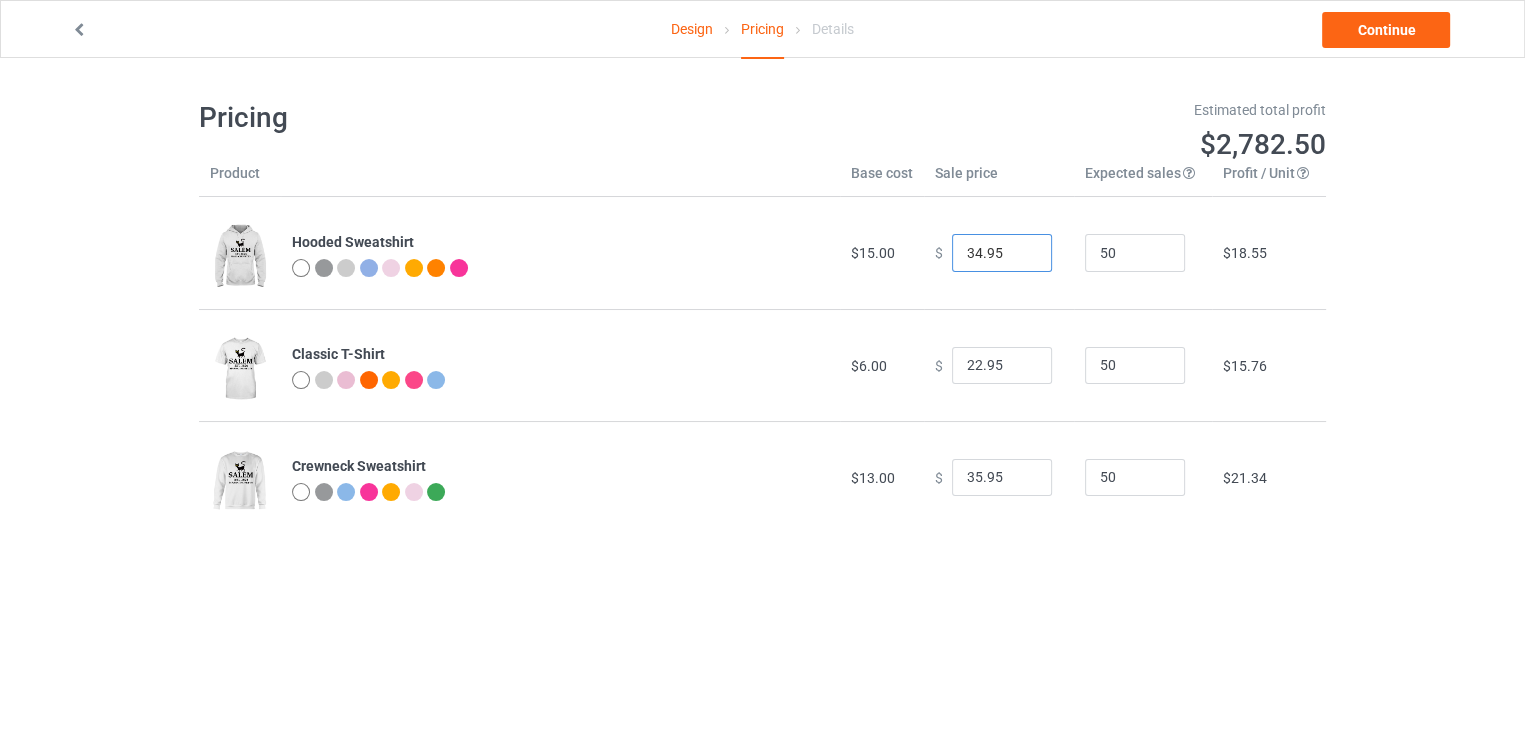 click on "34.95" at bounding box center (1002, 253) 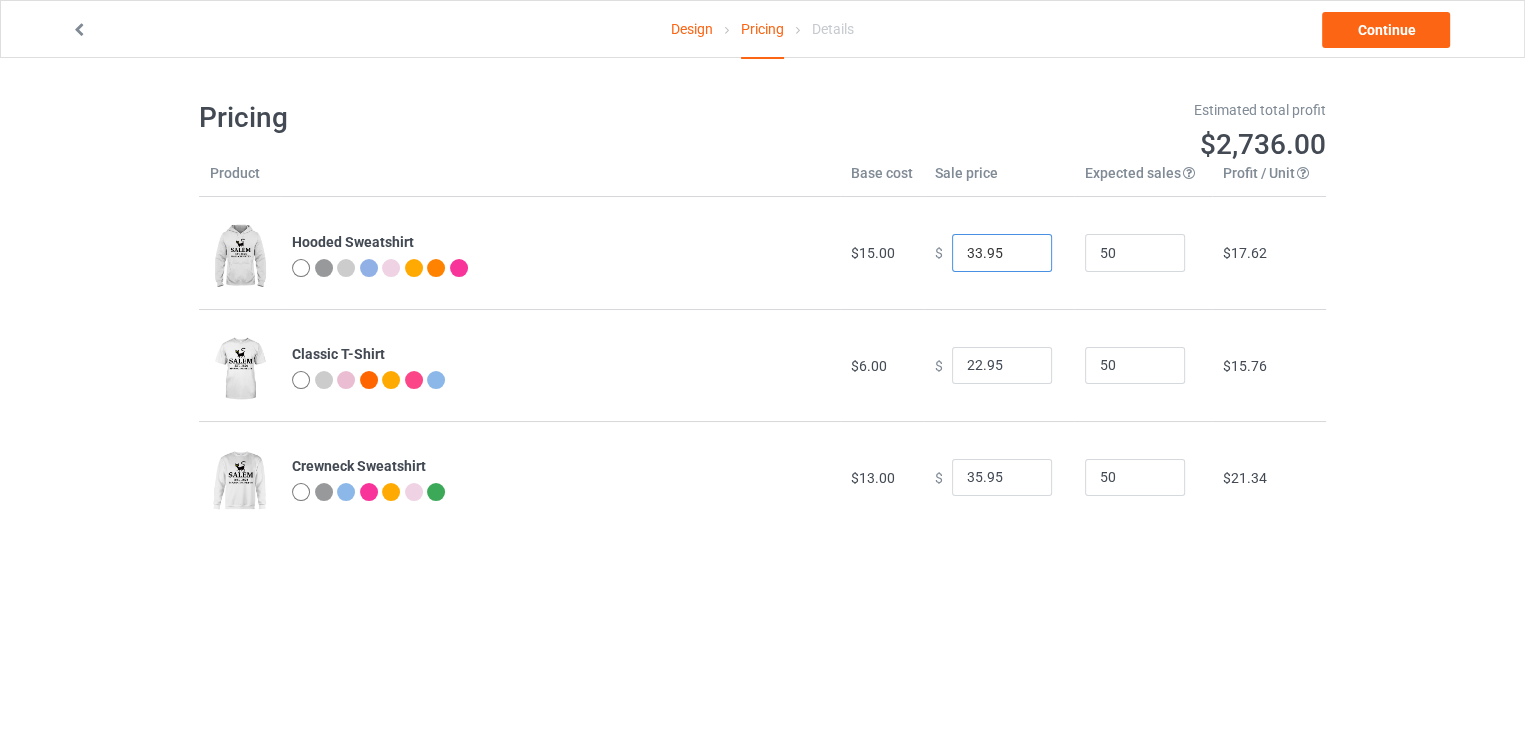 click on "33.95" at bounding box center [1002, 253] 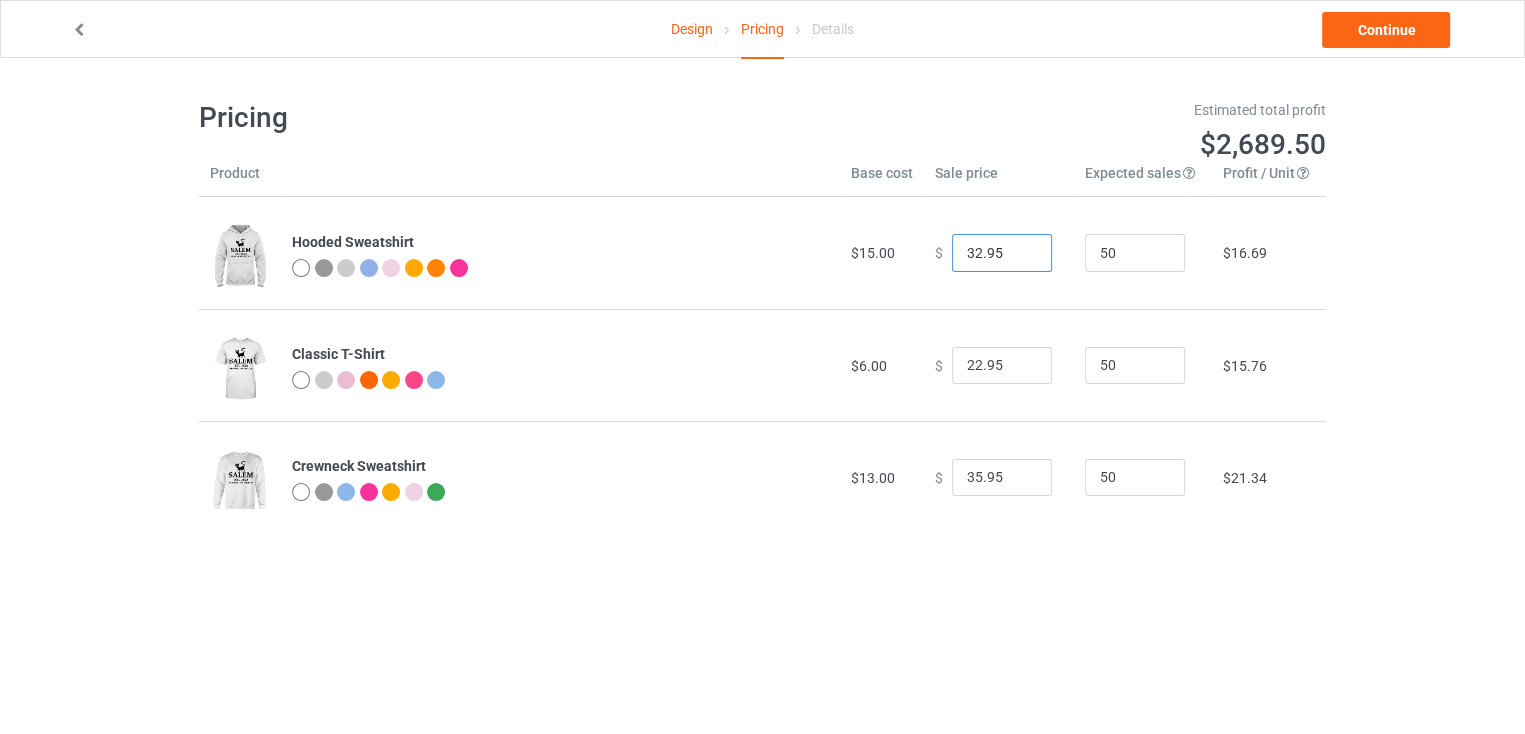 click on "32.95" at bounding box center [1002, 253] 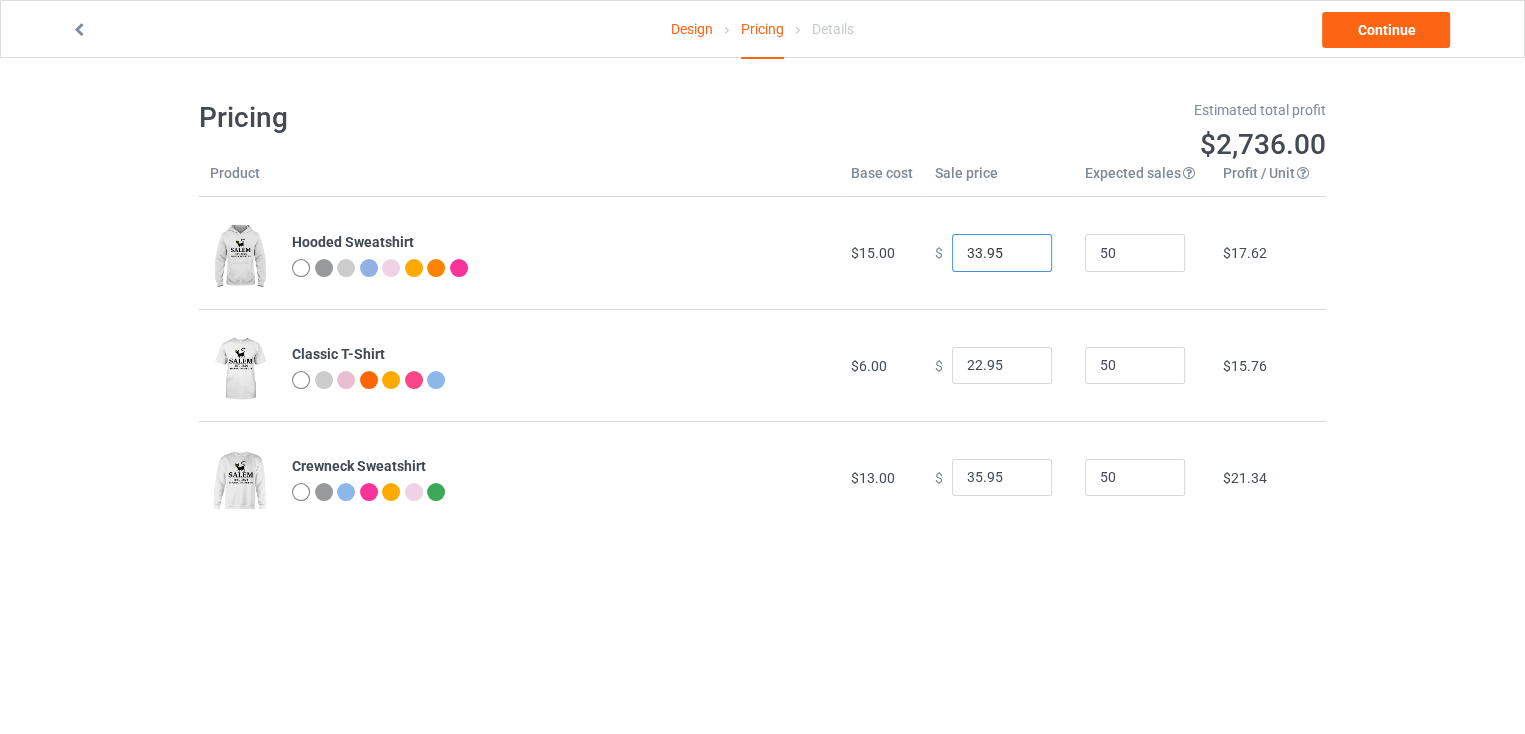 click on "33.95" at bounding box center [1002, 253] 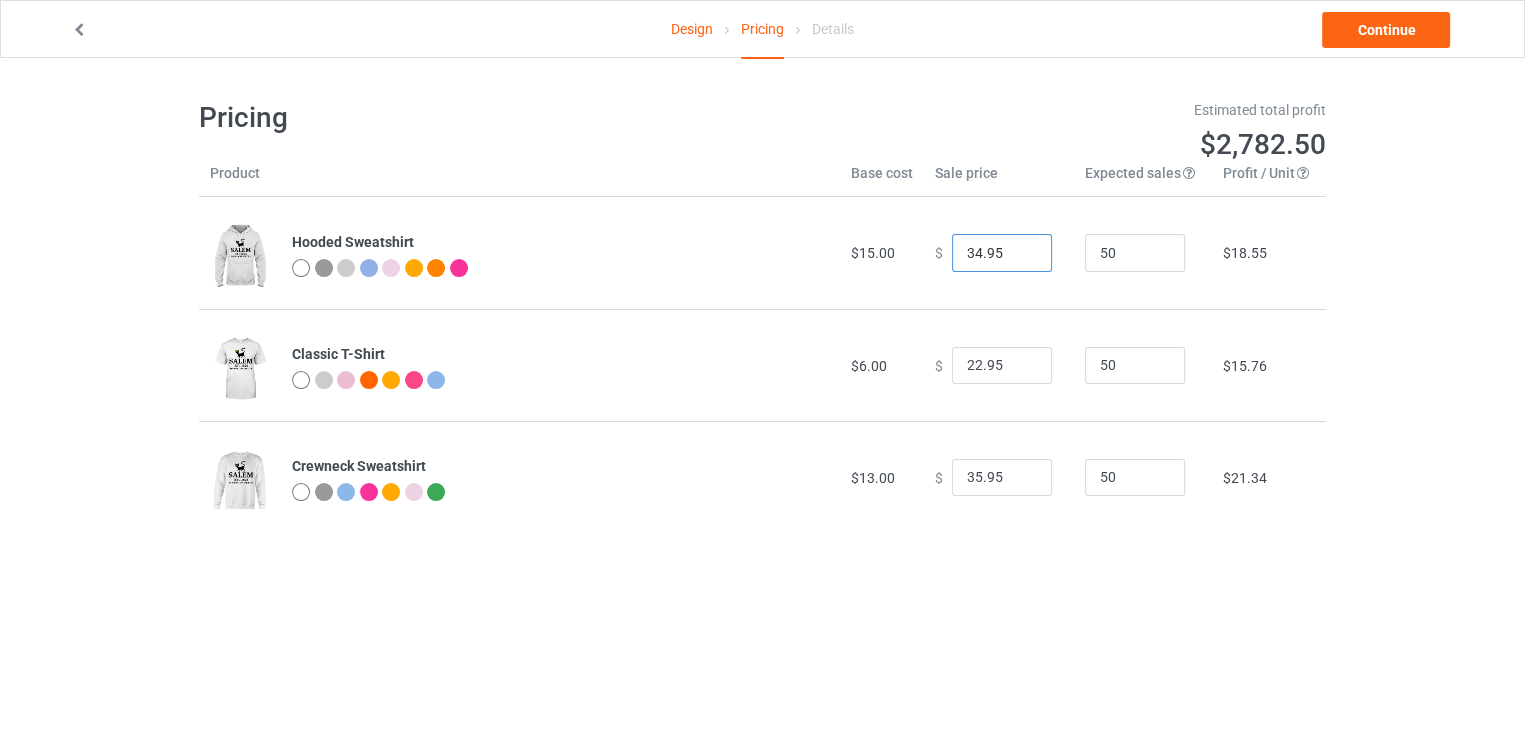 click on "34.95" at bounding box center [1002, 253] 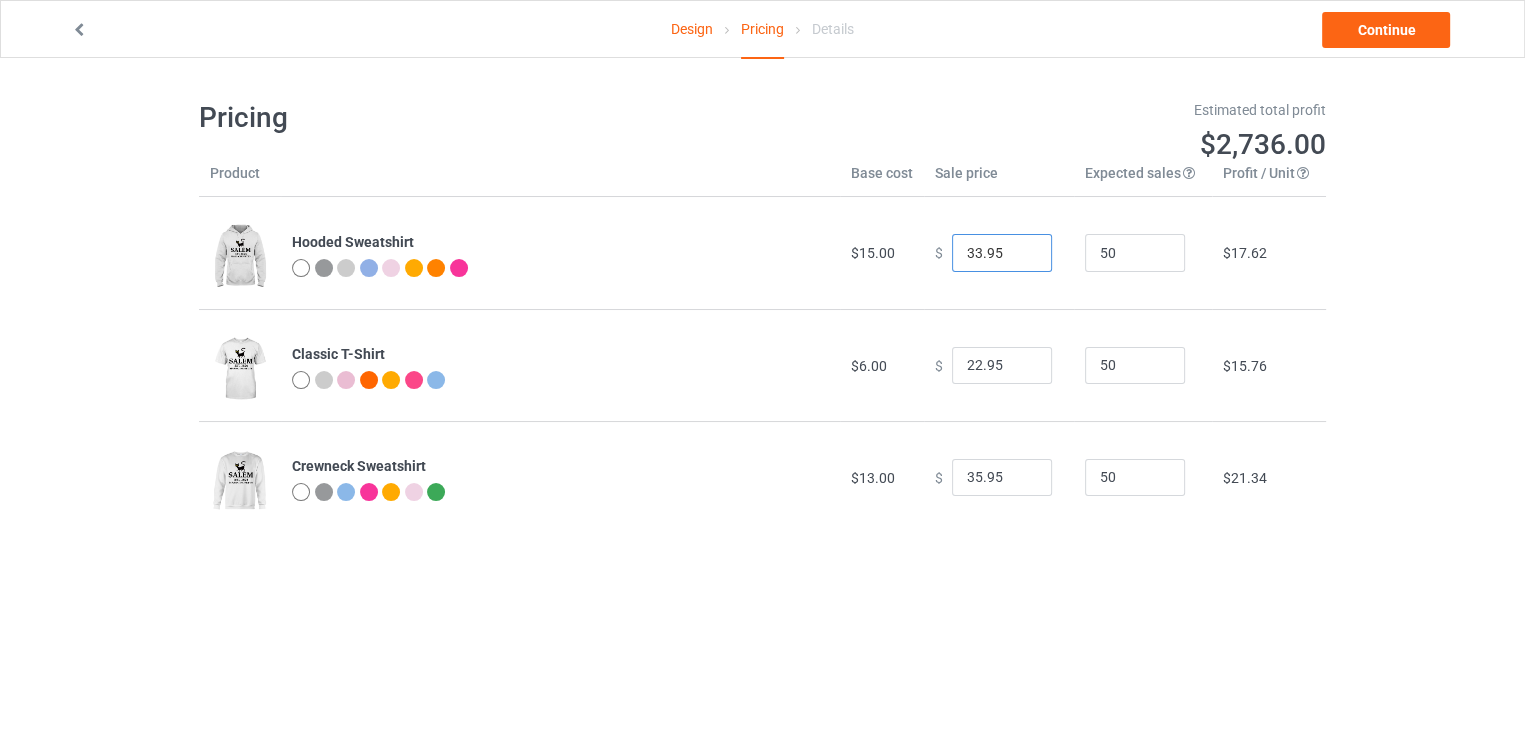 click on "33.95" at bounding box center (1002, 253) 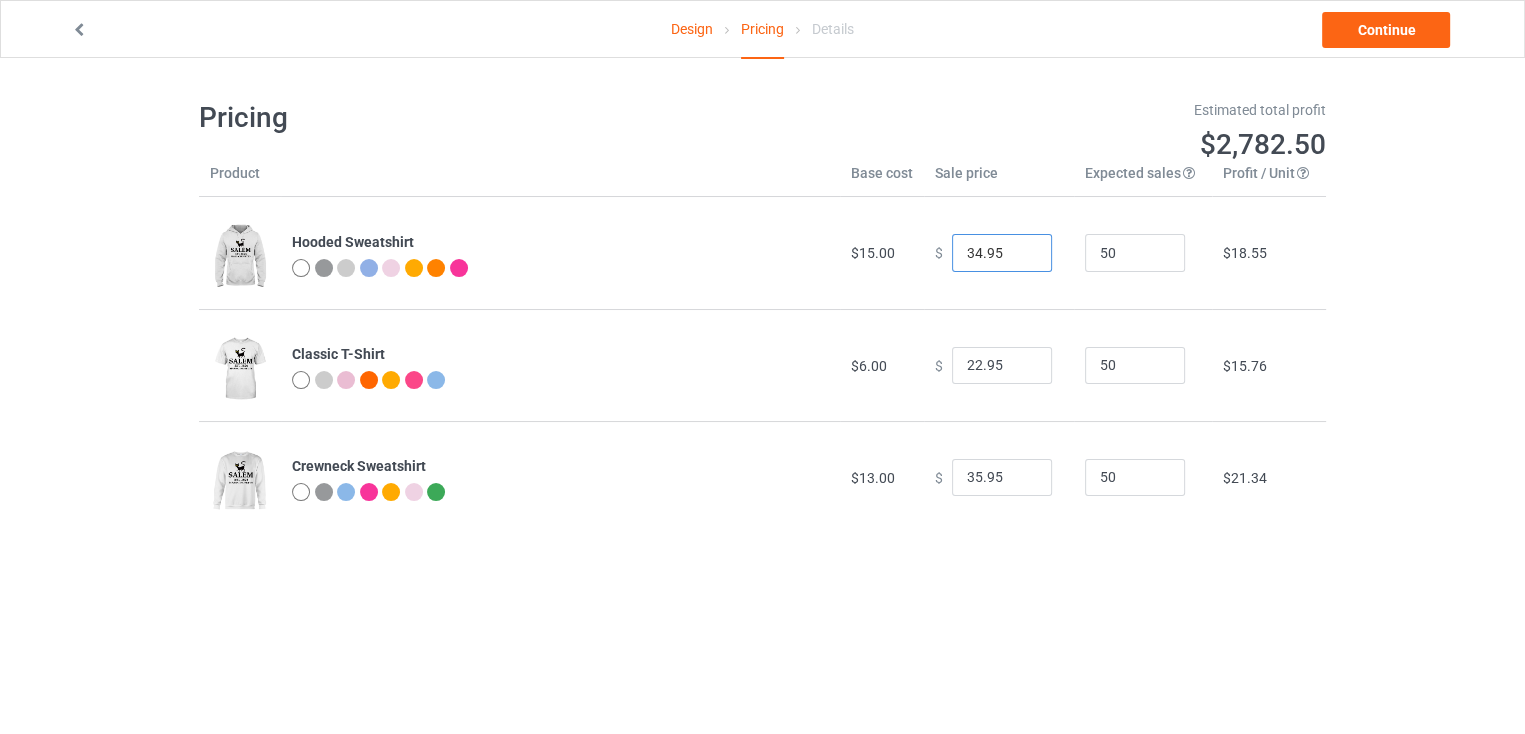 click on "34.95" at bounding box center [1002, 253] 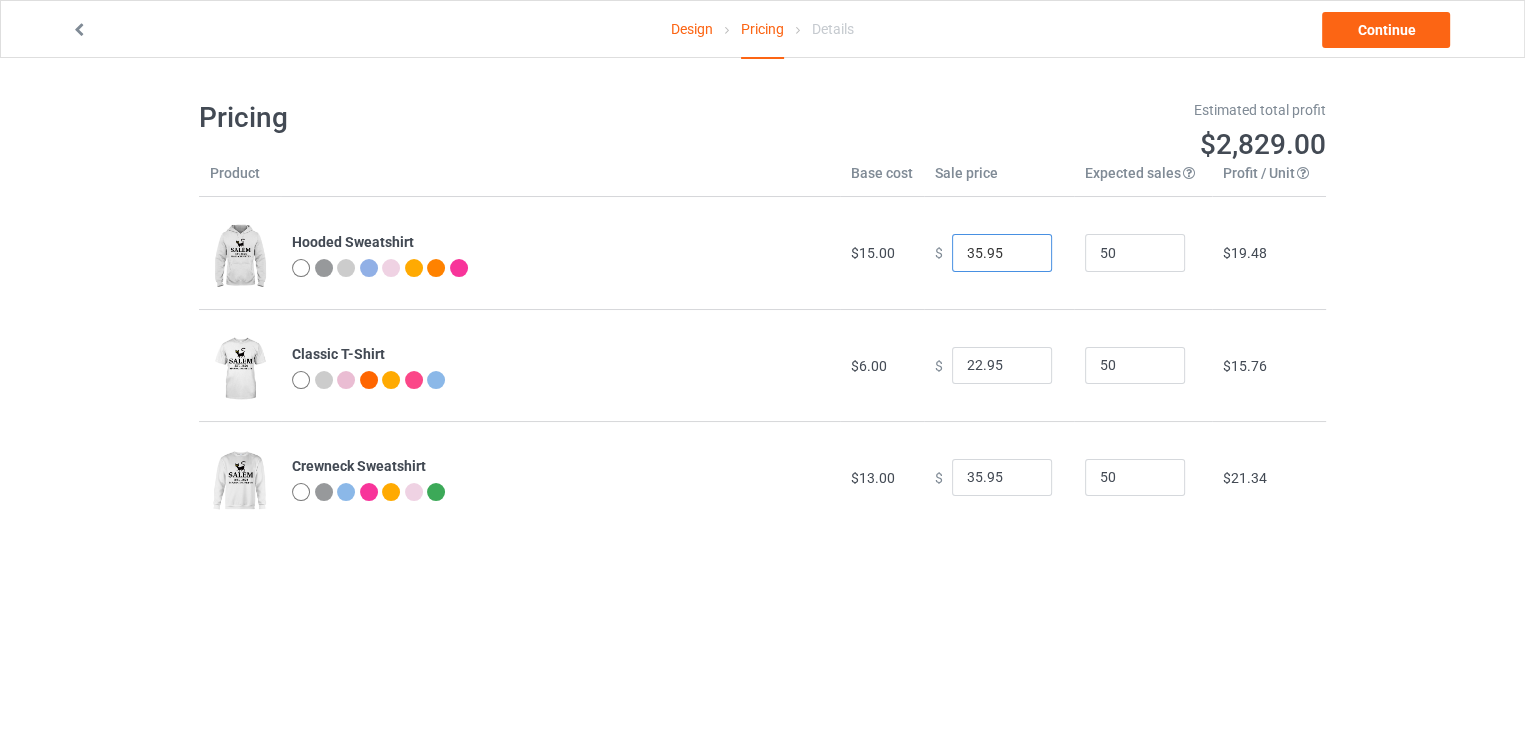click on "35.95" at bounding box center [1002, 253] 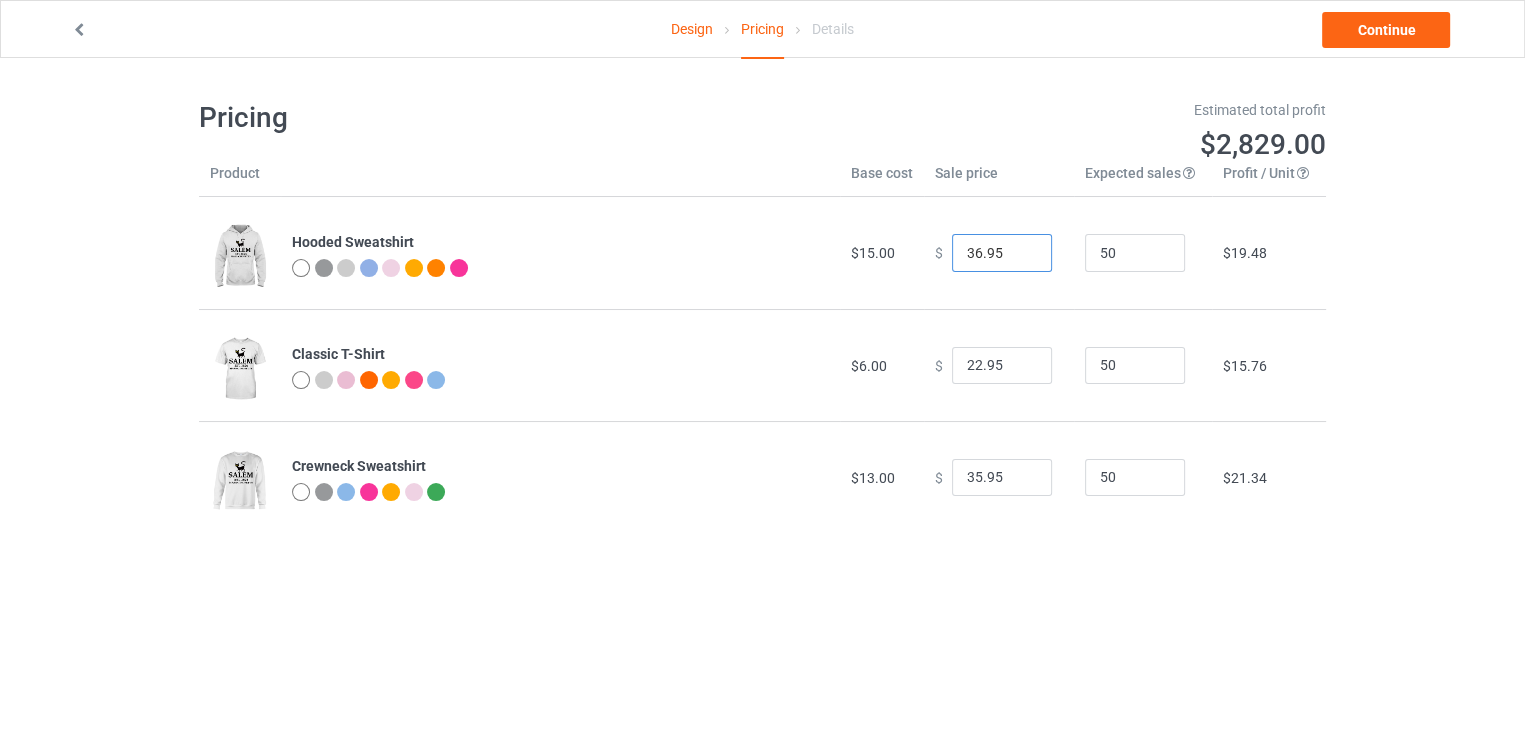 click on "36.95" at bounding box center (1002, 253) 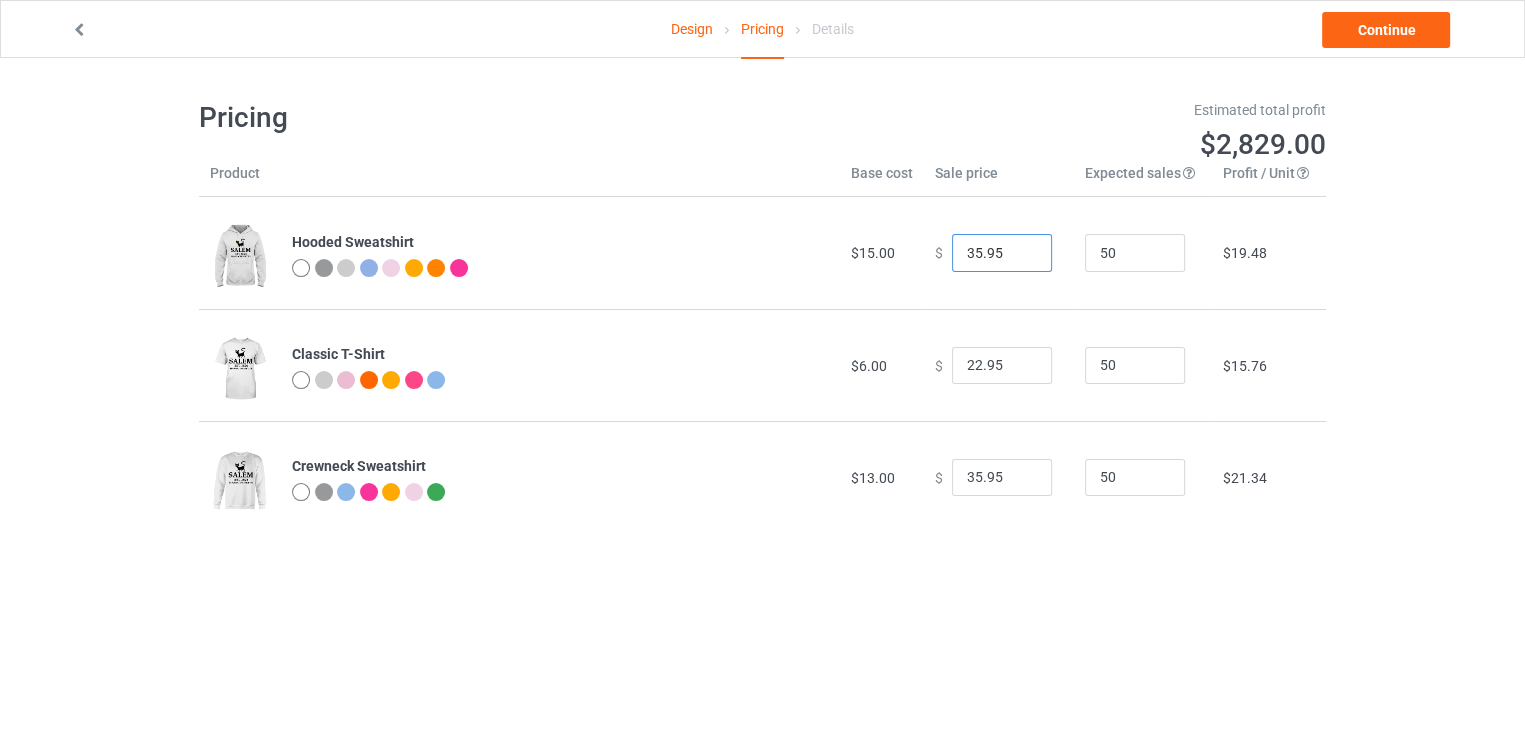 click on "35.95" at bounding box center (1002, 253) 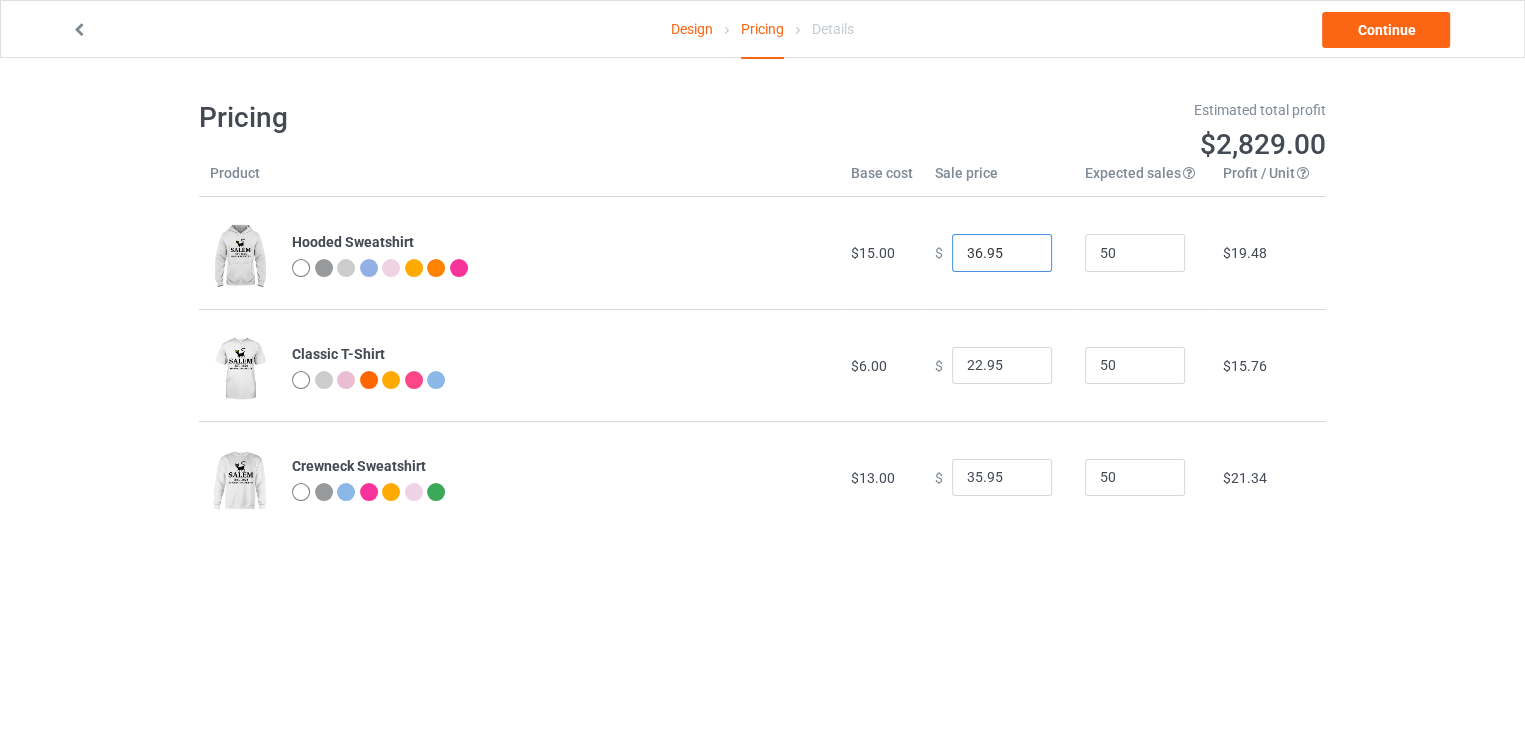 click on "36.95" at bounding box center (1002, 253) 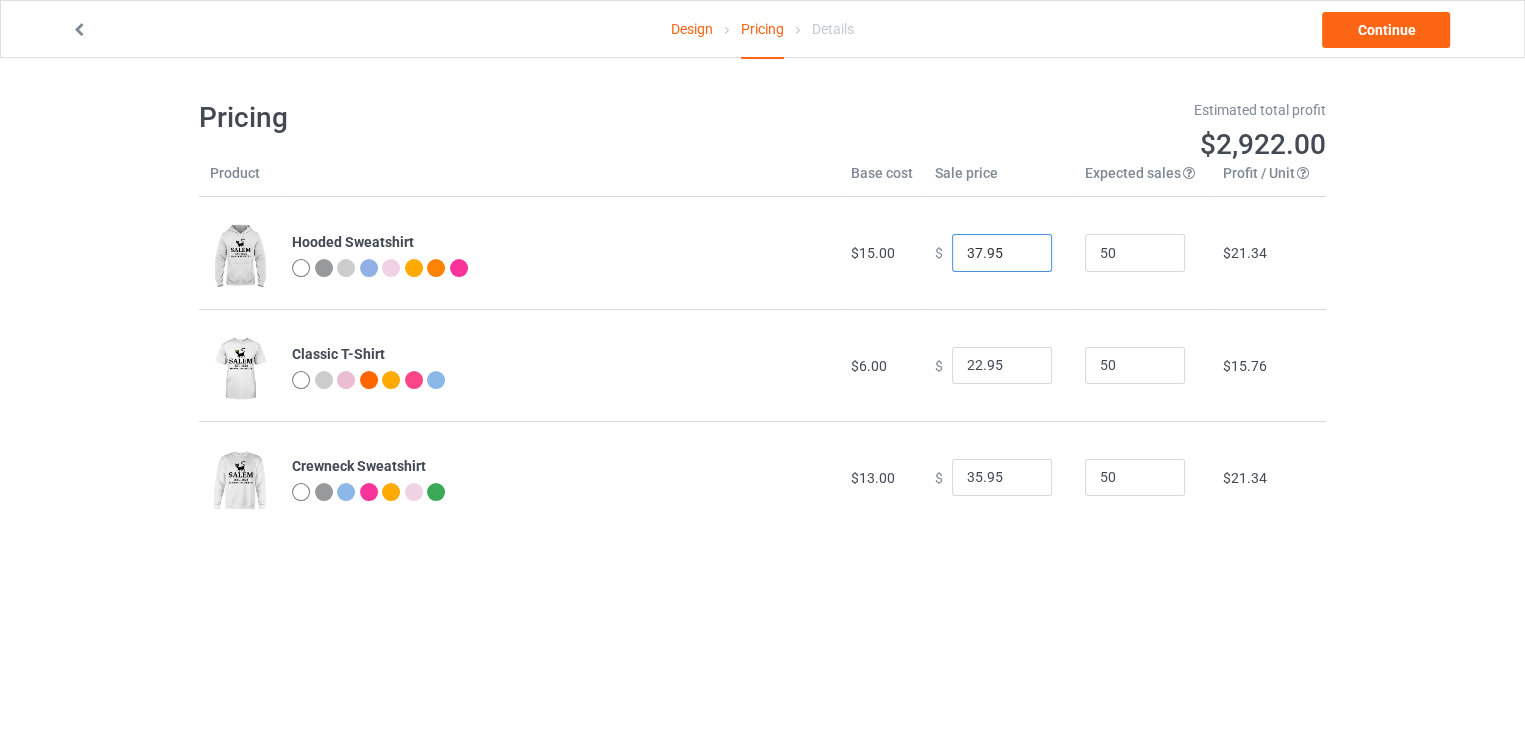click on "37.95" at bounding box center (1002, 253) 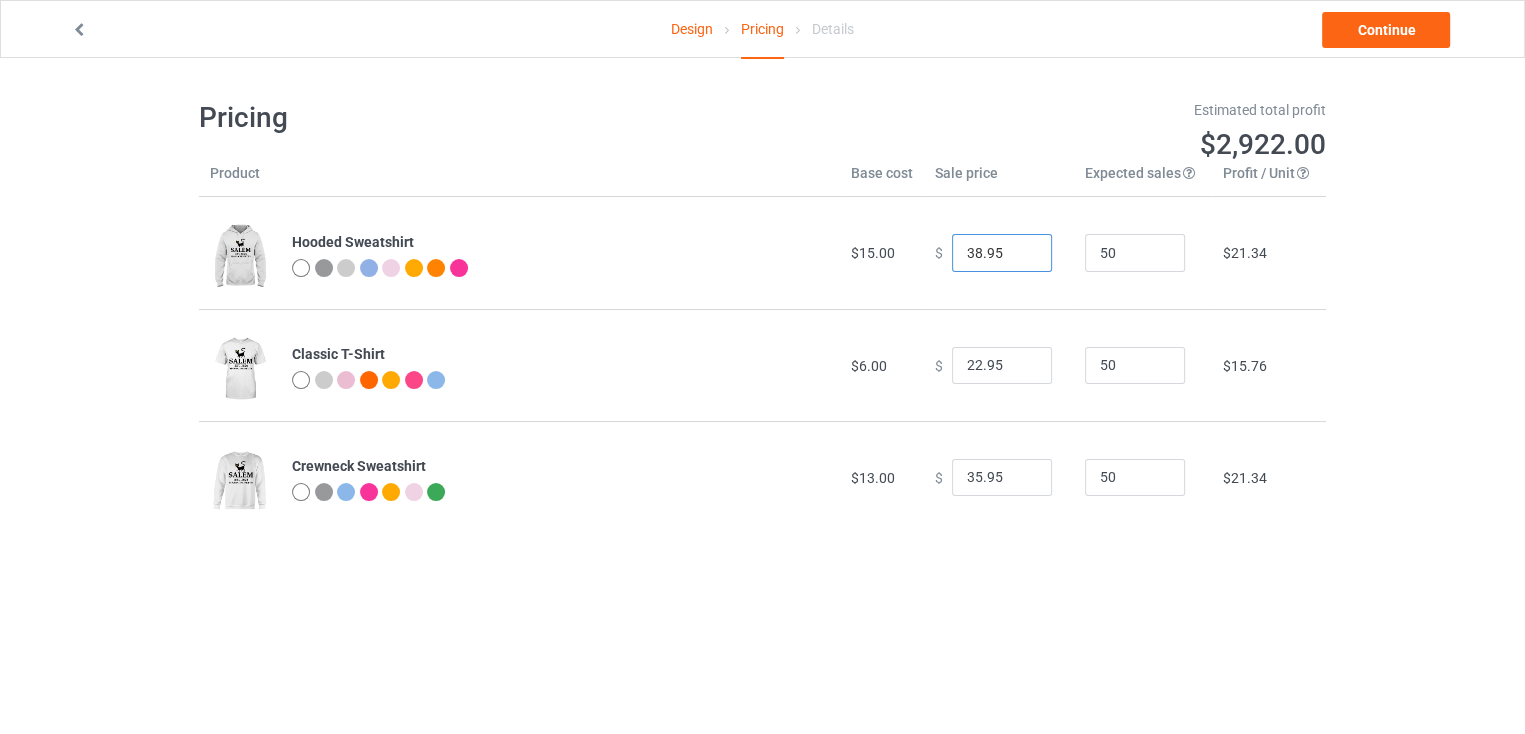 click on "38.95" at bounding box center [1002, 253] 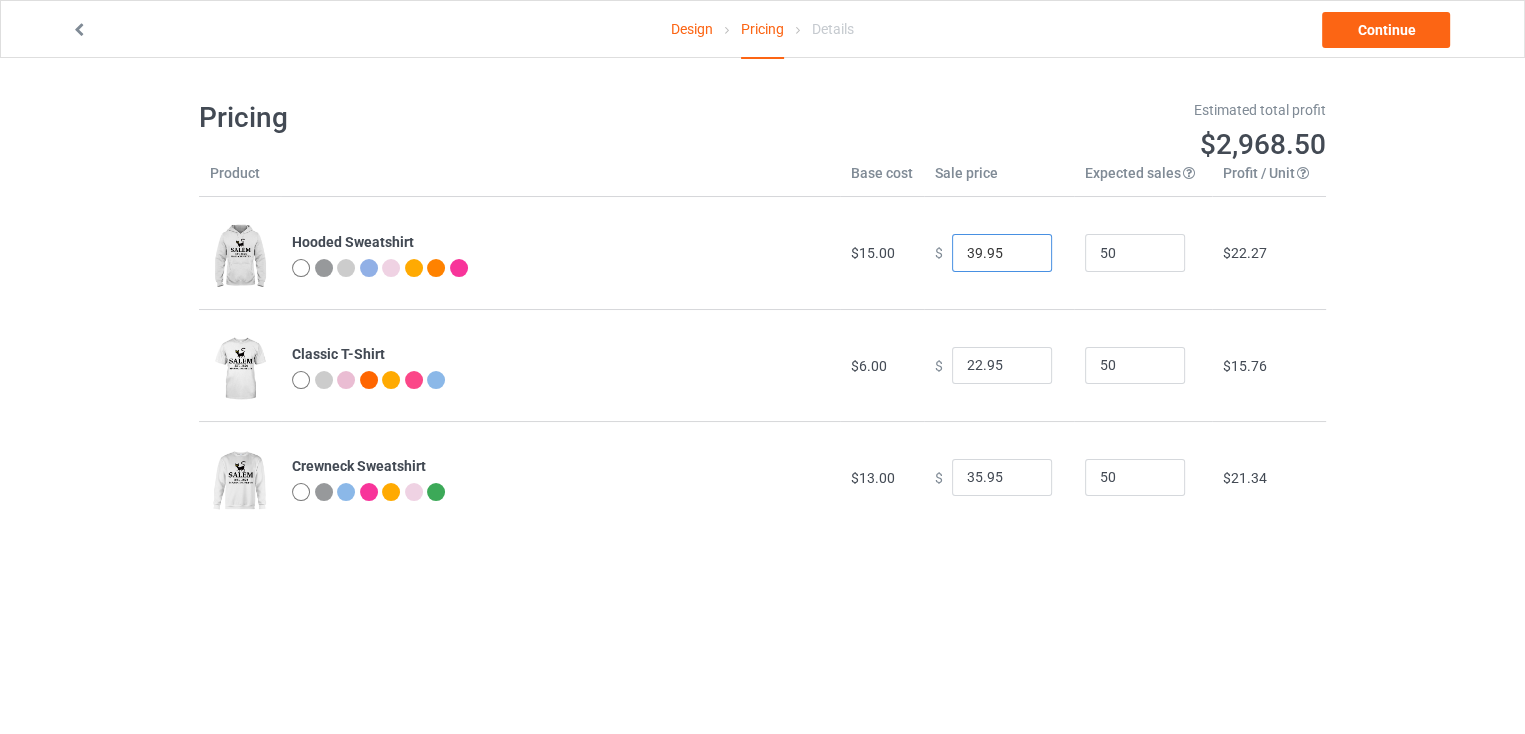 click on "39.95" at bounding box center (1002, 253) 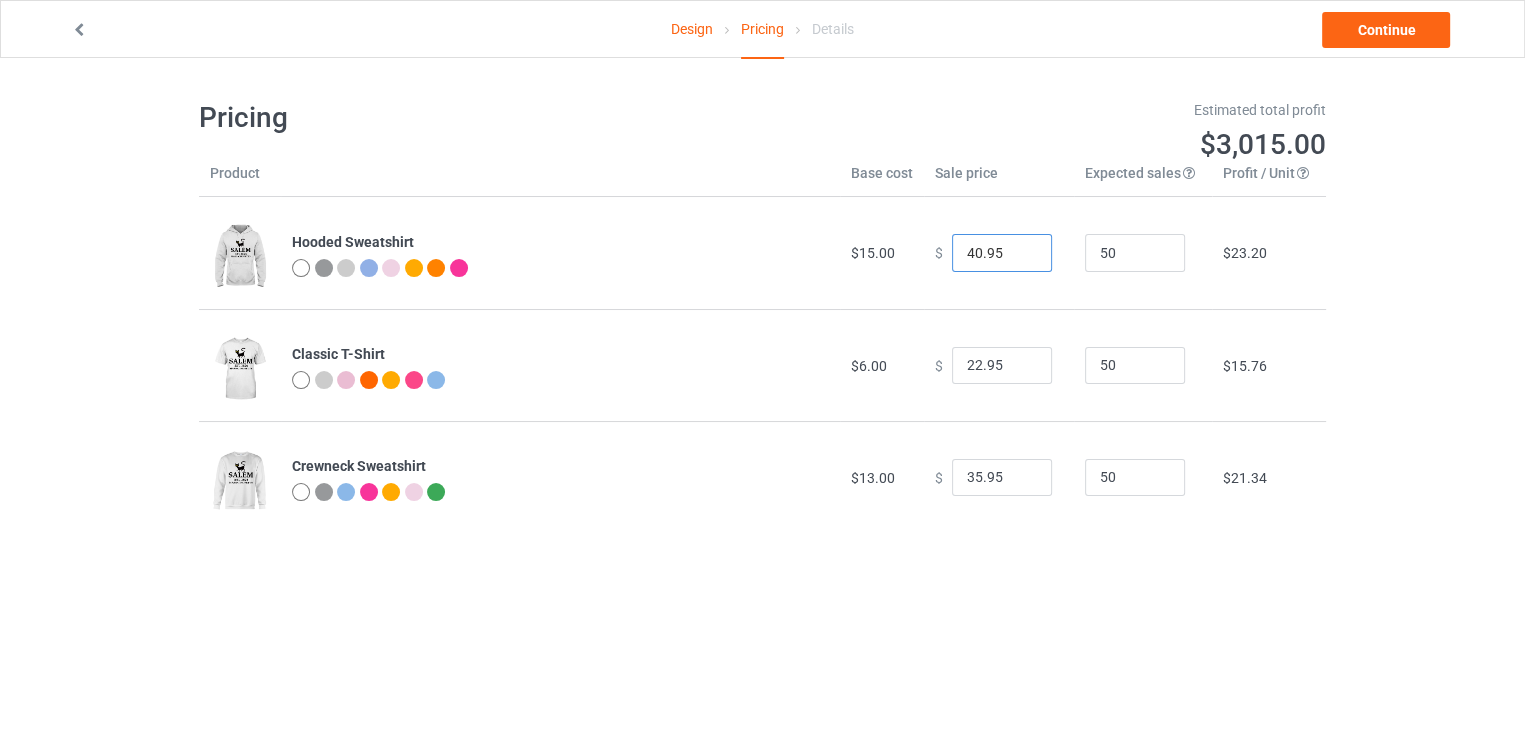 click on "40.95" at bounding box center (1002, 253) 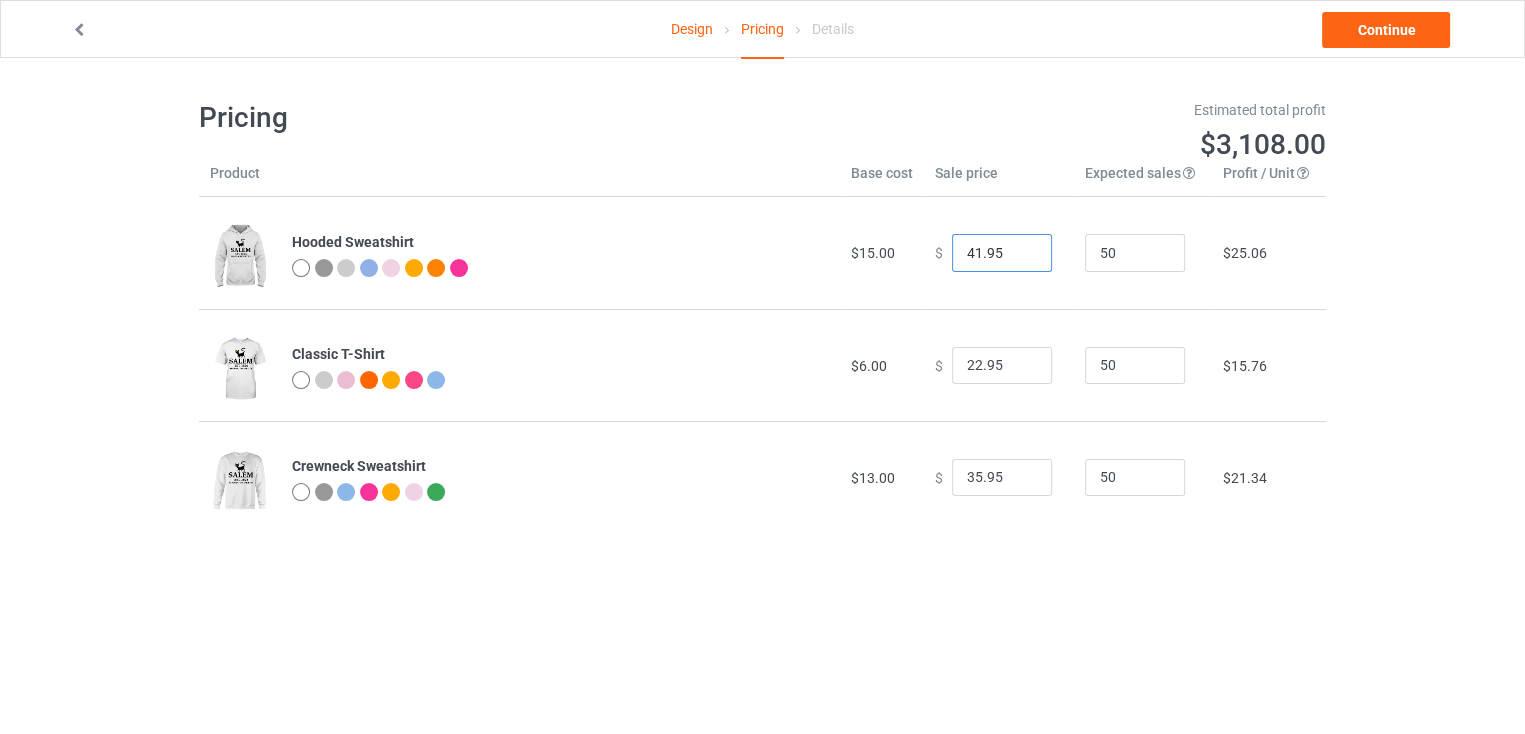 click on "41.95" at bounding box center (1002, 253) 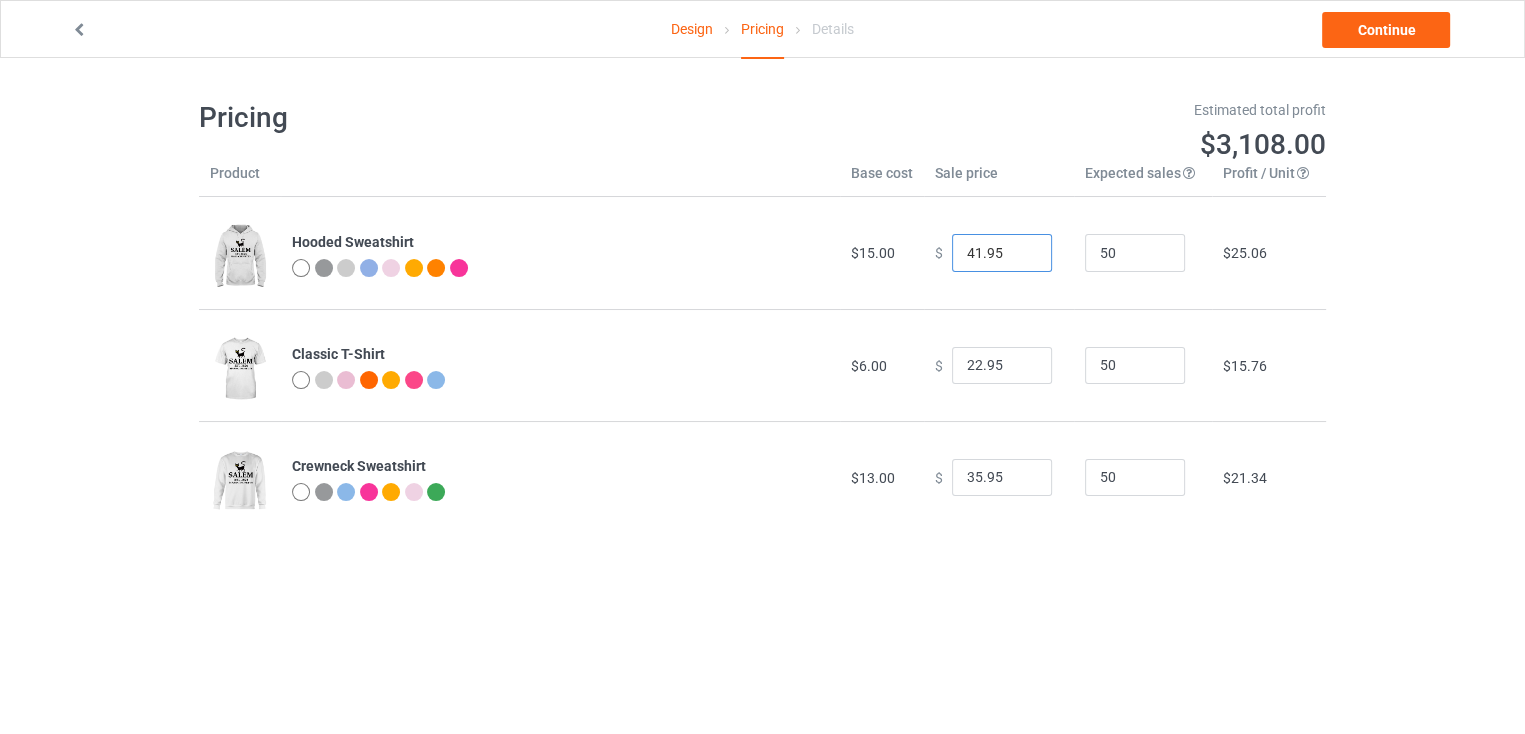 click on "41.95" at bounding box center [1002, 253] 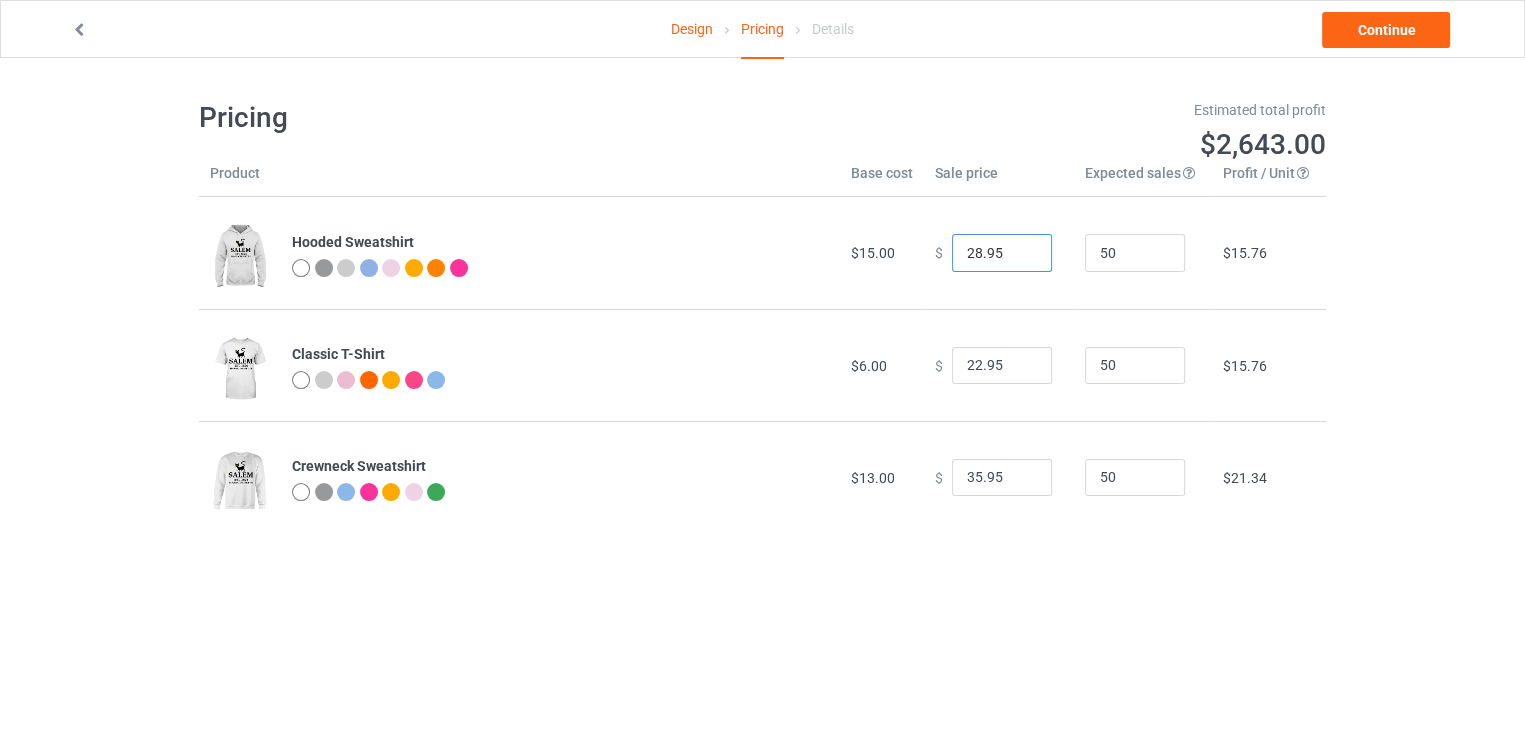 click on "28.95" at bounding box center [1002, 253] 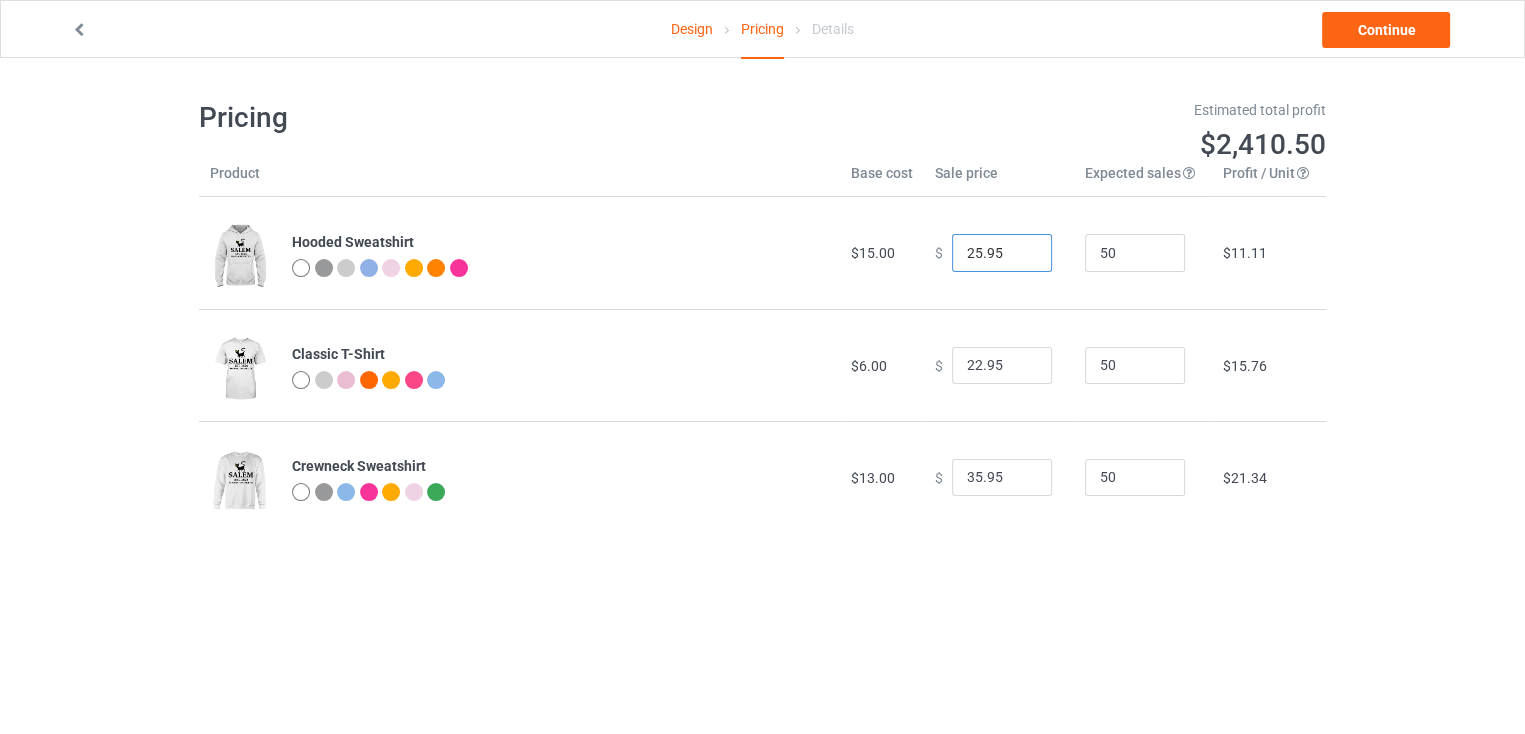 click on "25.95" at bounding box center [1002, 253] 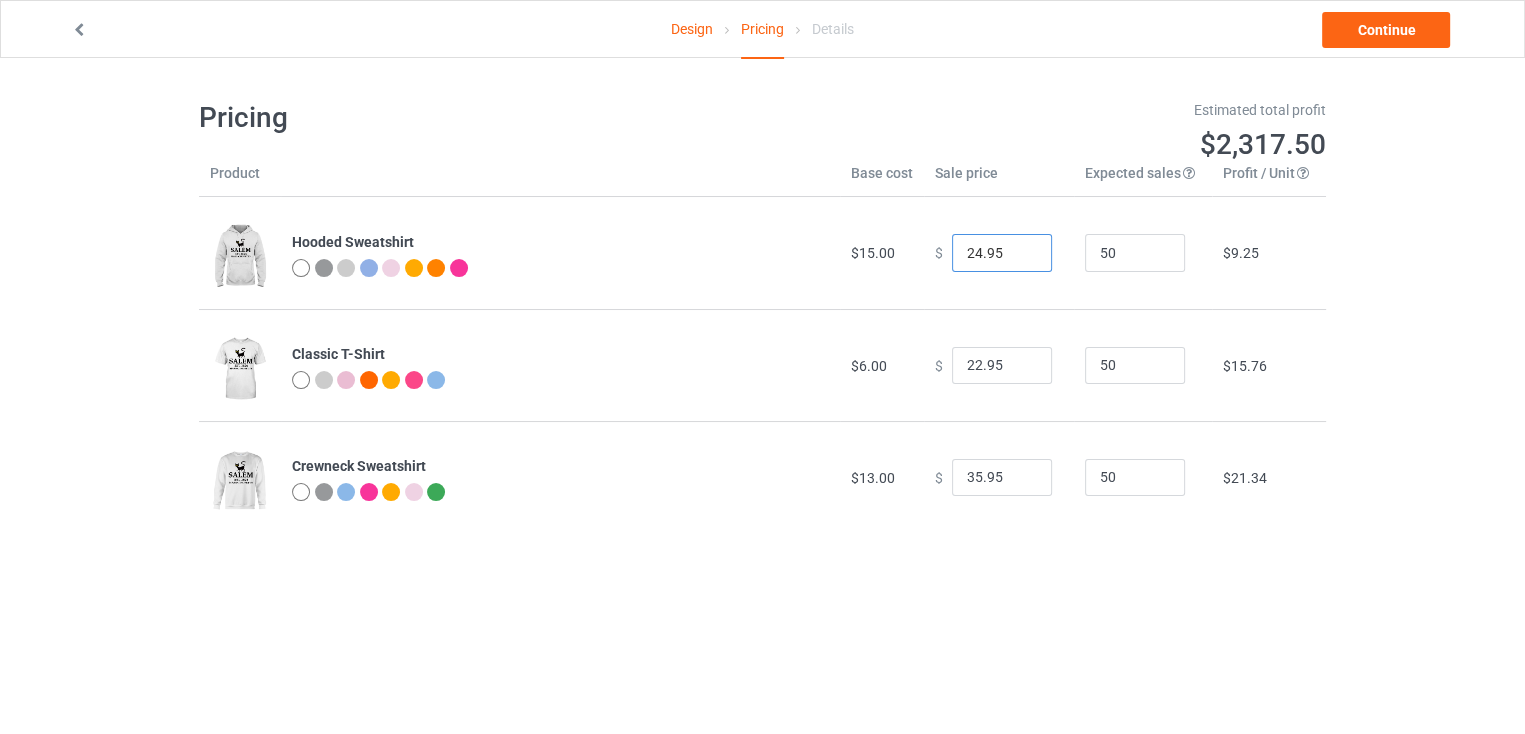 click on "24.95" at bounding box center (1002, 253) 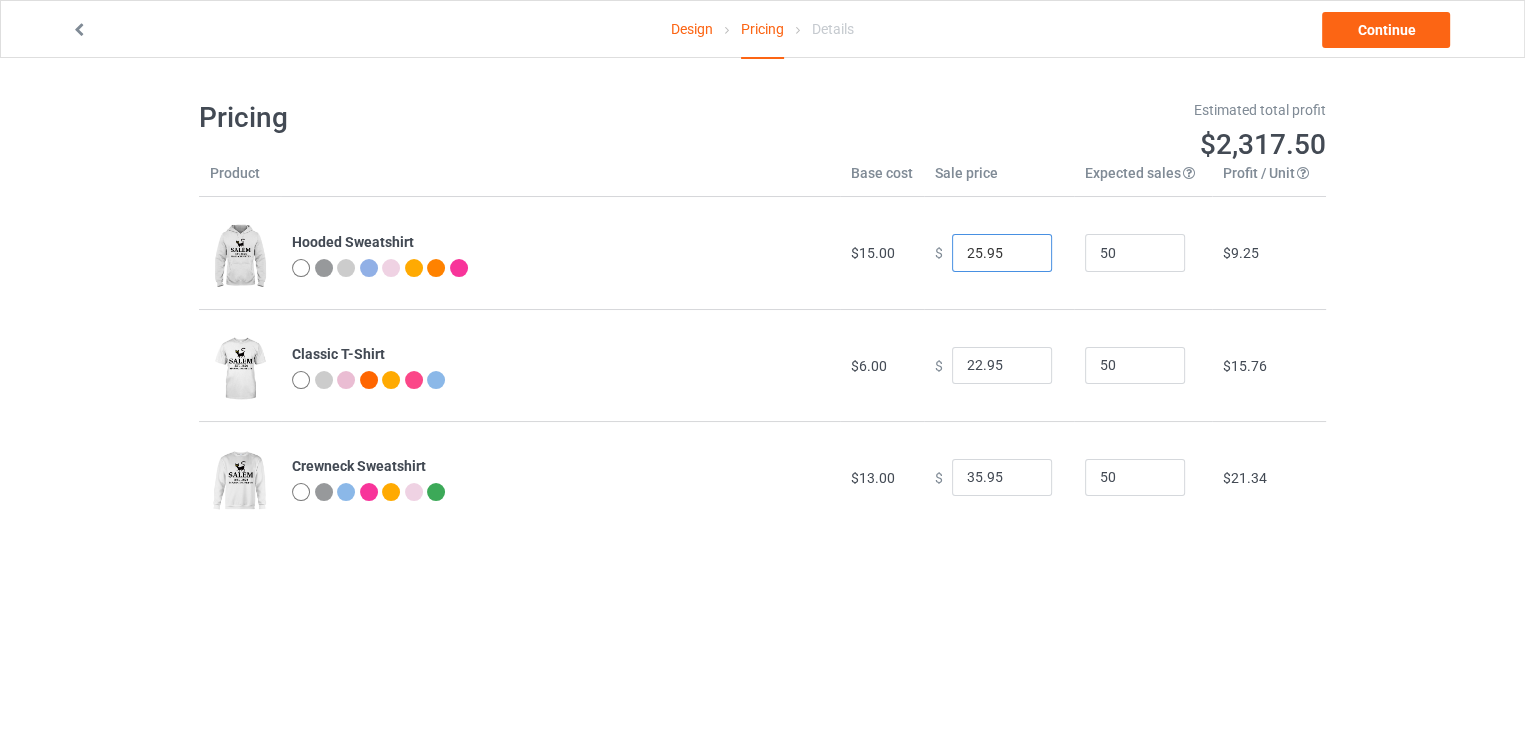 click on "25.95" at bounding box center (1002, 253) 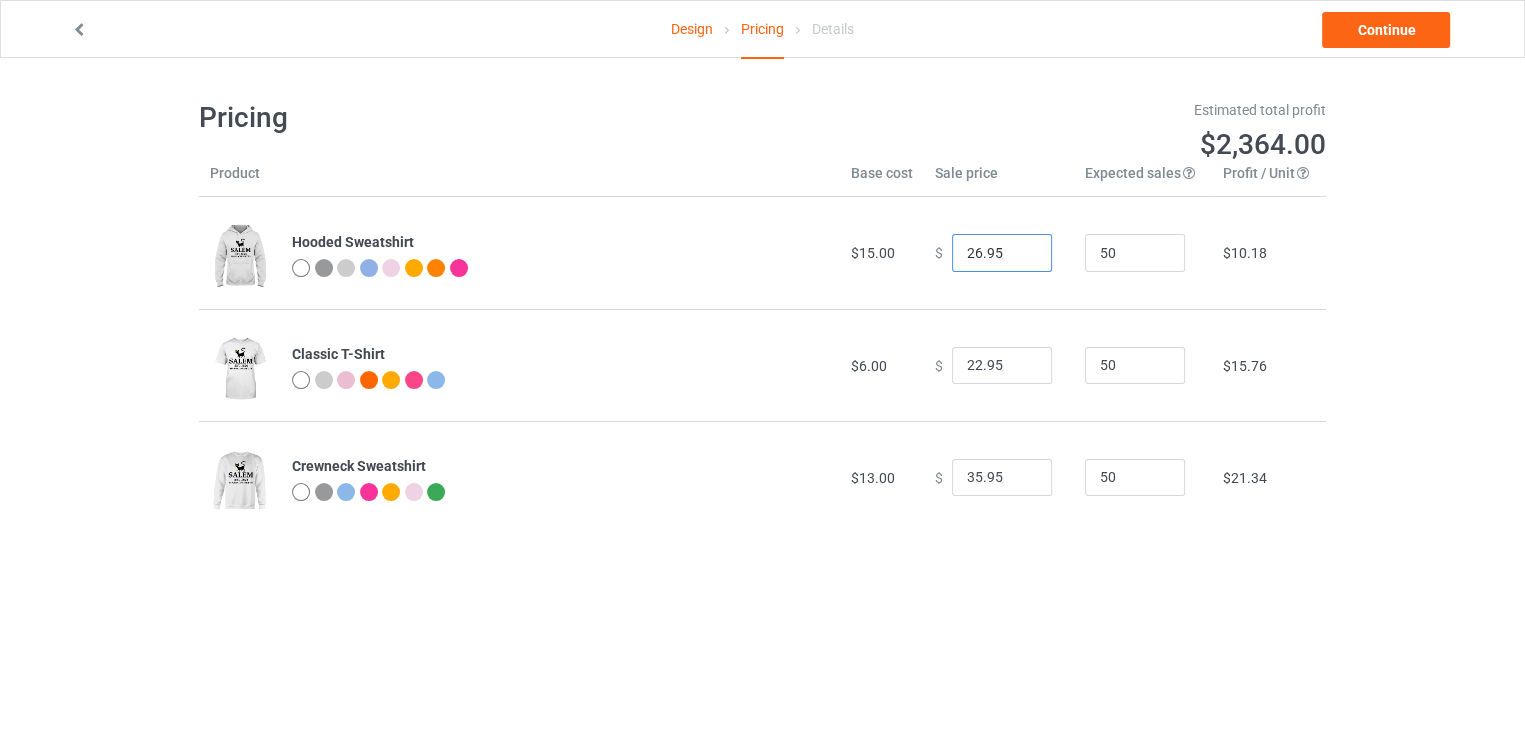 click on "26.95" at bounding box center [1002, 253] 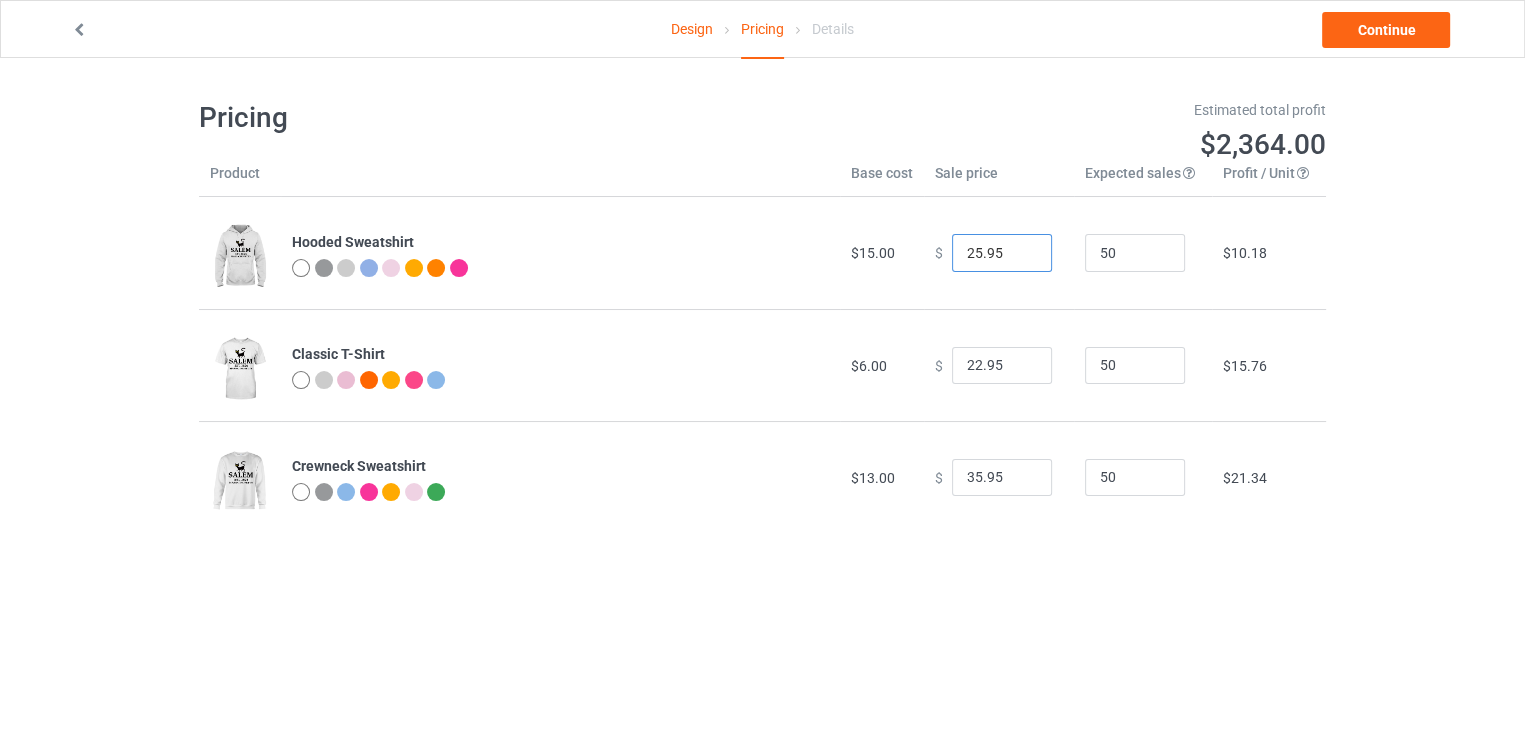 type on "25.95" 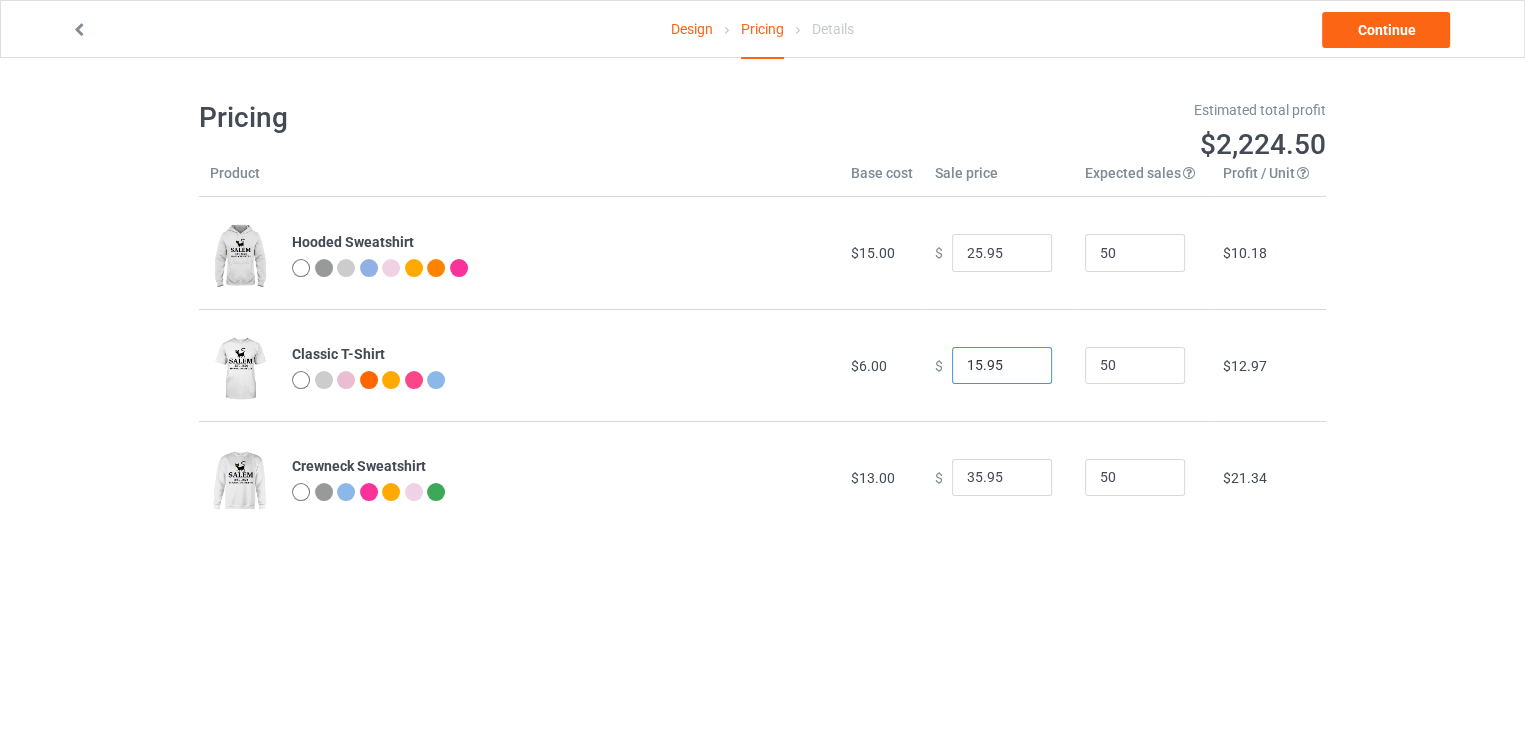 click on "15.95" at bounding box center [1002, 366] 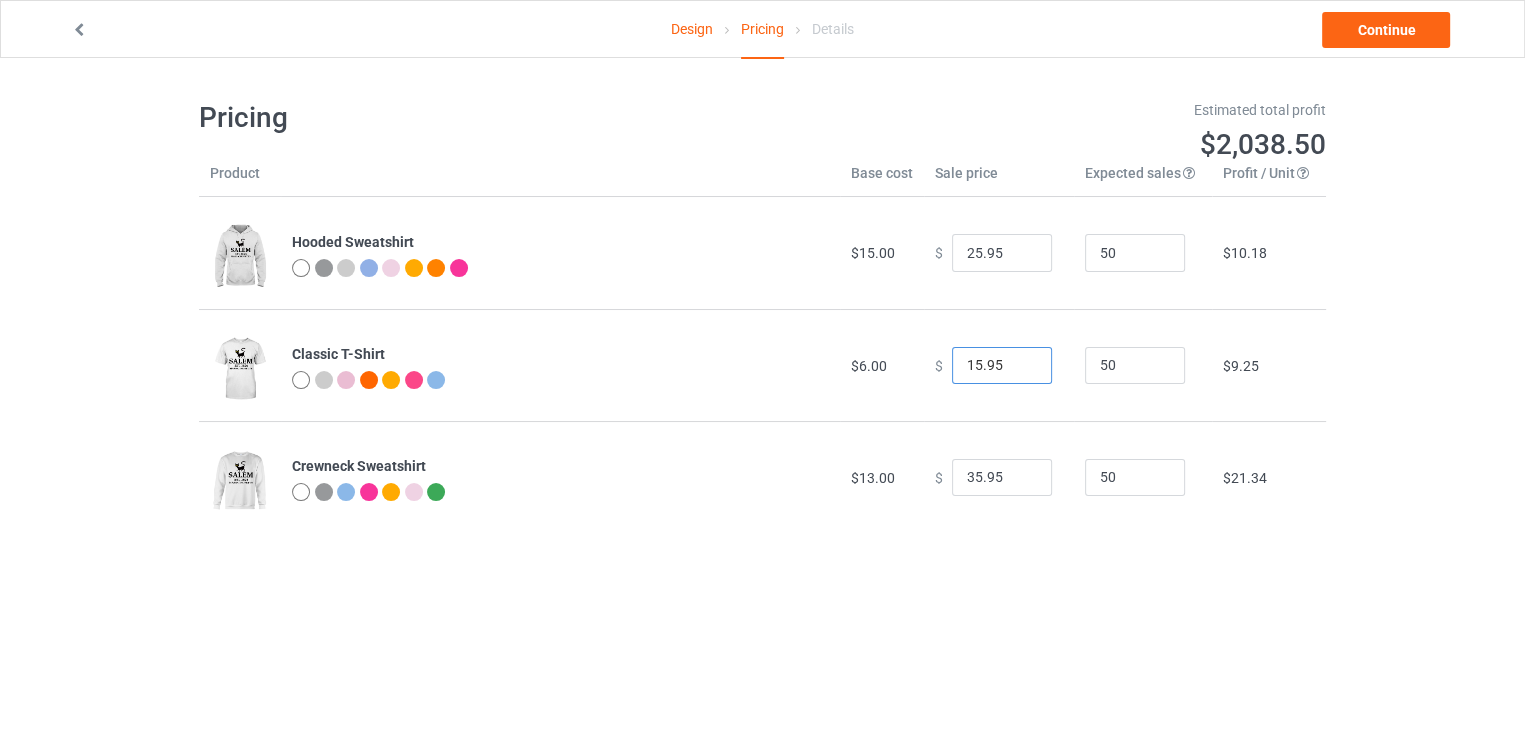 click on "15.95" at bounding box center [1002, 366] 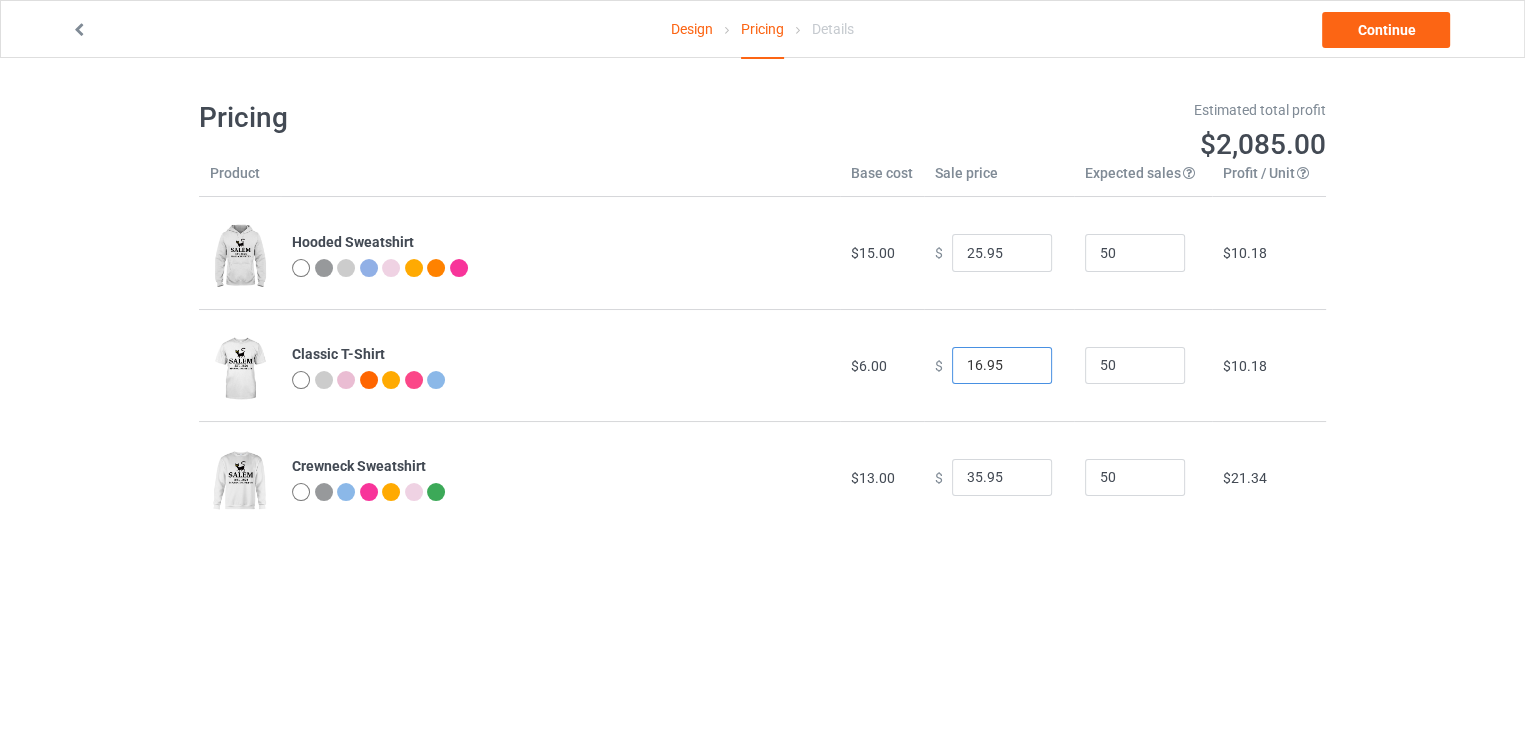 type on "16.95" 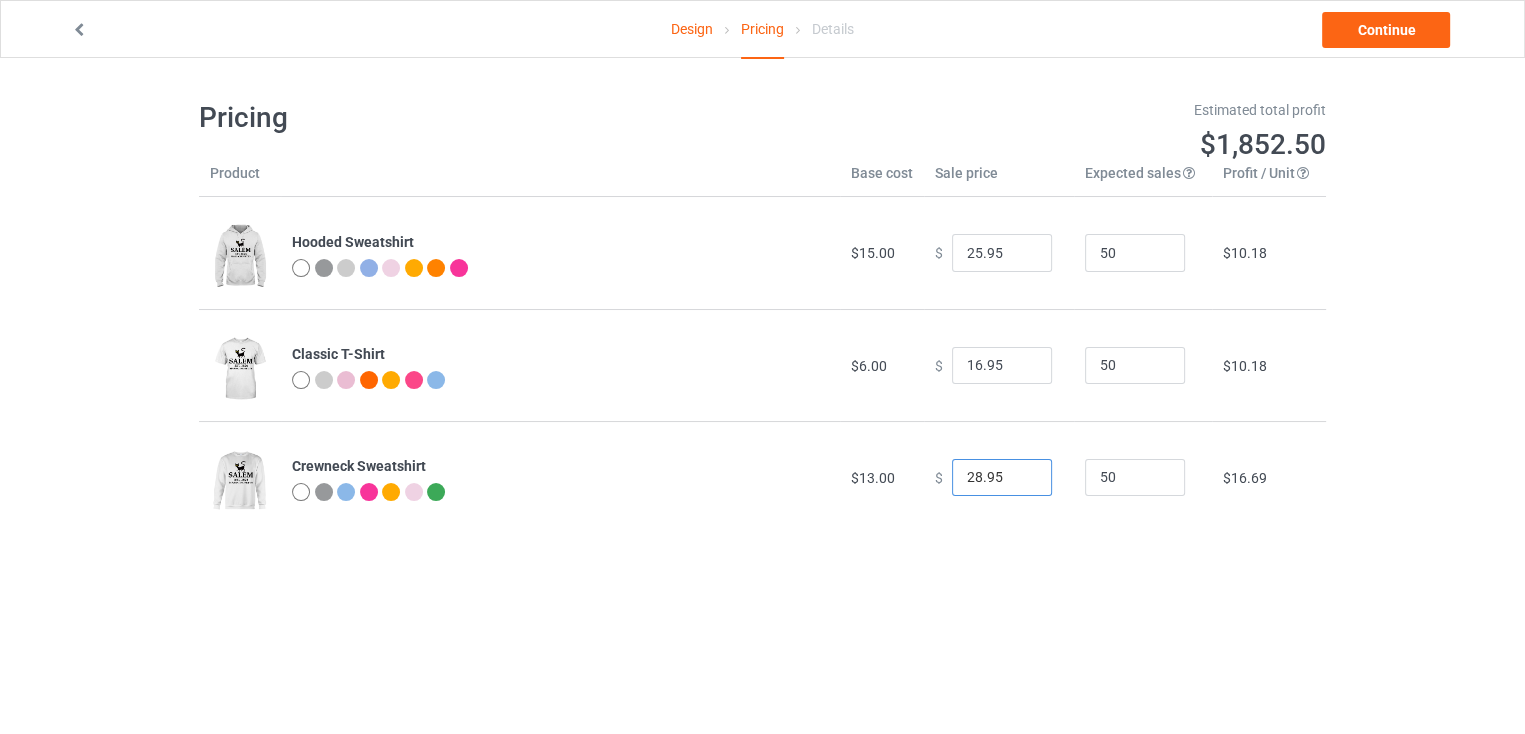 click on "28.95" at bounding box center [1002, 478] 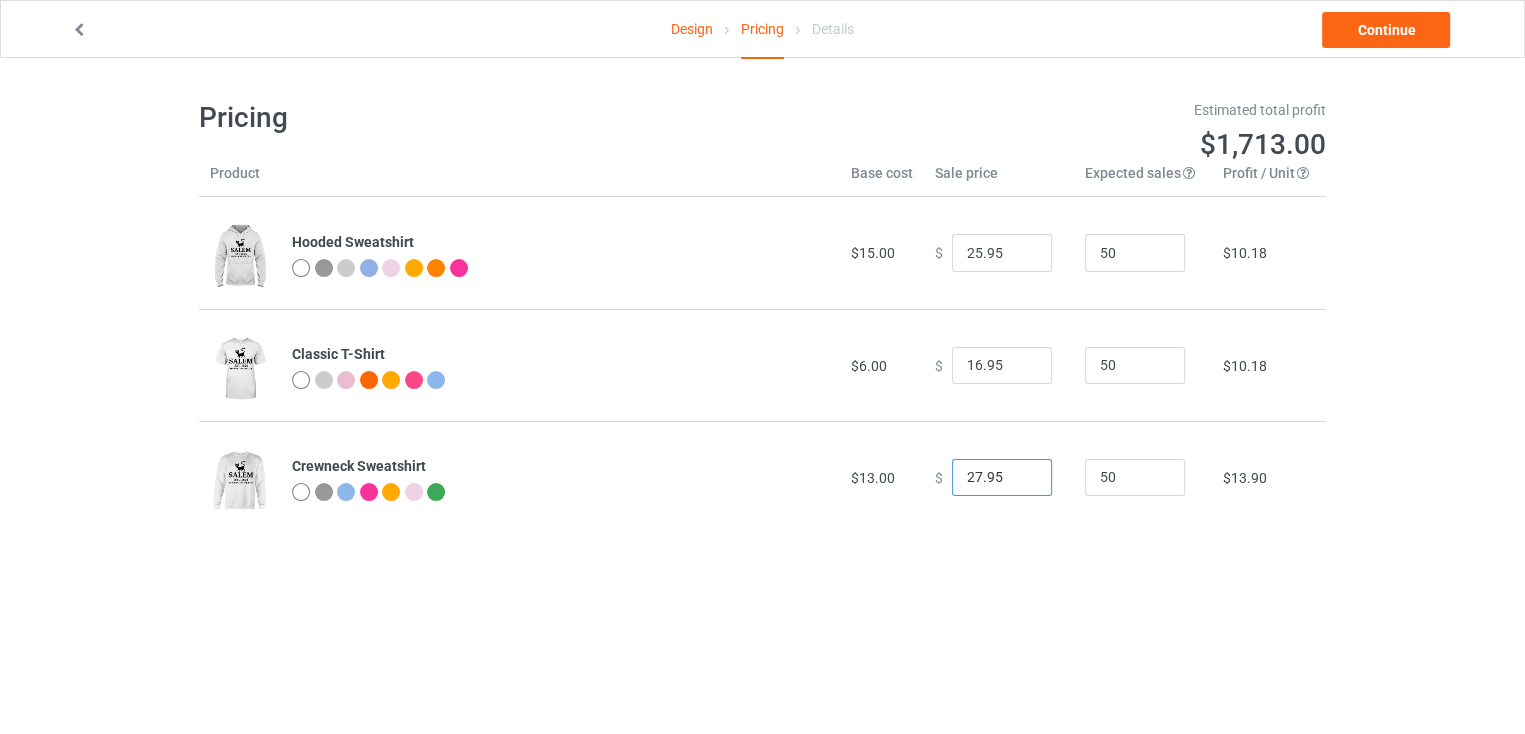 click on "27.95" at bounding box center (1002, 478) 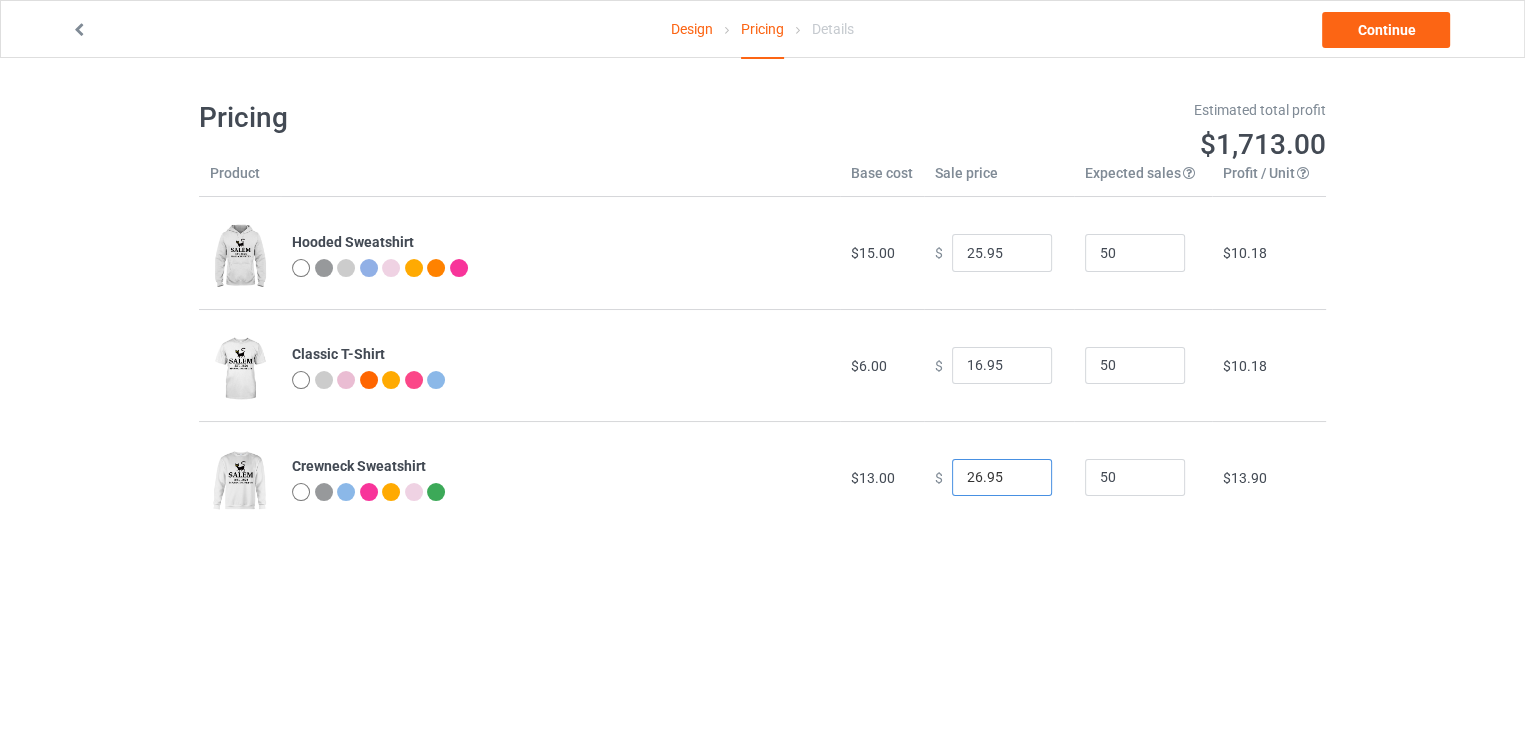 click on "26.95" at bounding box center (1002, 478) 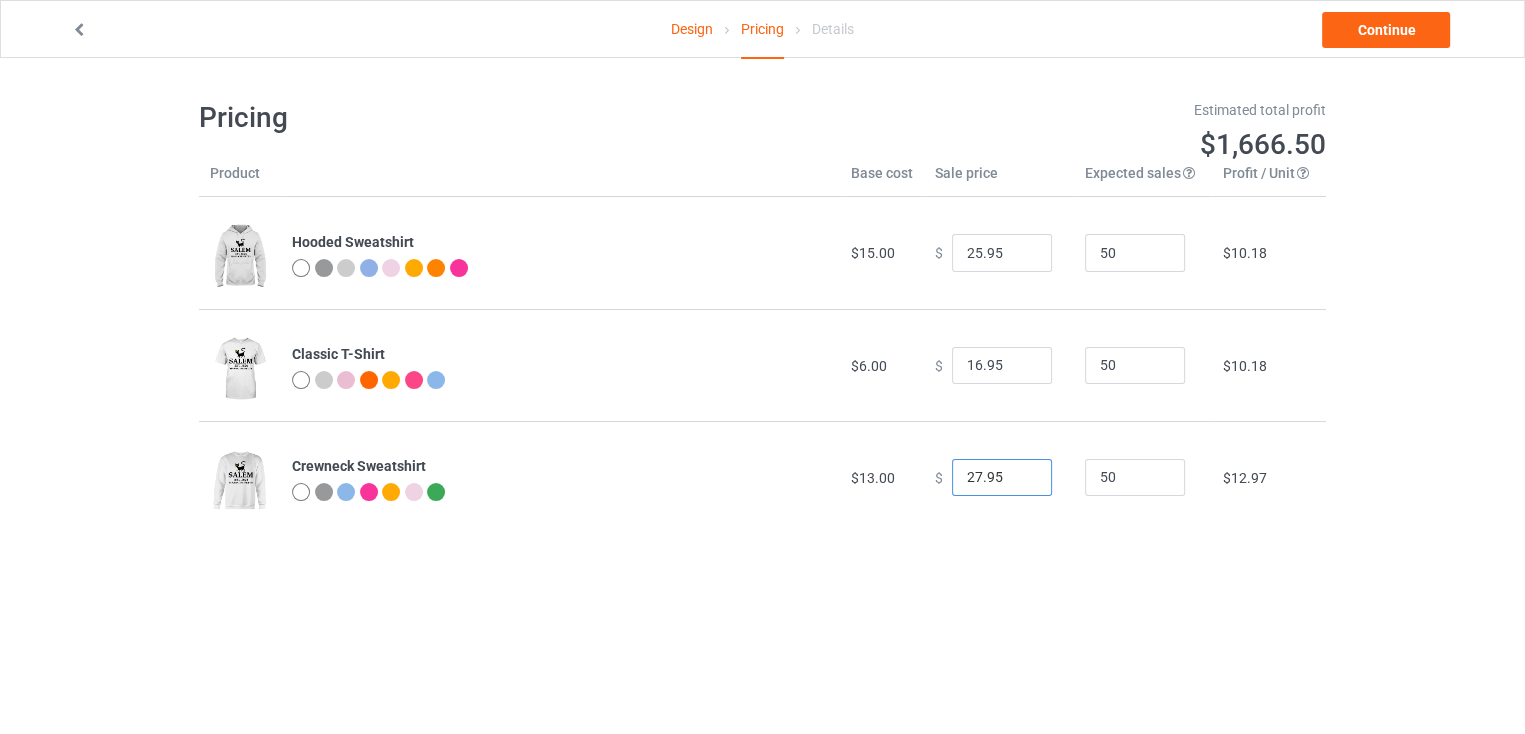 click on "27.95" at bounding box center (1002, 478) 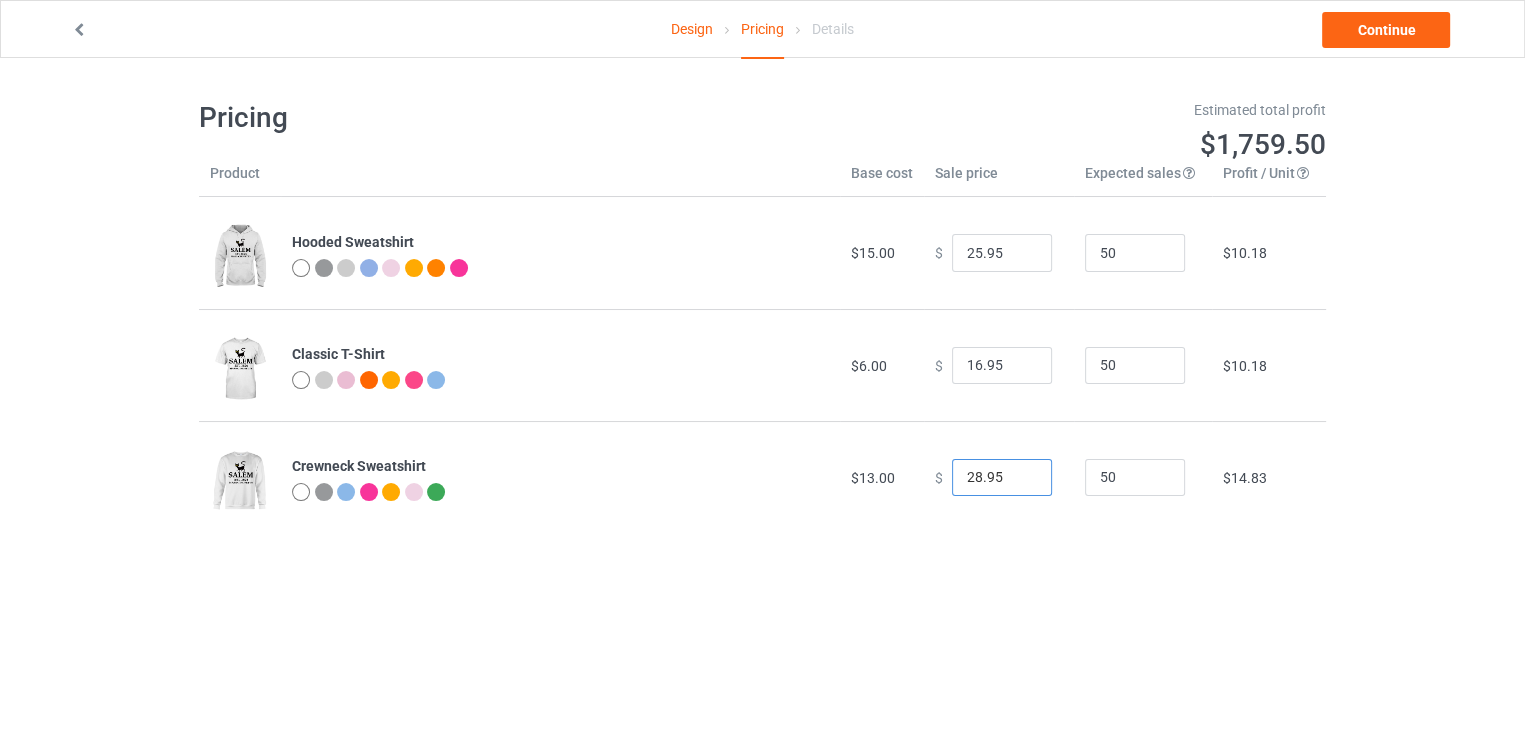 click on "28.95" at bounding box center (1002, 478) 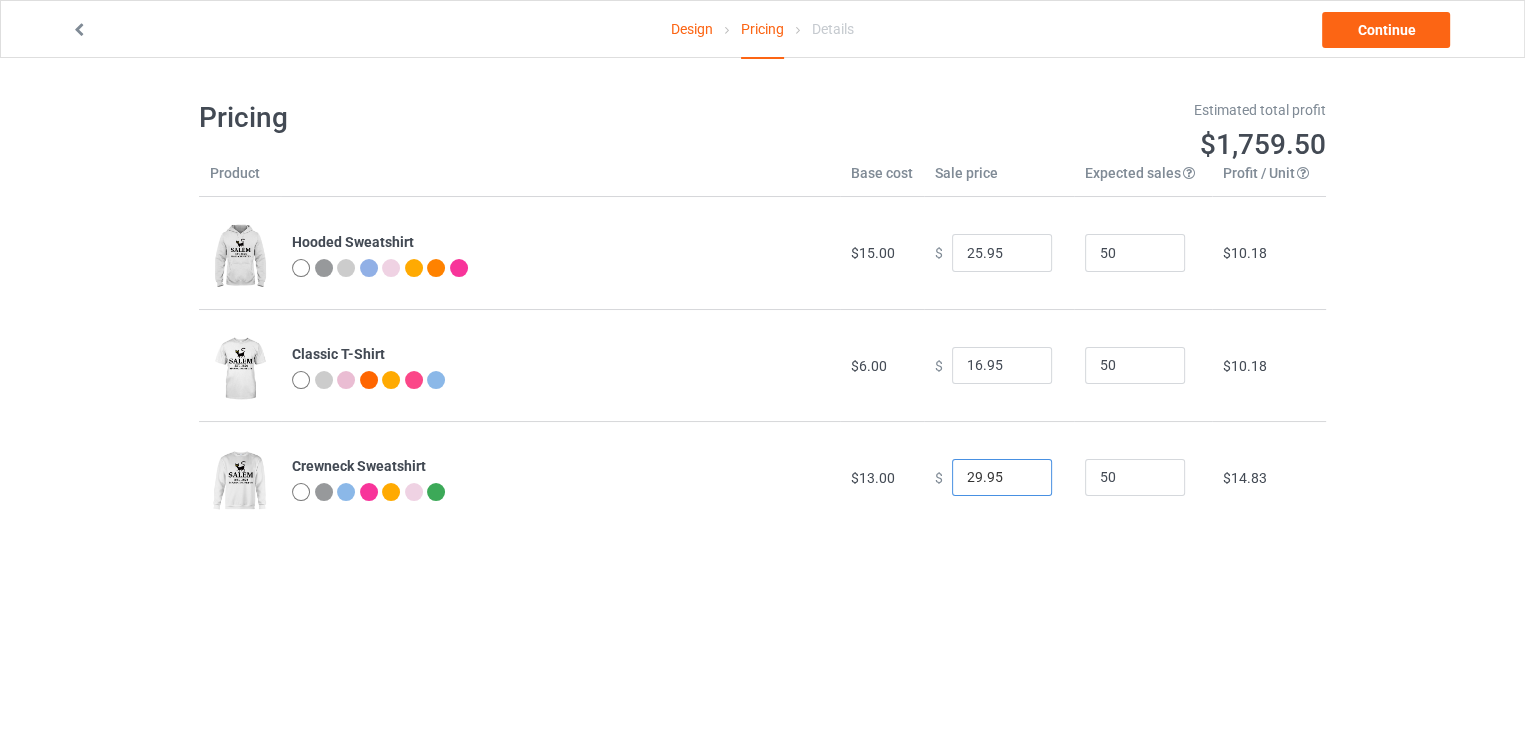 click on "29.95" at bounding box center (1002, 478) 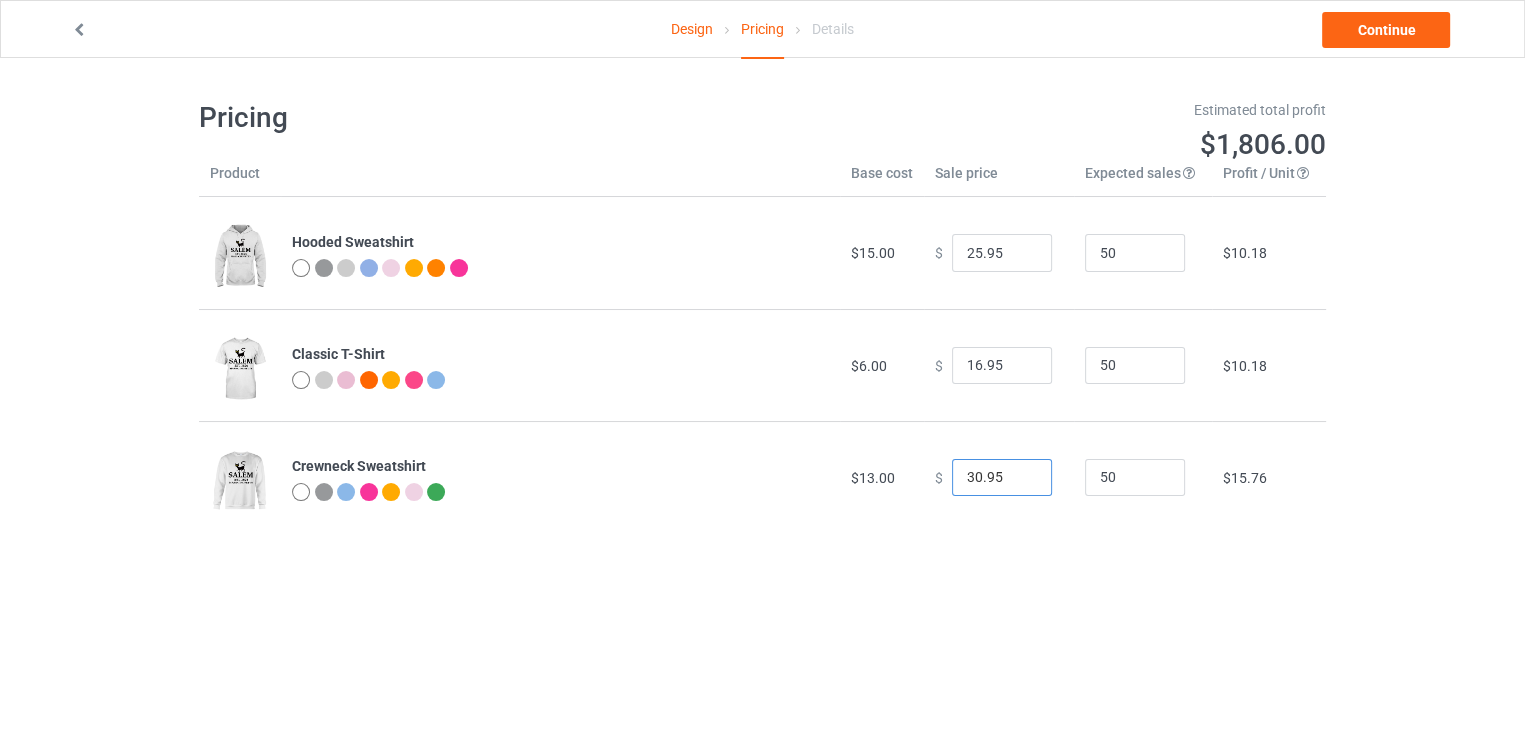 click on "30.95" at bounding box center (1002, 478) 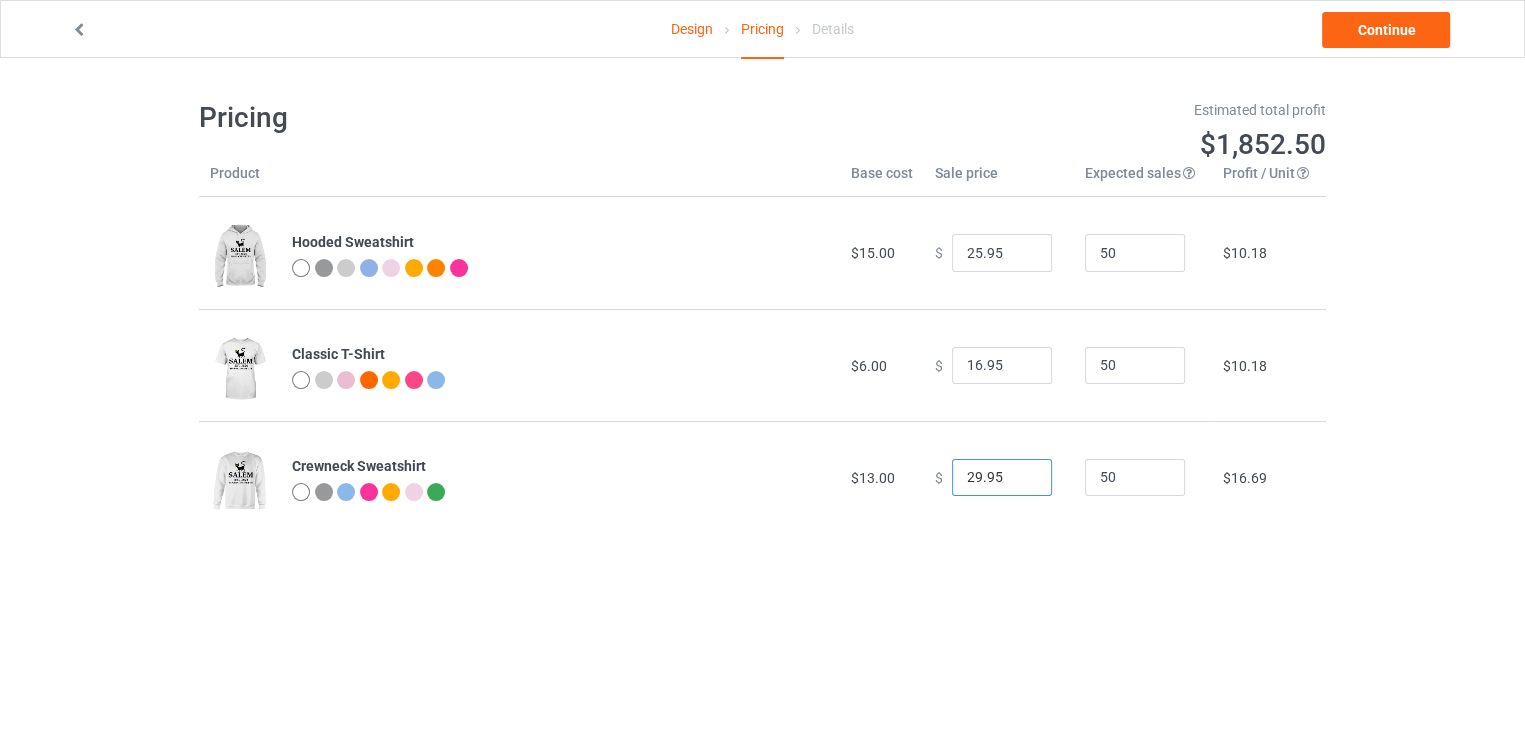 click on "29.95" at bounding box center [1002, 478] 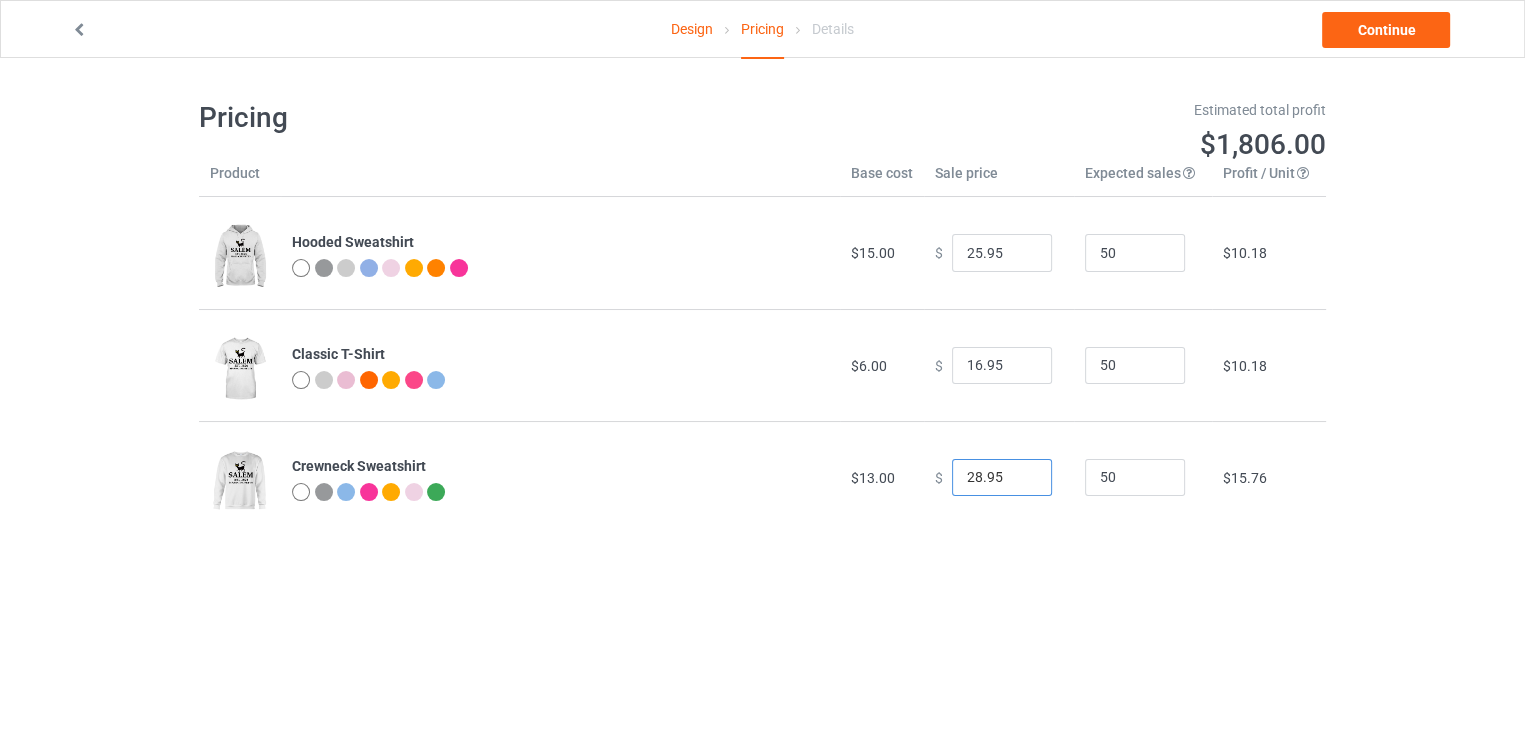 click on "28.95" at bounding box center [1002, 478] 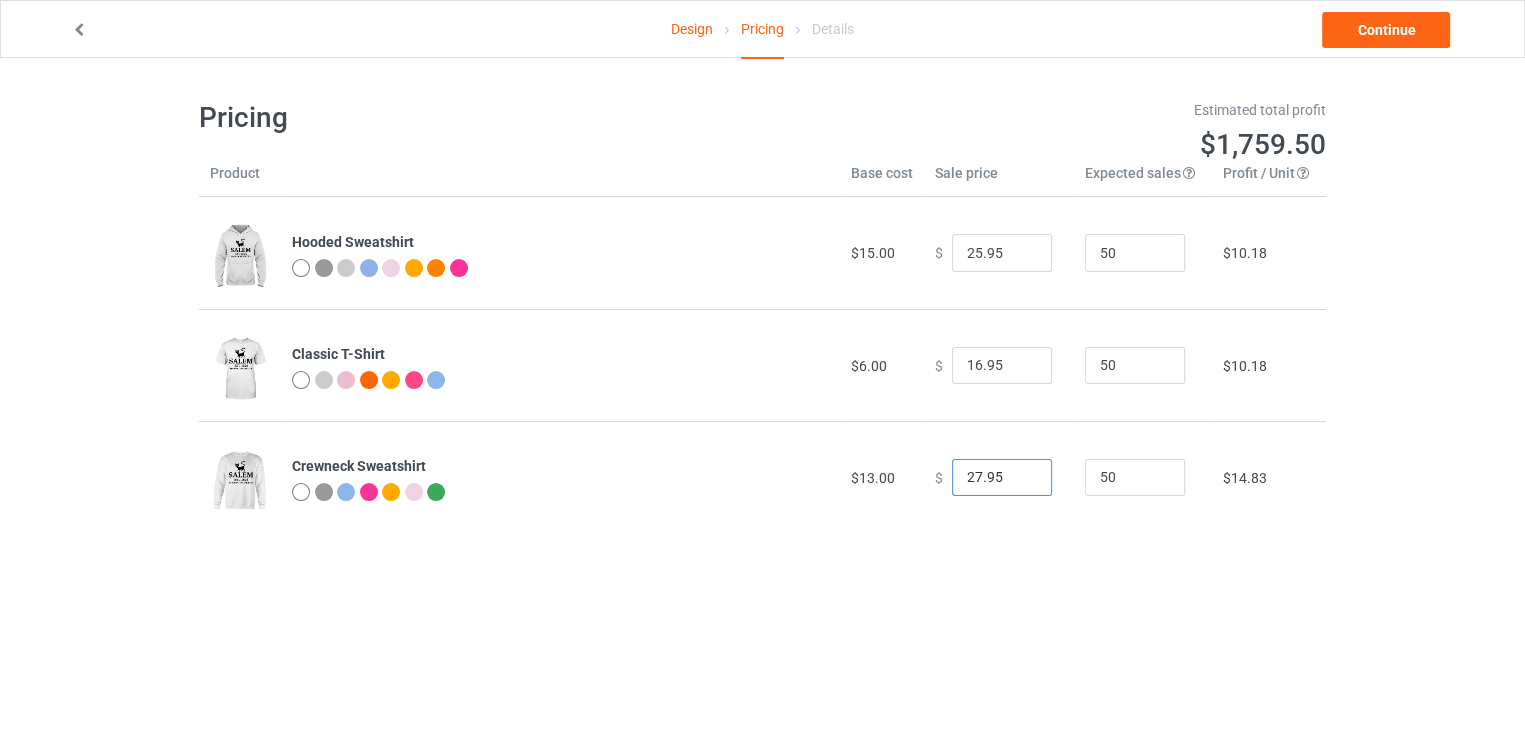 click on "27.95" at bounding box center (1002, 478) 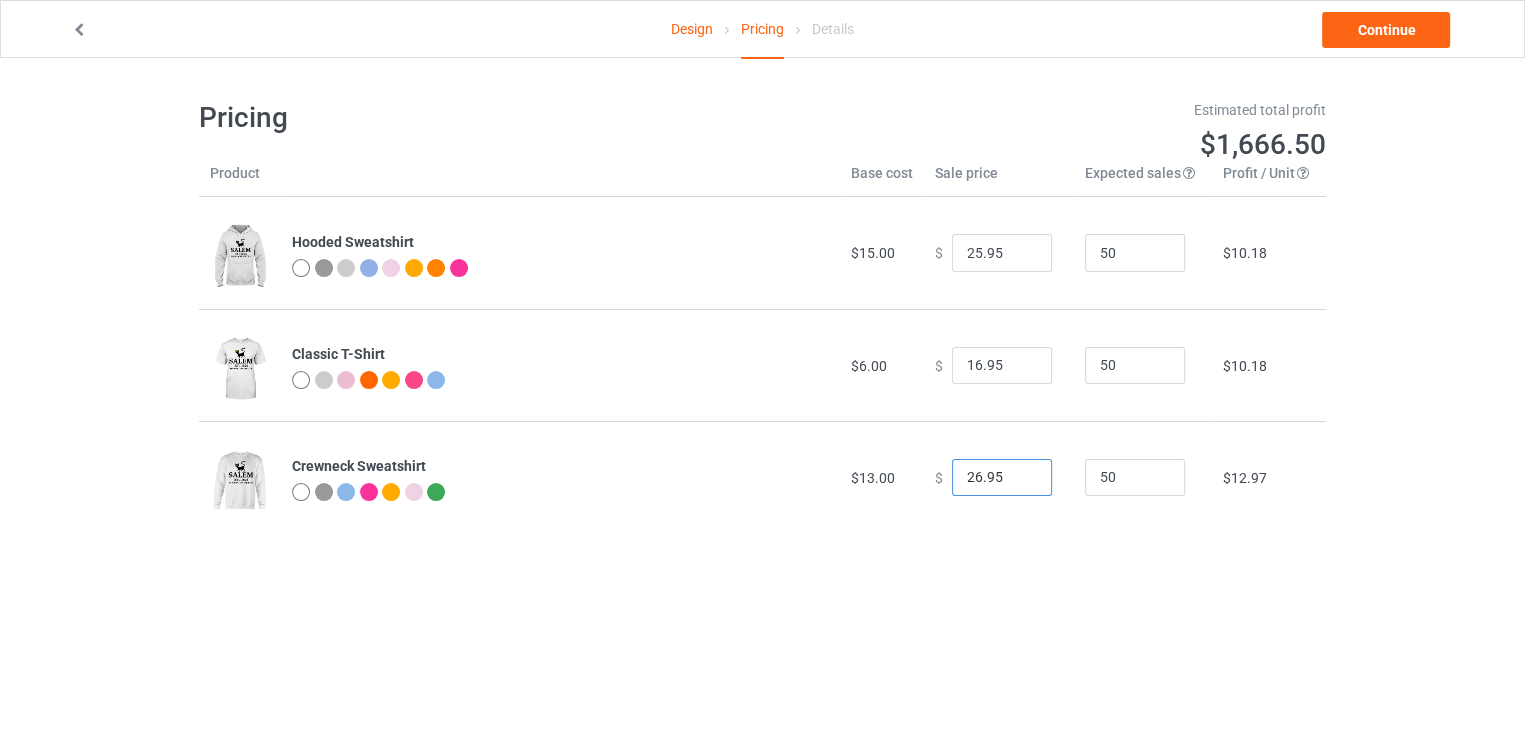 click on "26.95" at bounding box center [1002, 478] 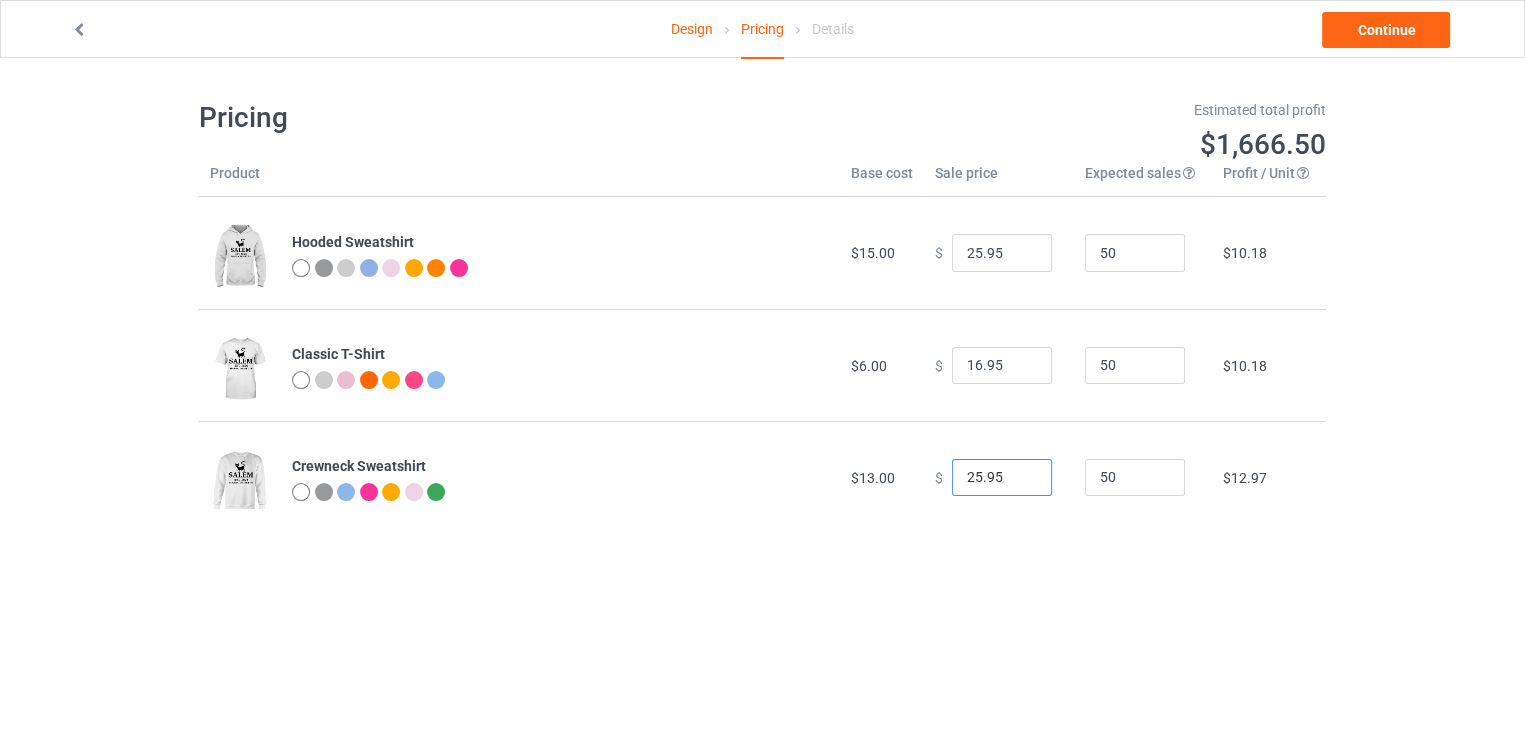 click on "25.95" at bounding box center (1002, 478) 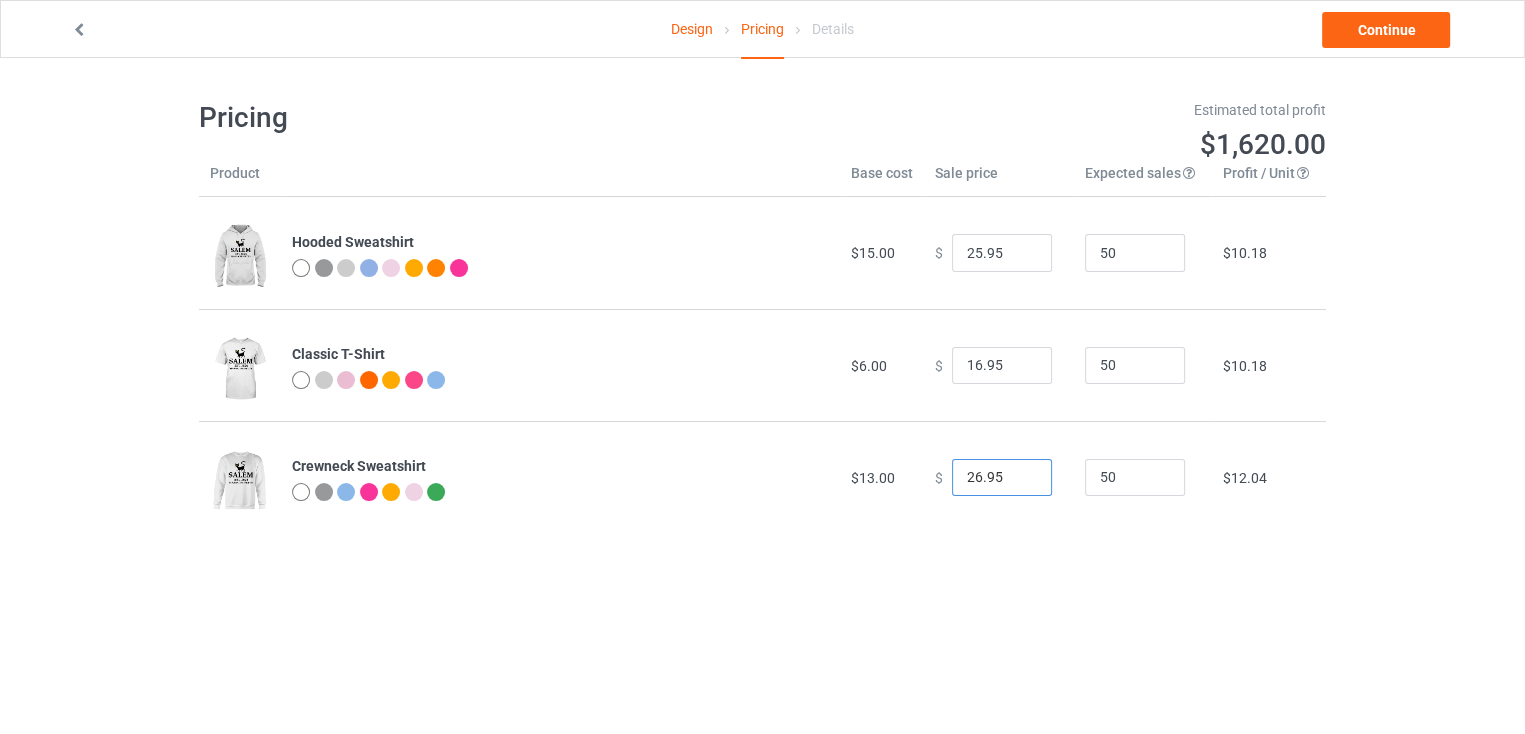 click on "26.95" at bounding box center [1002, 478] 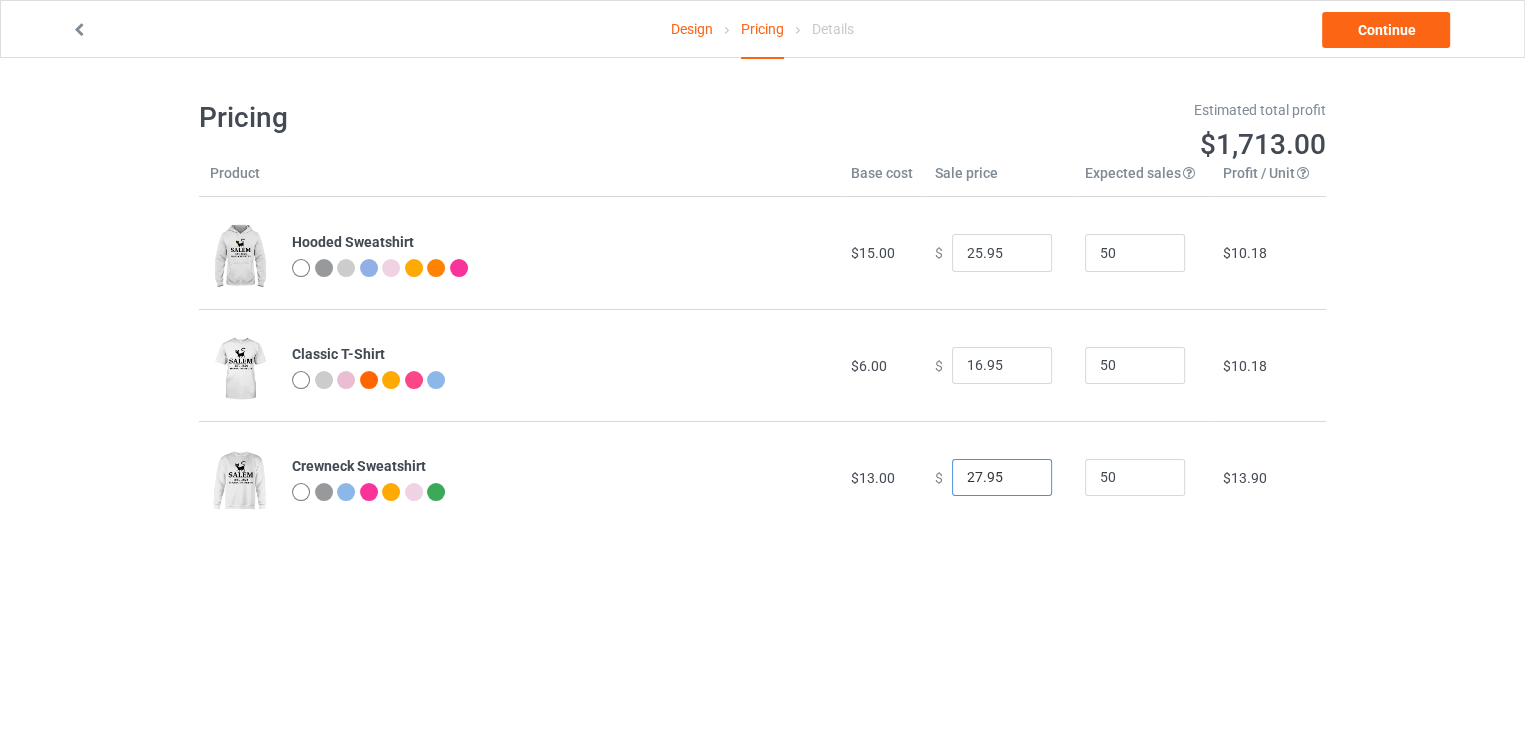 click on "27.95" at bounding box center (1002, 478) 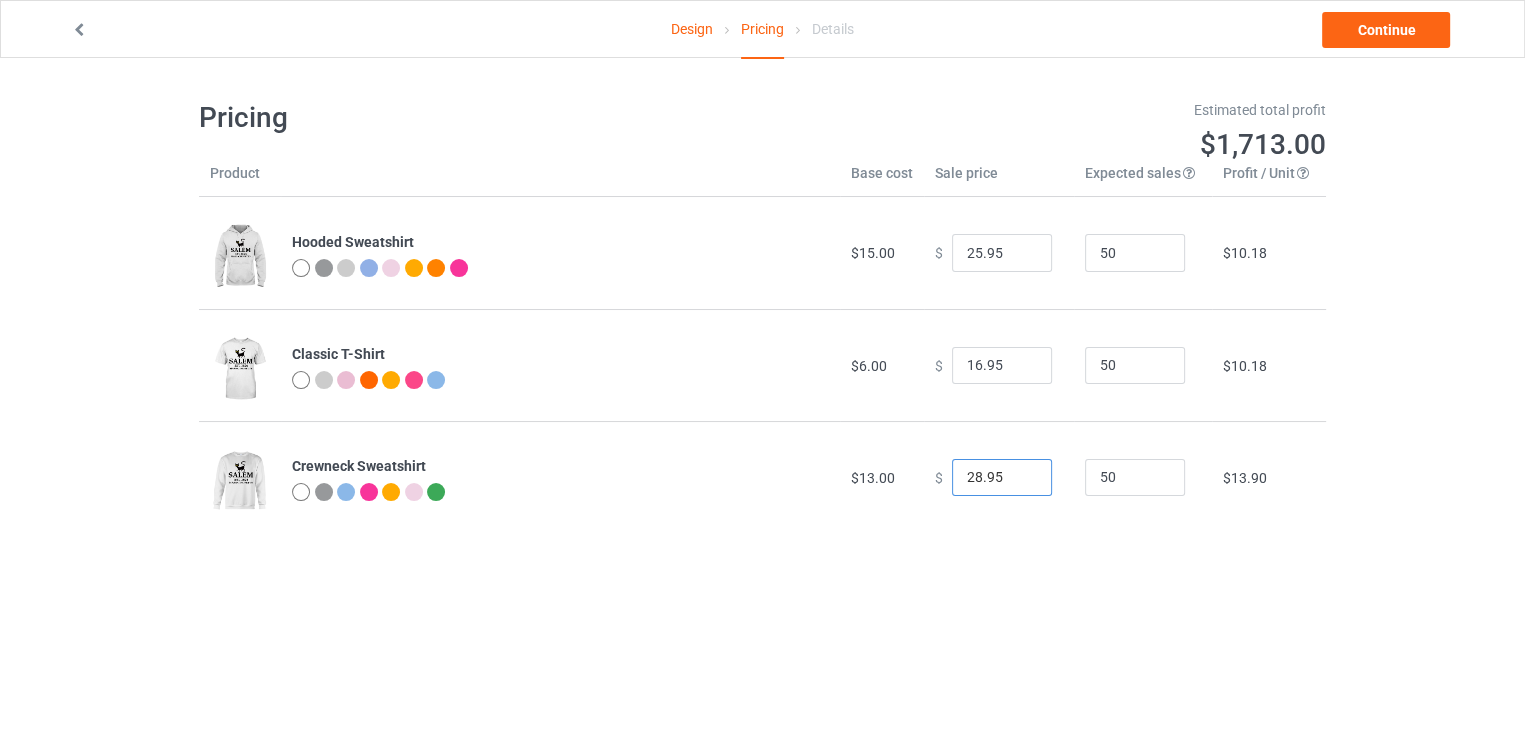 click on "28.95" at bounding box center (1002, 478) 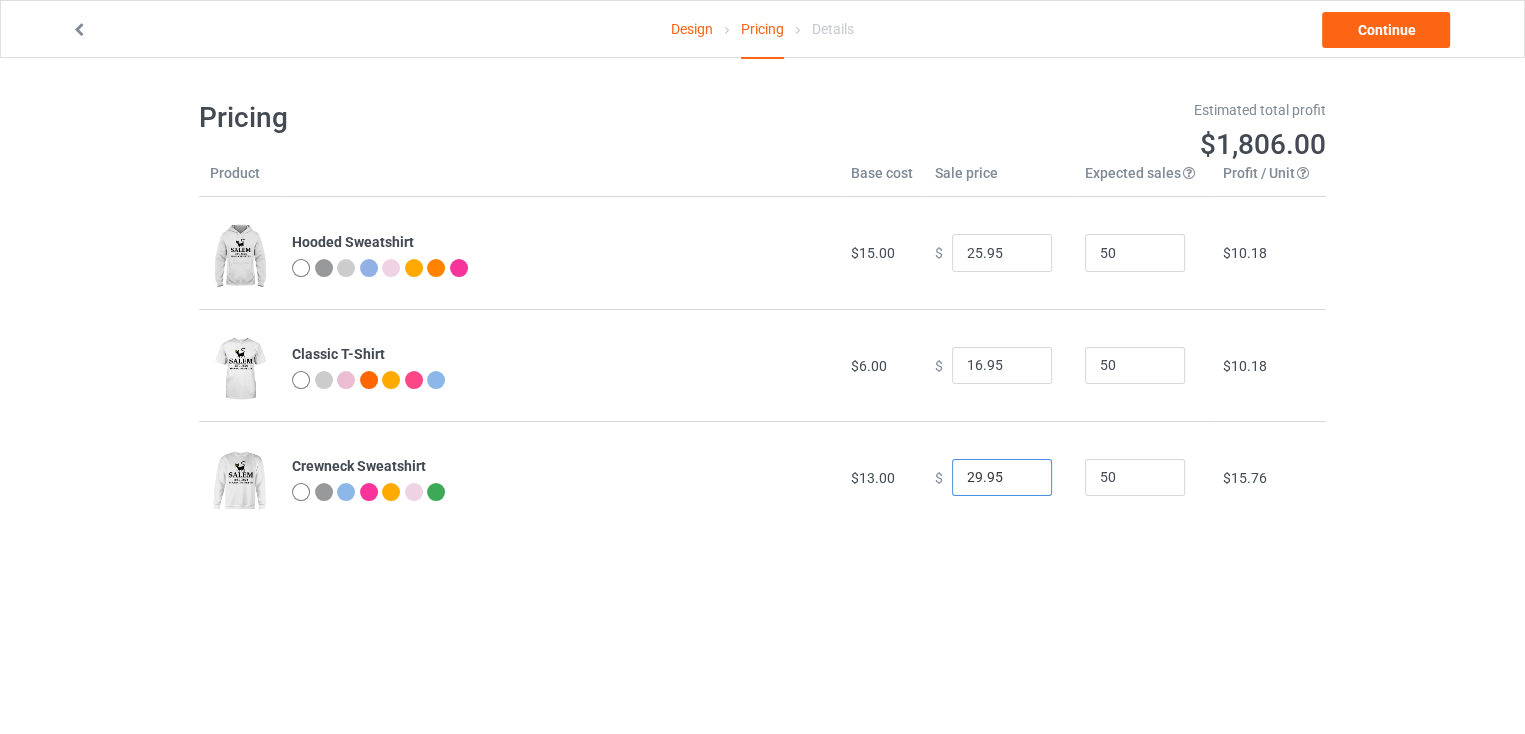 click on "29.95" at bounding box center [1002, 478] 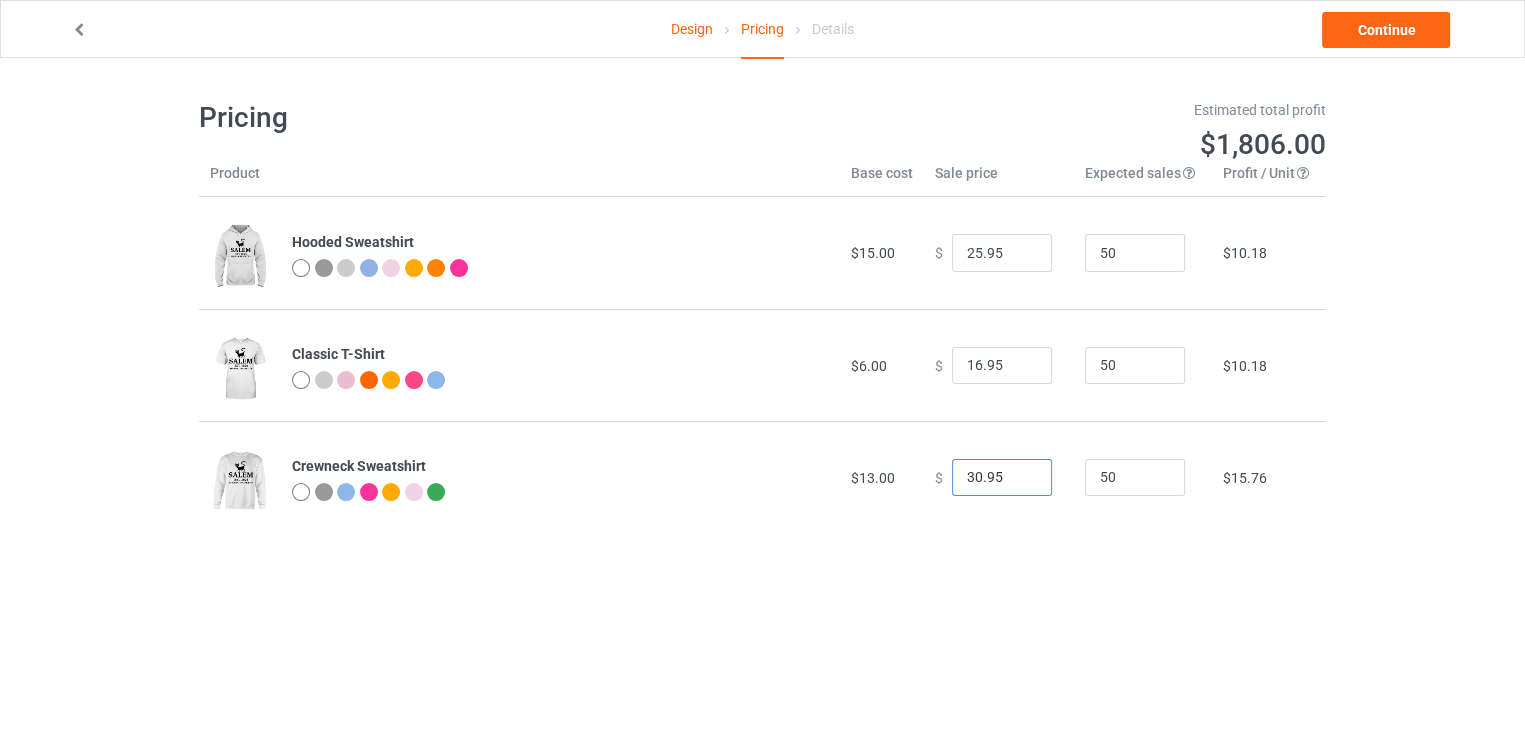 click on "30.95" at bounding box center [1002, 478] 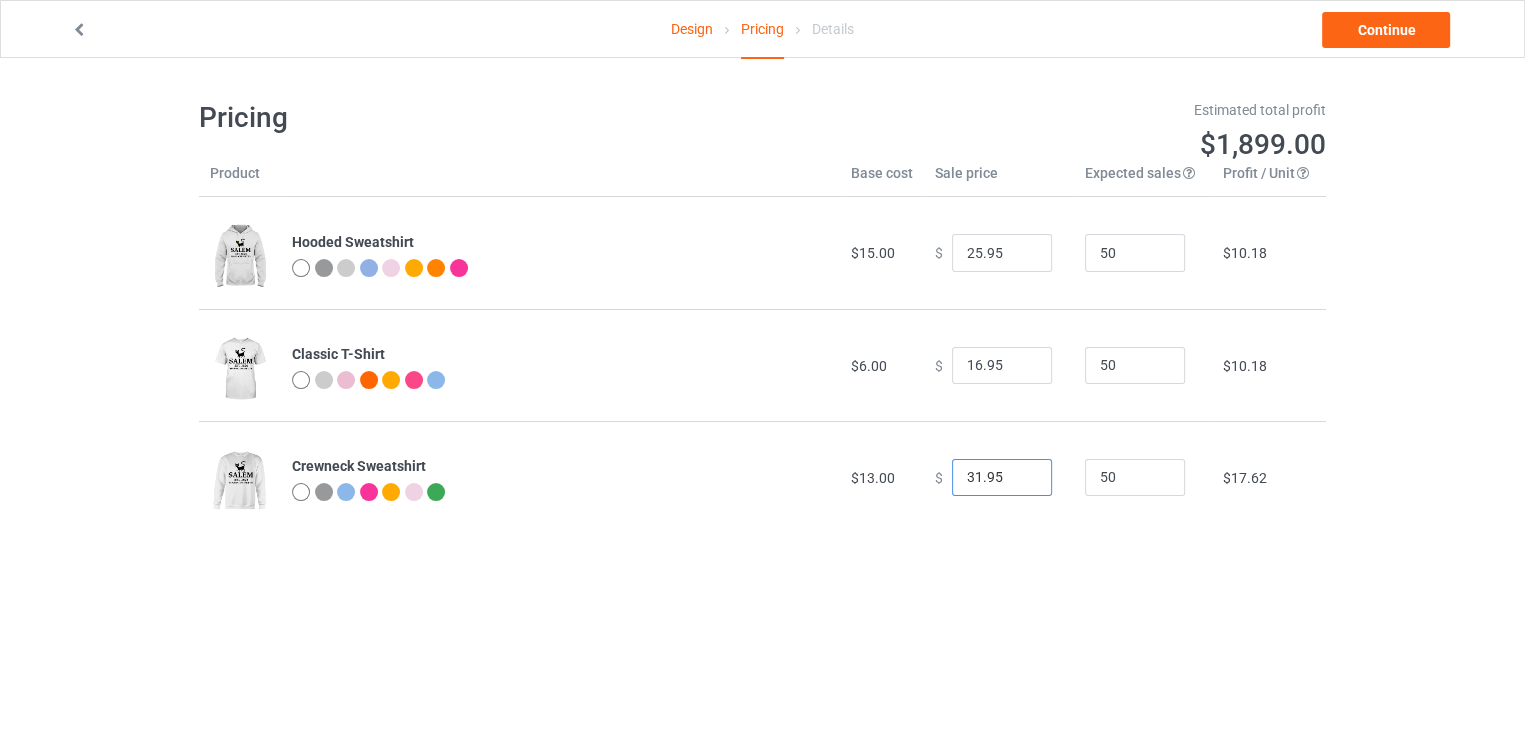 click on "31.95" at bounding box center [1002, 478] 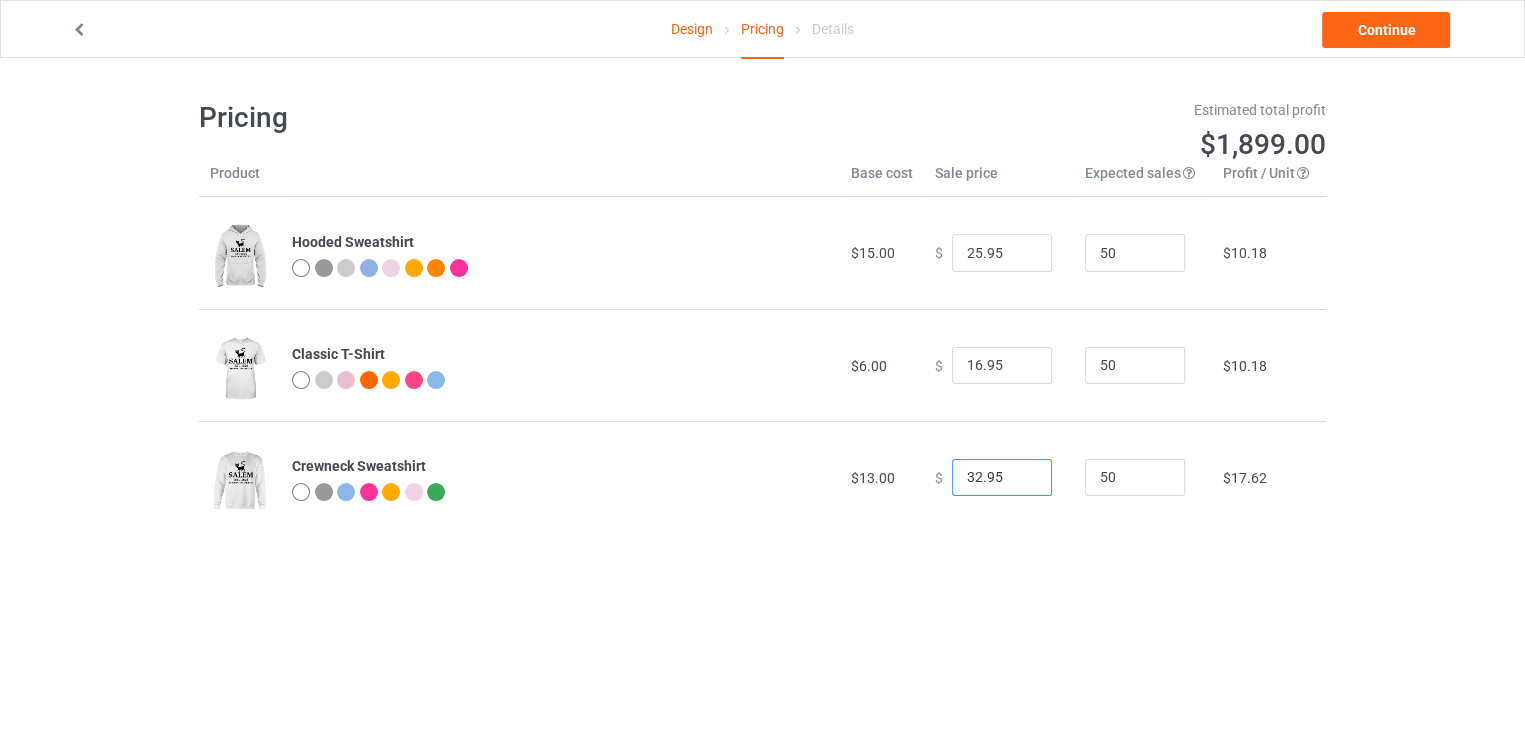 click on "32.95" at bounding box center [1002, 478] 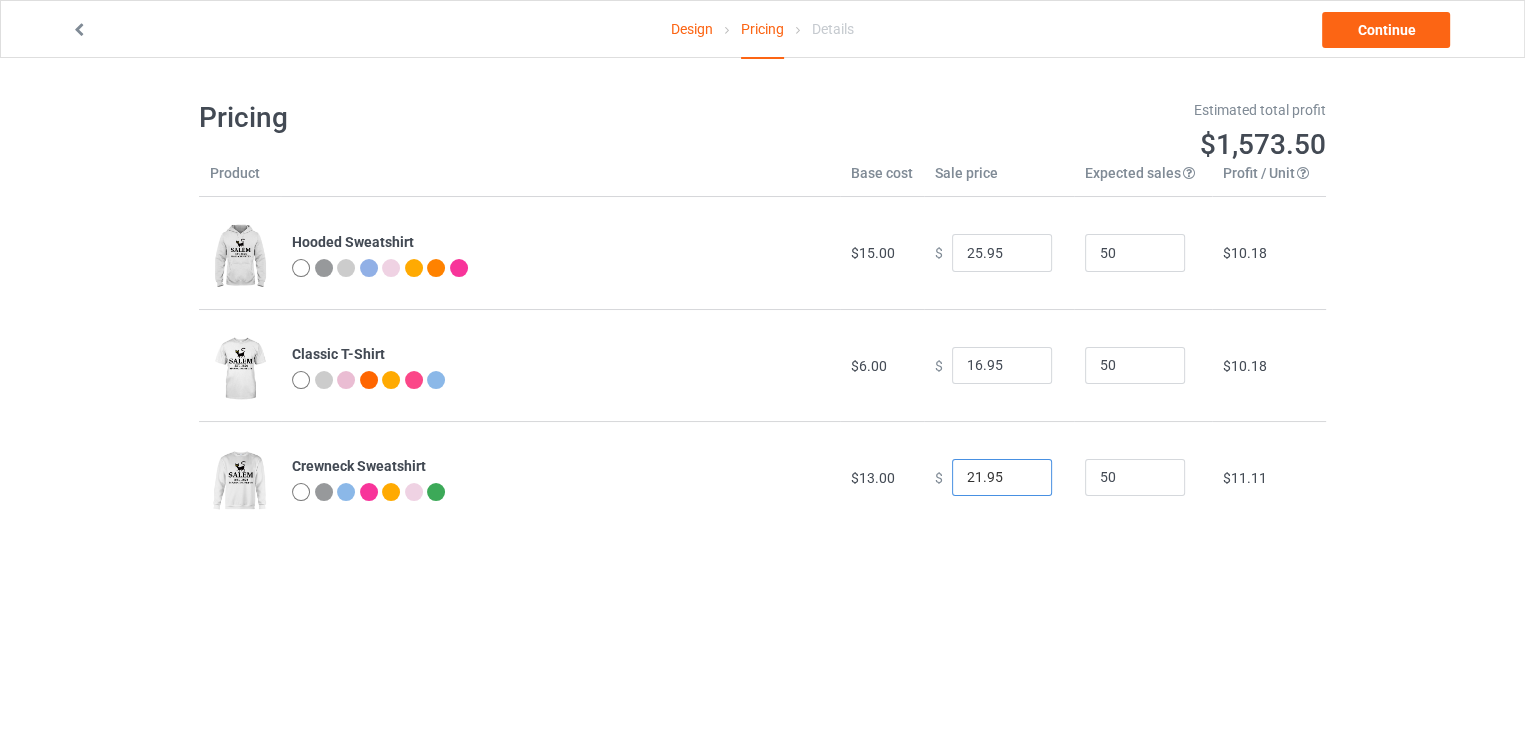 click on "21.95" at bounding box center (1002, 478) 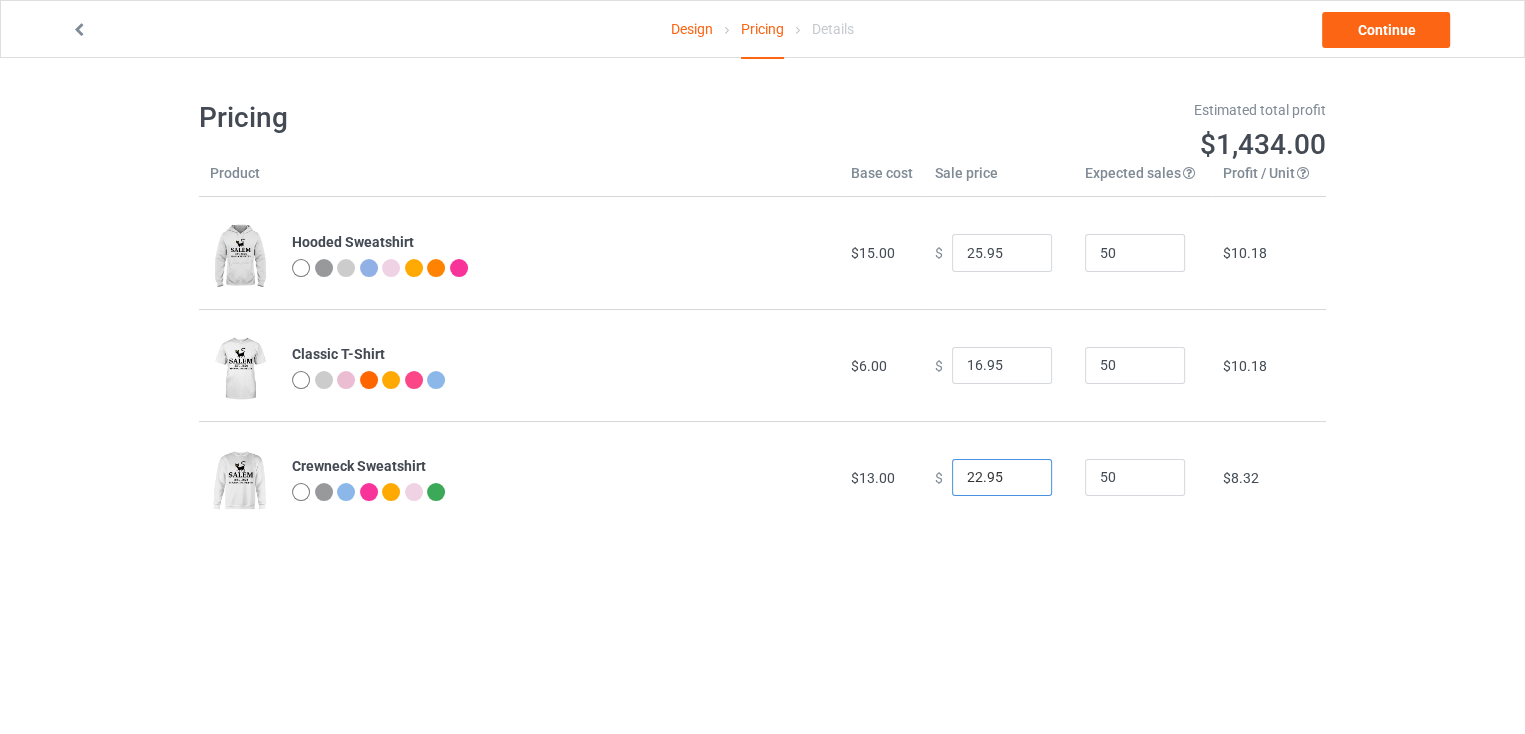 click on "22.95" at bounding box center [1002, 478] 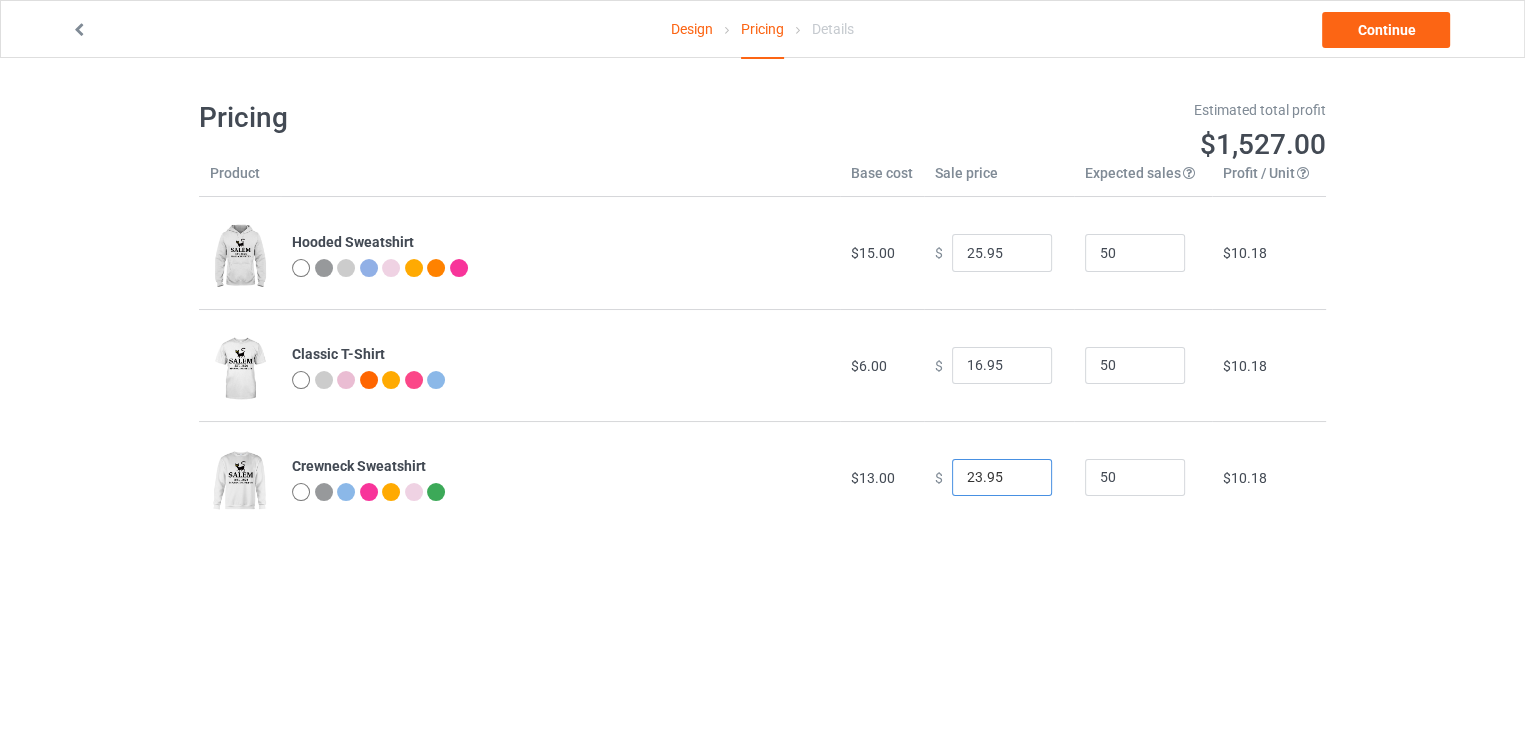 type on "23.95" 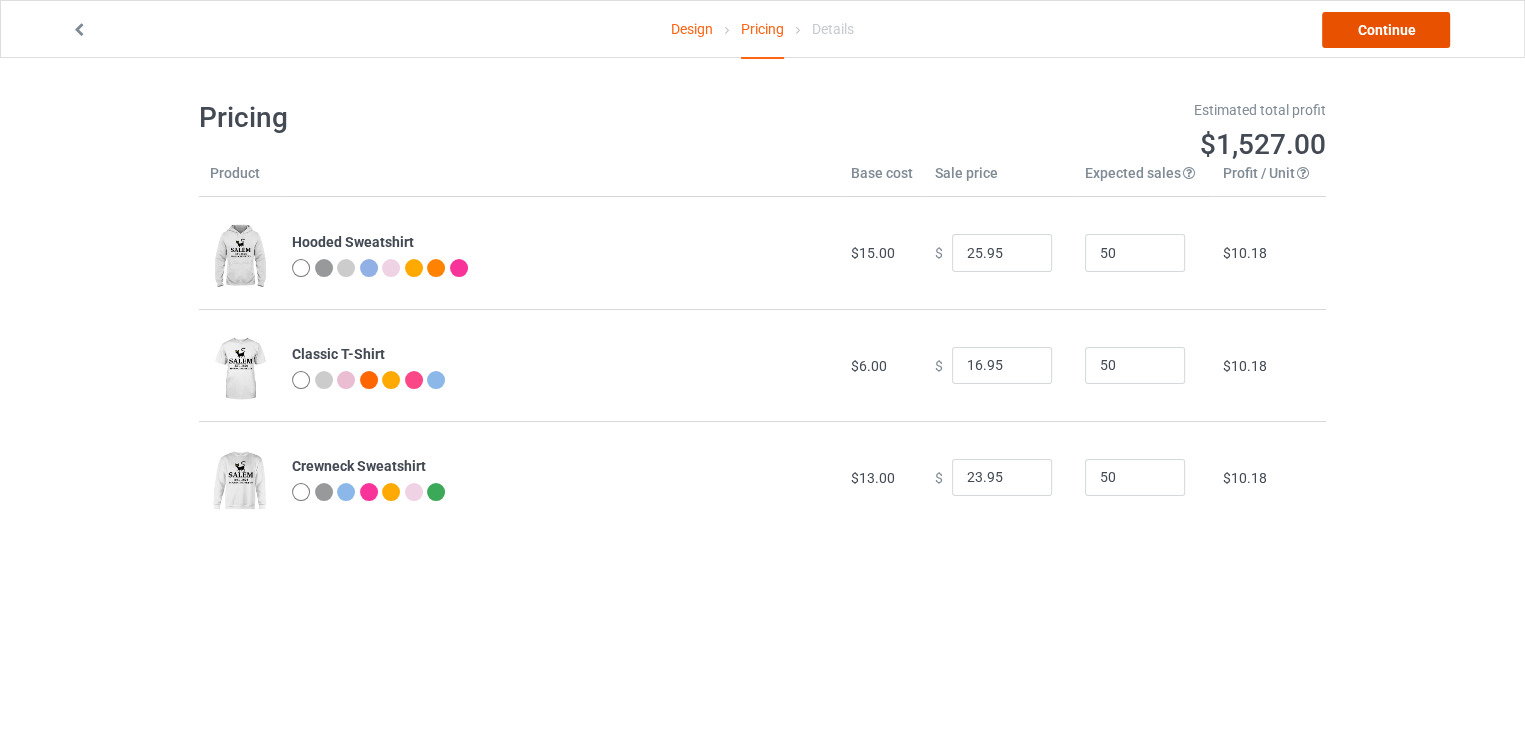 click on "Continue" at bounding box center [1386, 30] 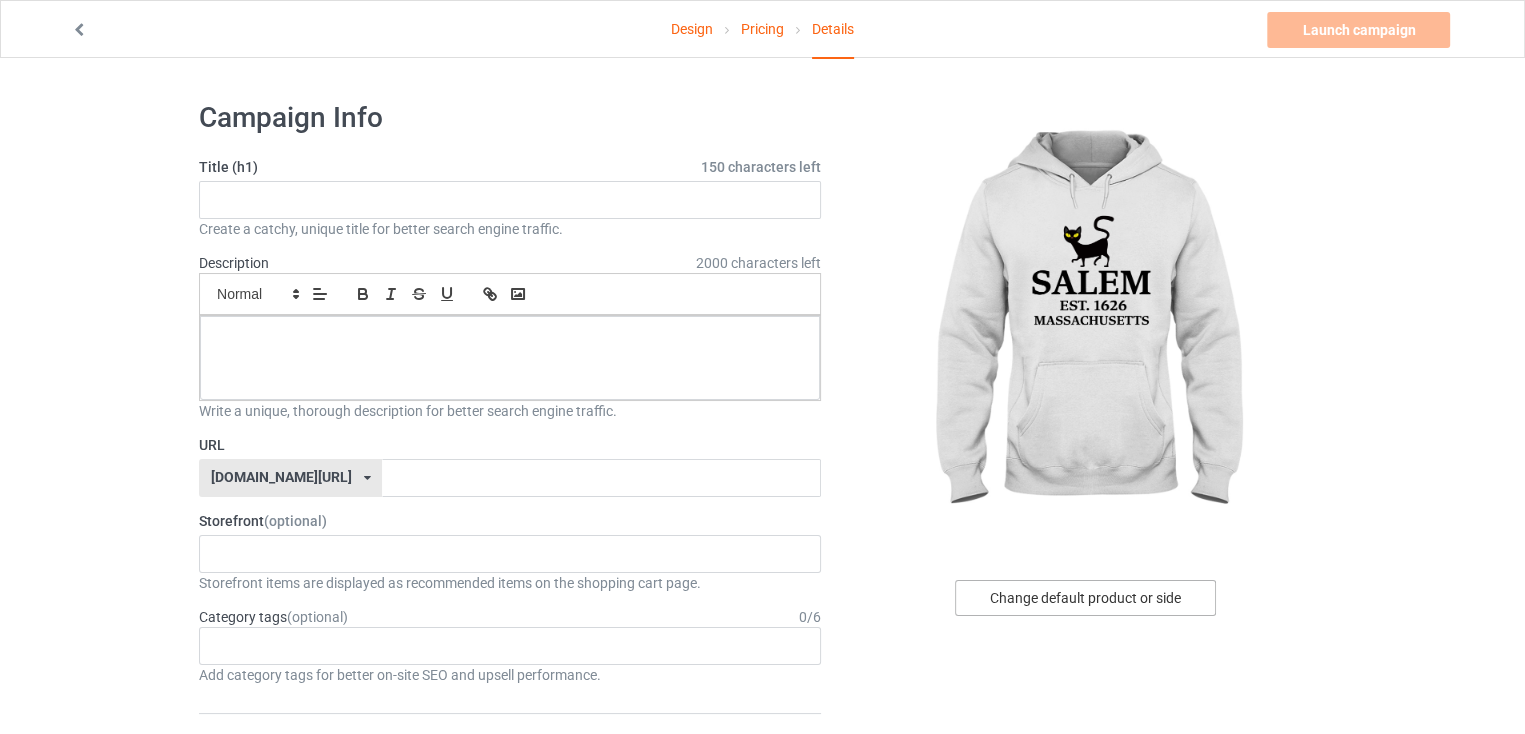 click on "Change default product or side" at bounding box center [1085, 598] 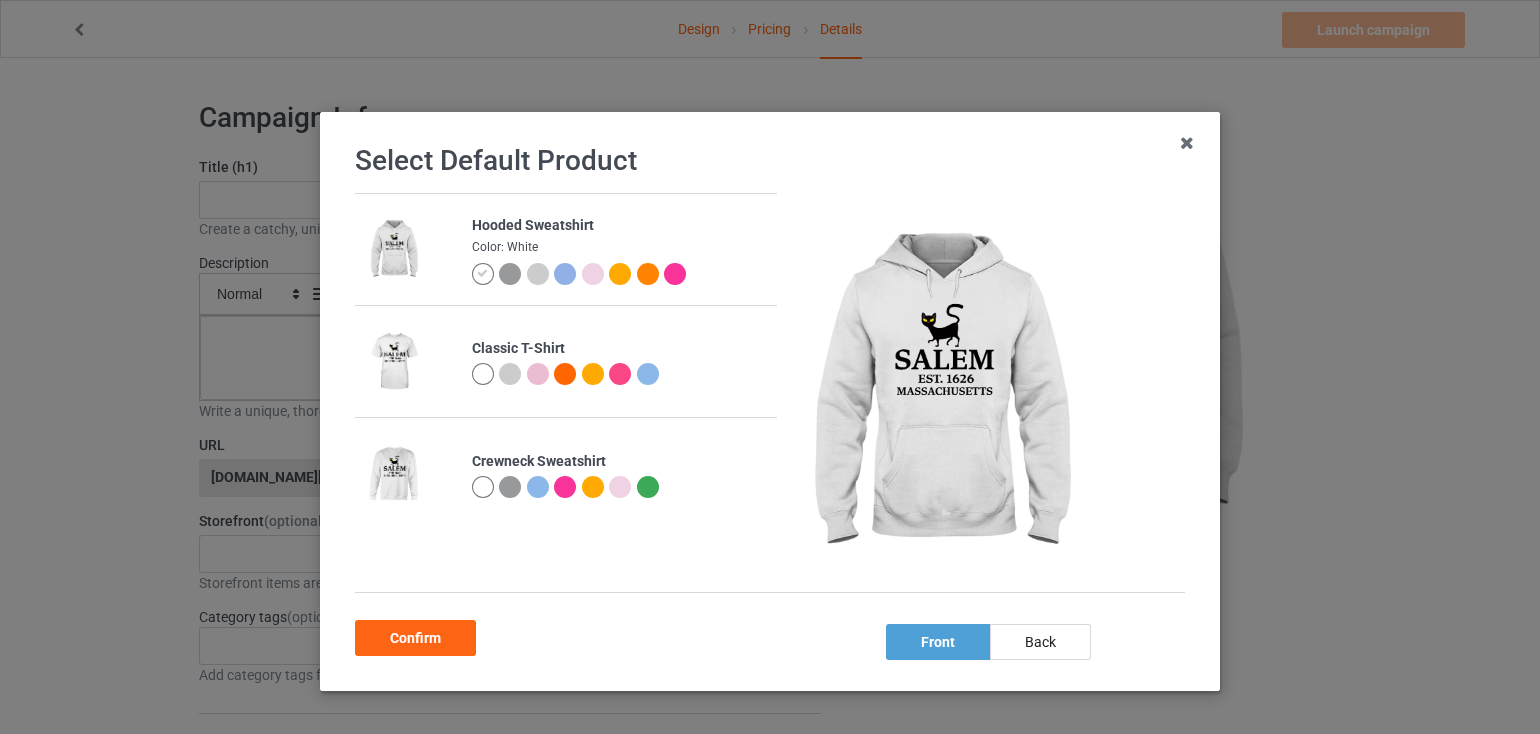 click on "Crewneck Sweatshirt" at bounding box center [619, 462] 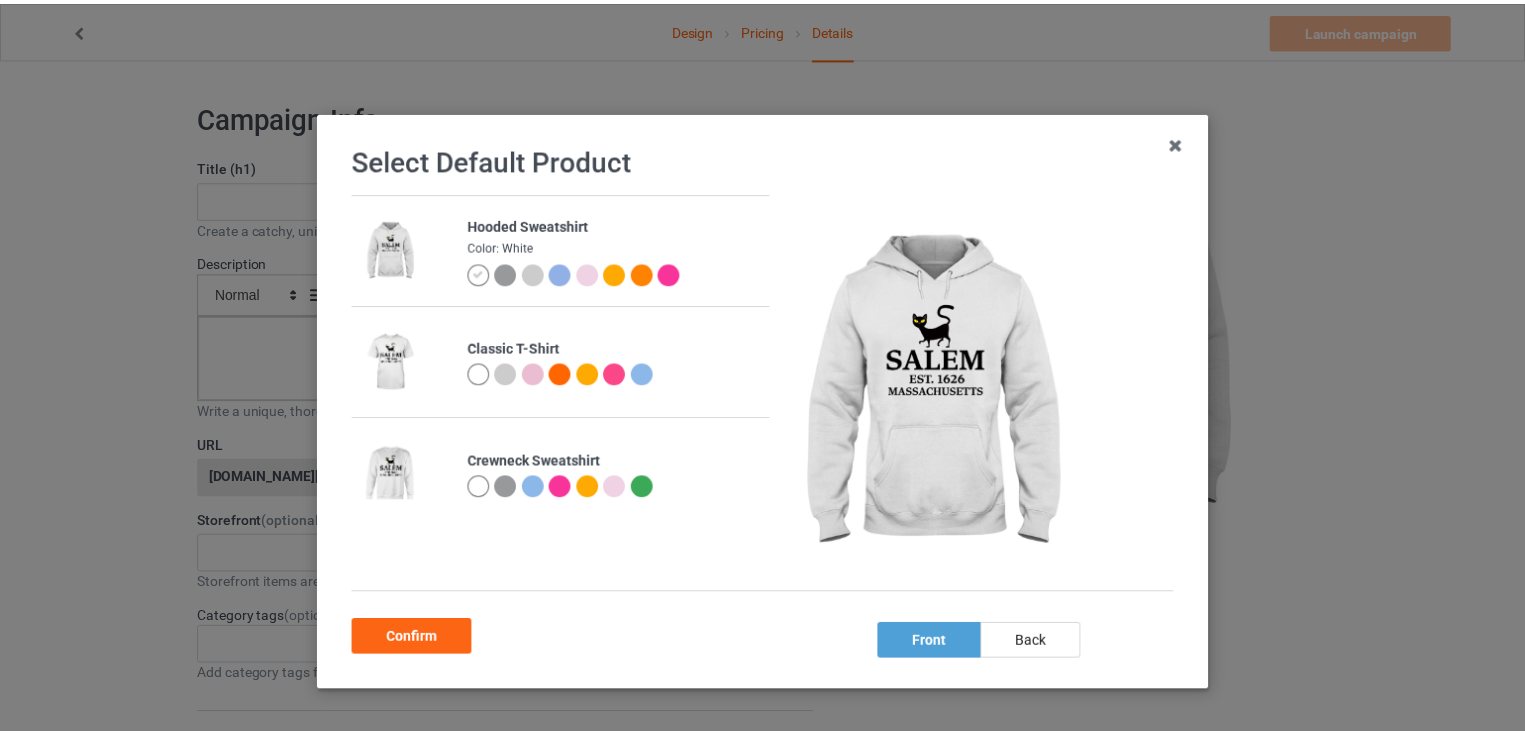 scroll, scrollTop: 0, scrollLeft: 0, axis: both 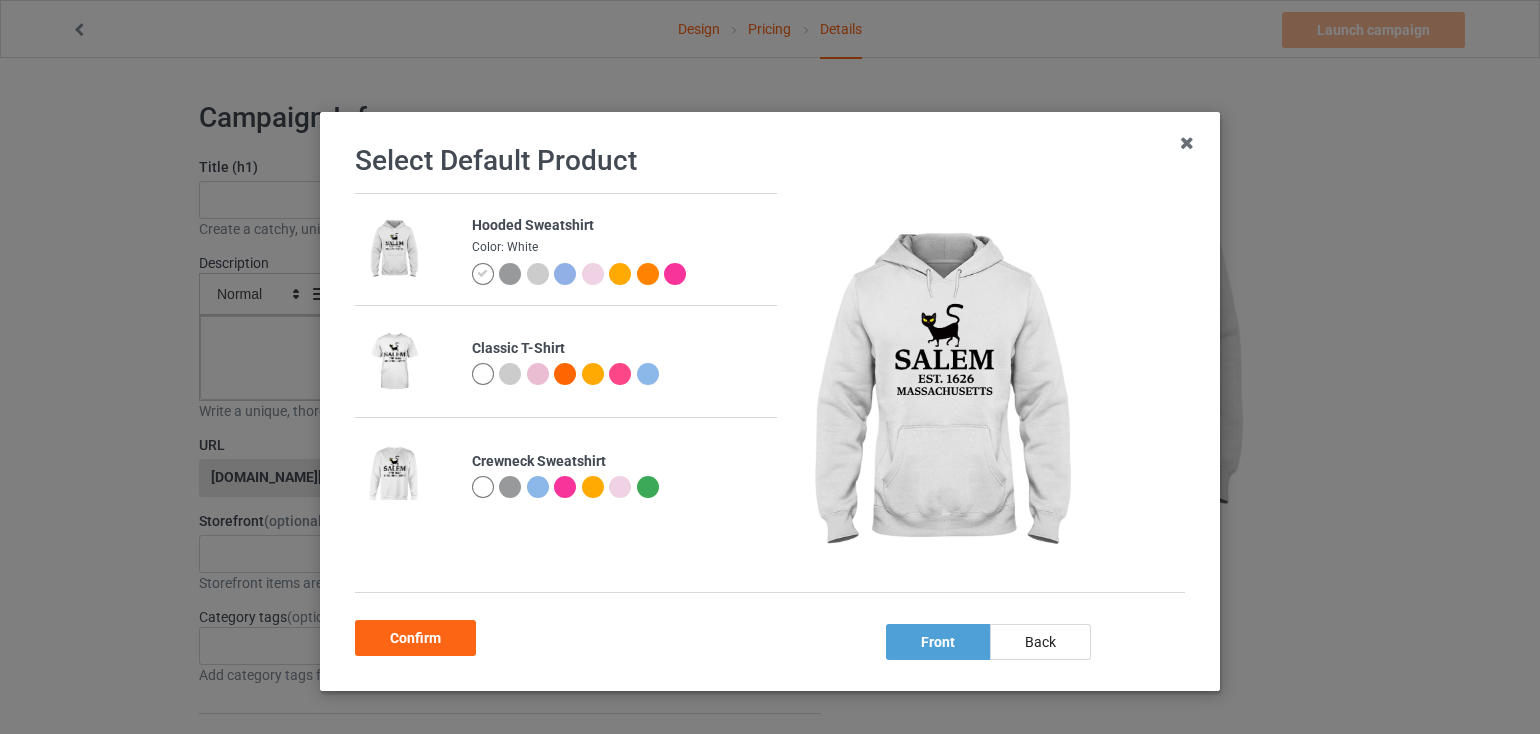 click at bounding box center [568, 490] 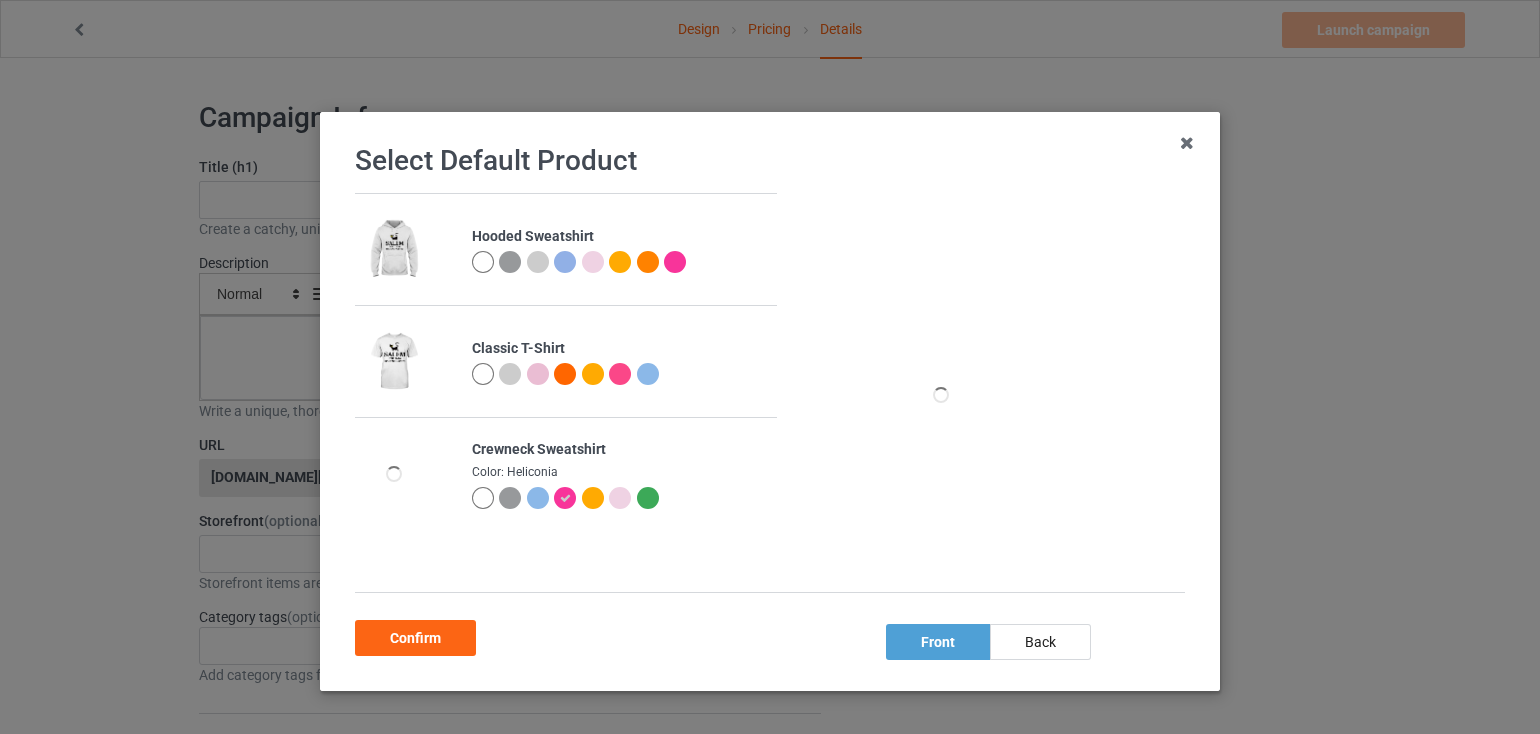 click on "Color: Heliconia" at bounding box center [619, 472] 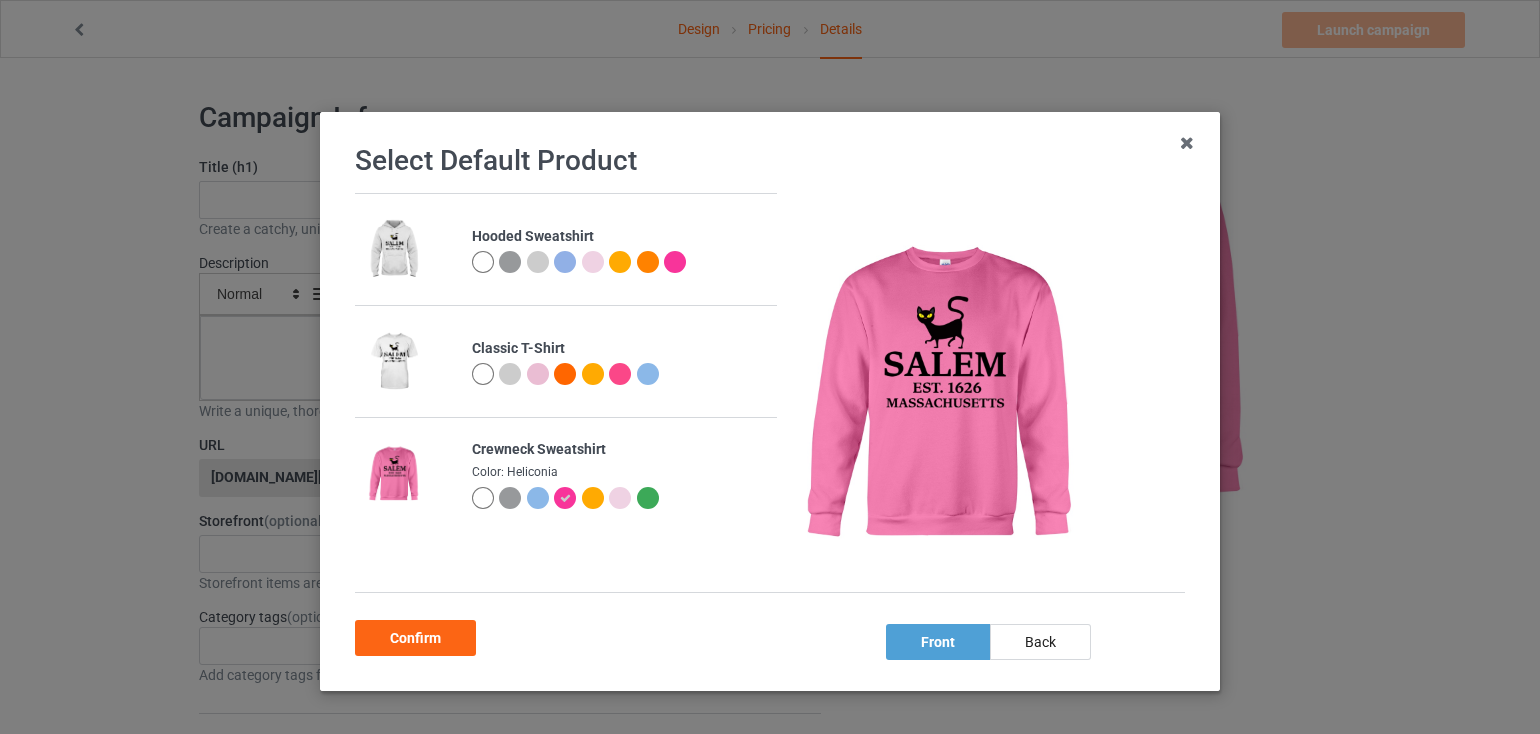 click at bounding box center [483, 498] 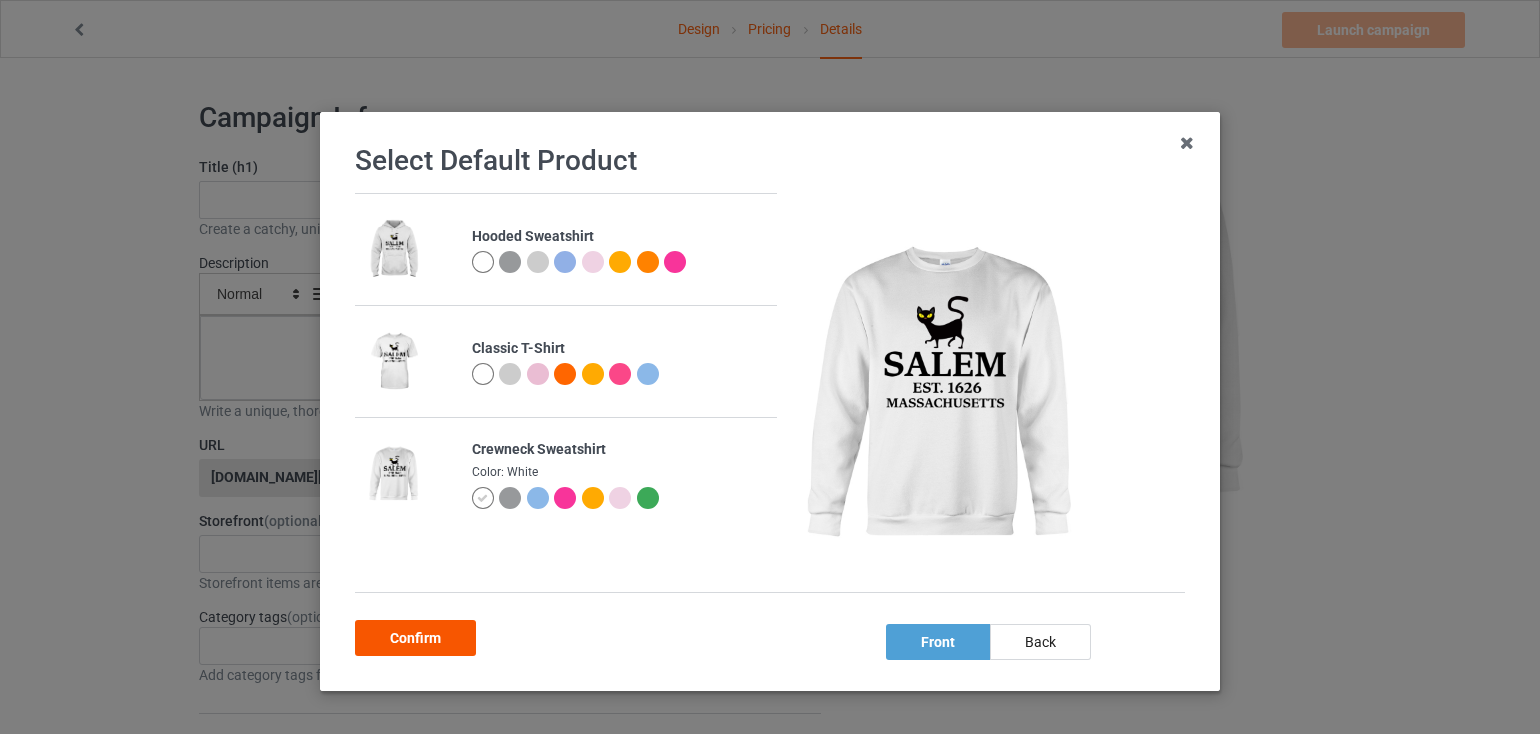 click on "Confirm" at bounding box center [415, 638] 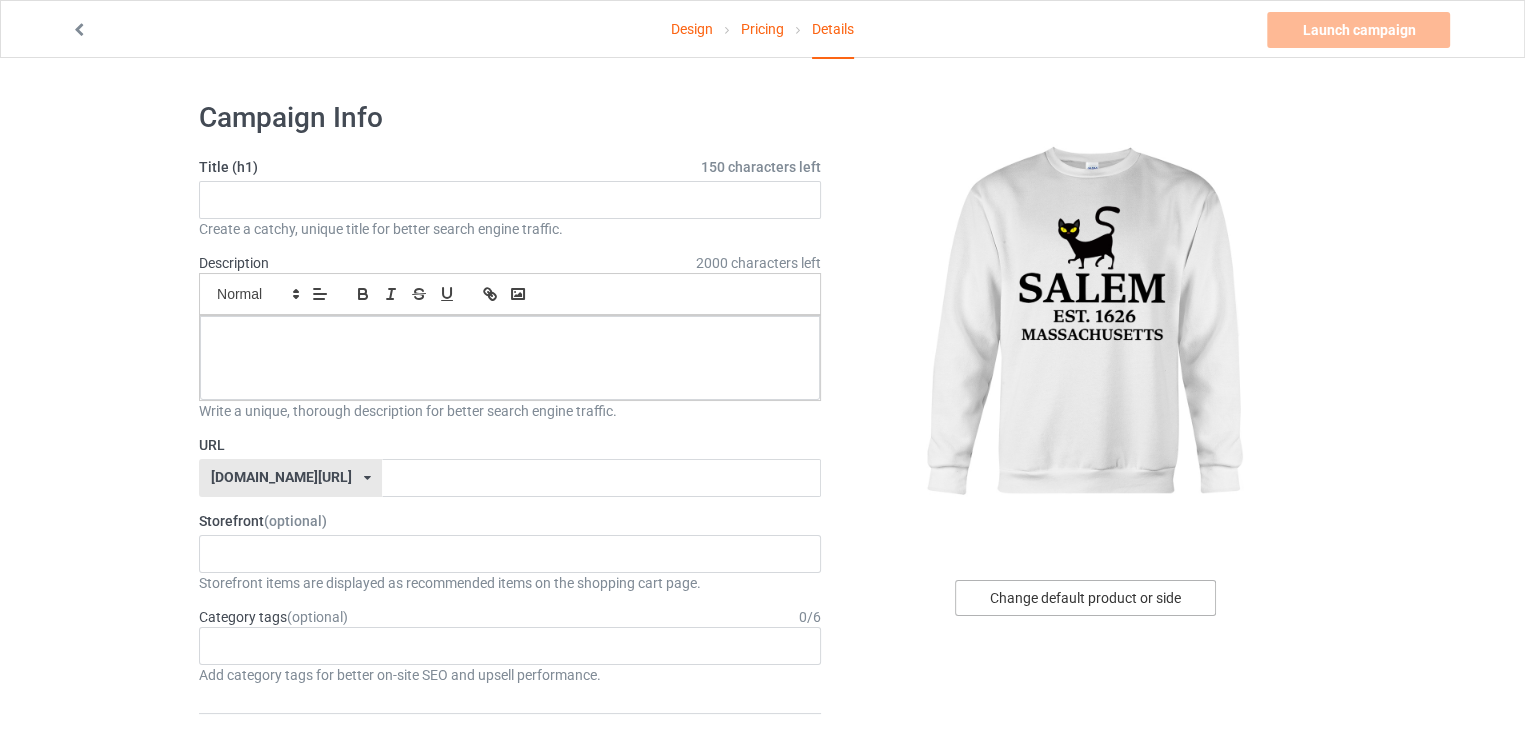 click on "Change default product or side" at bounding box center (1085, 598) 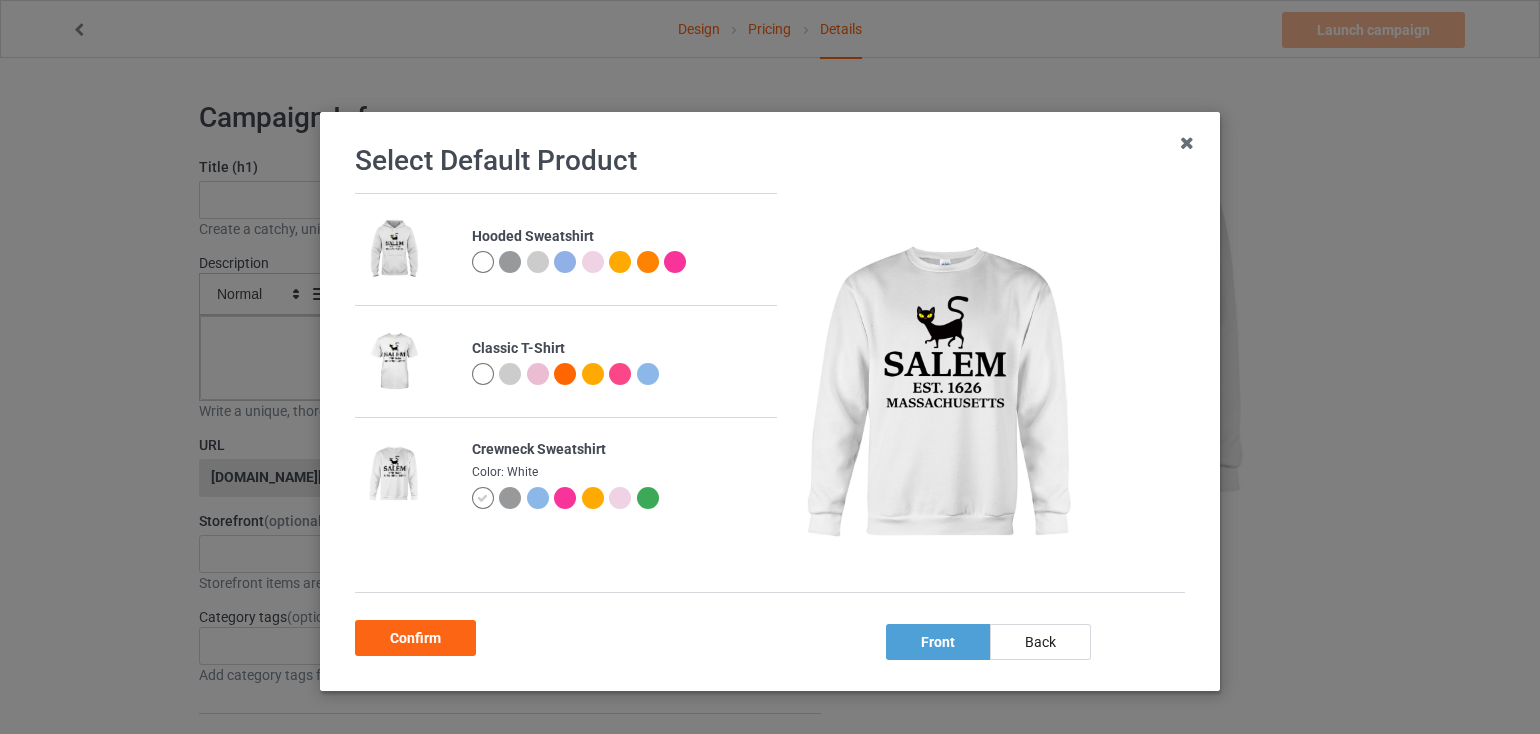 click at bounding box center (593, 498) 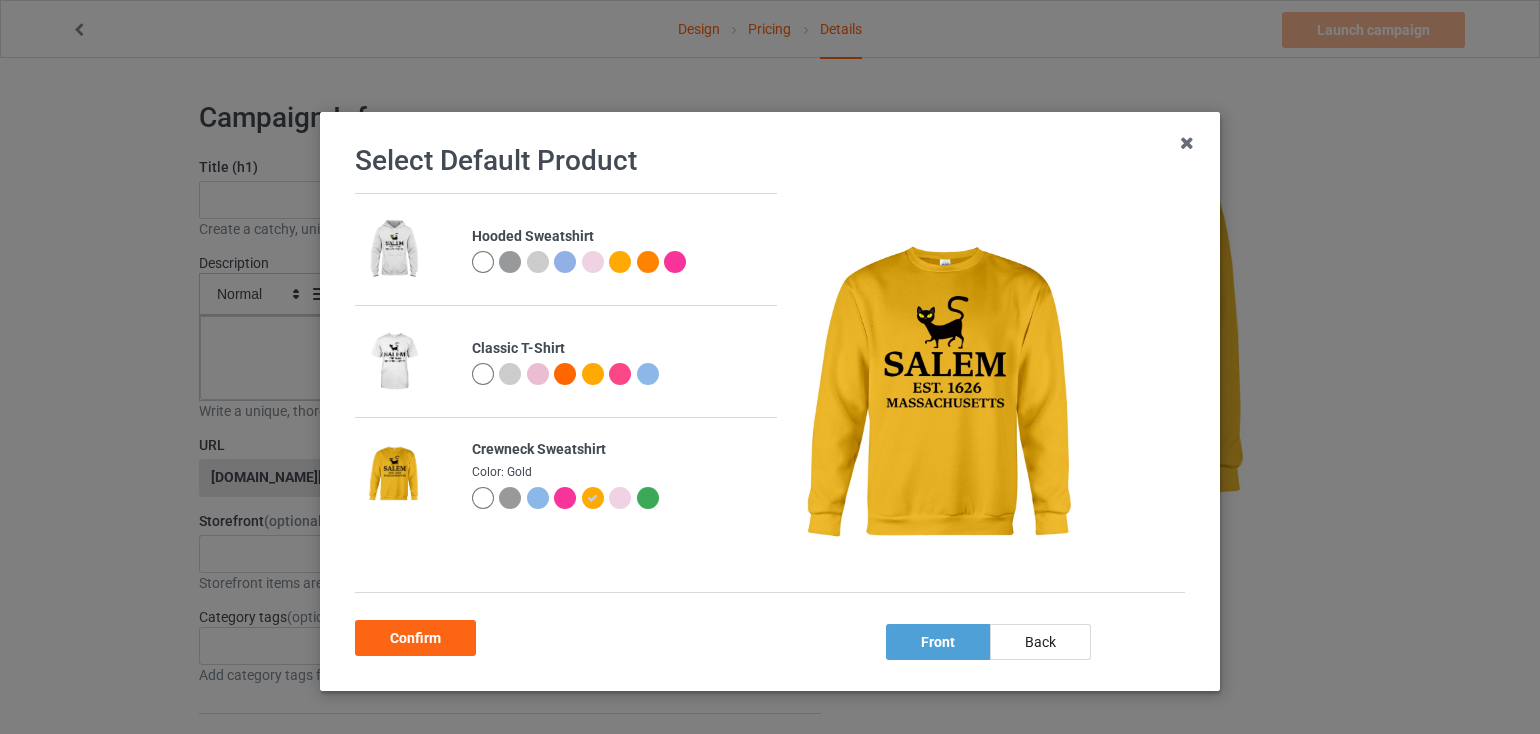 click at bounding box center [483, 498] 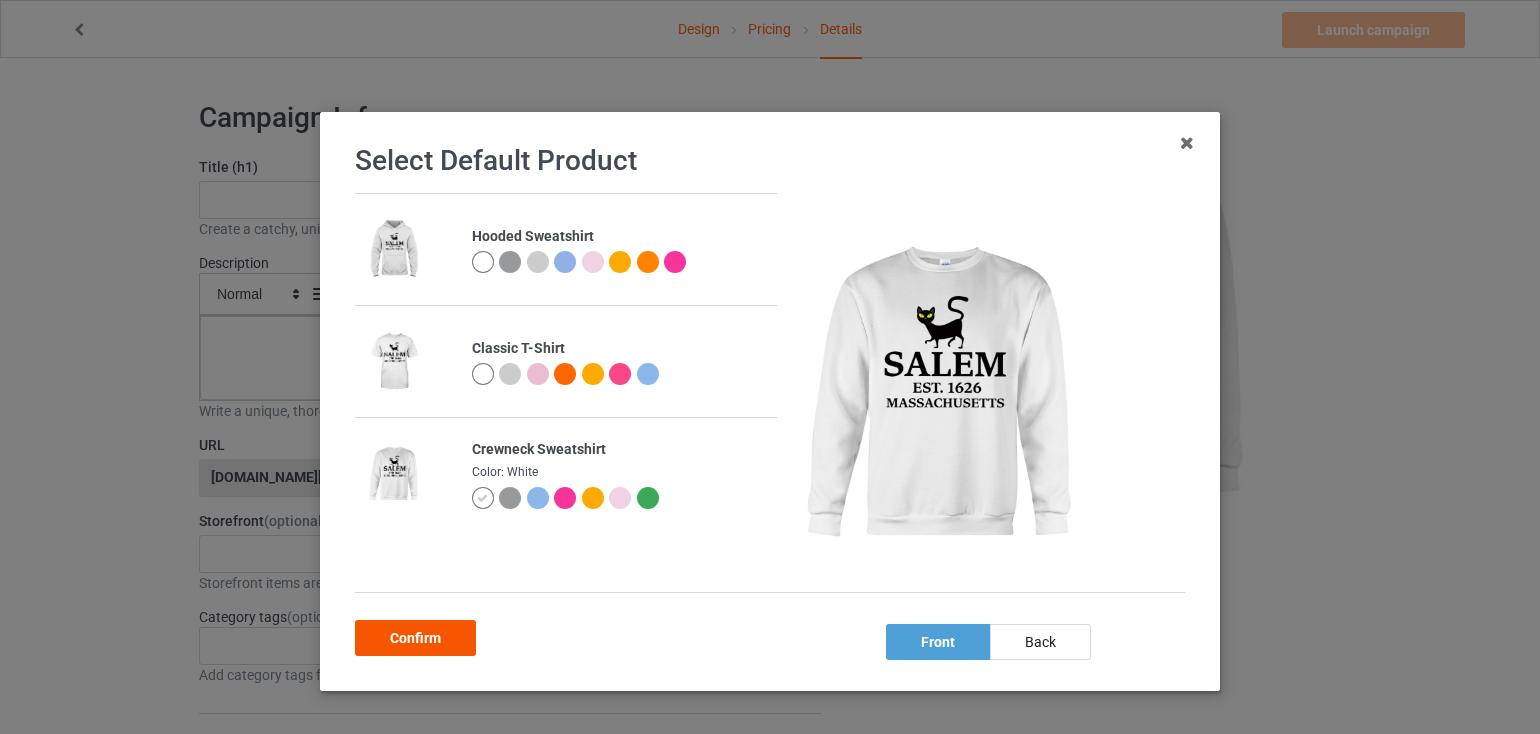 click on "Confirm" at bounding box center (415, 638) 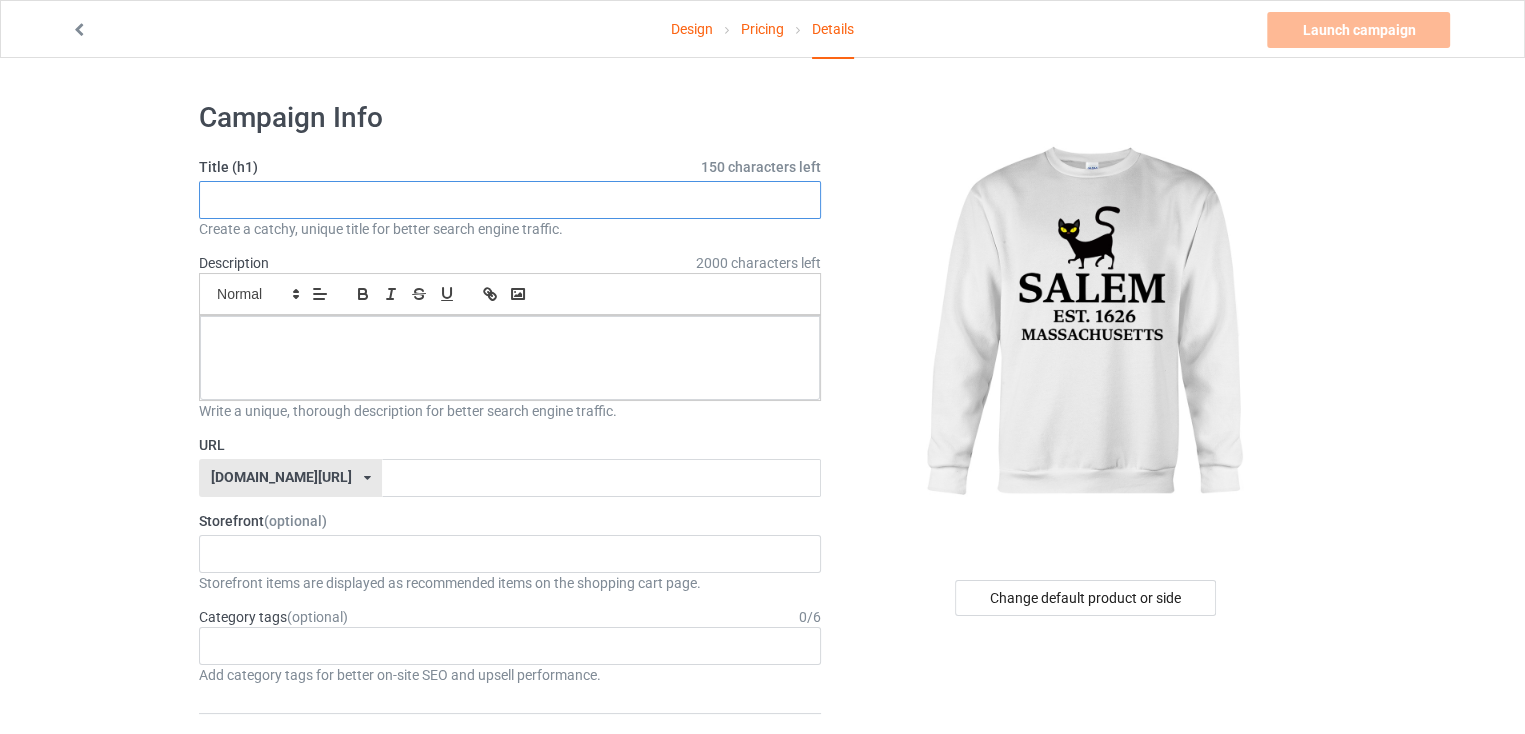click at bounding box center [510, 200] 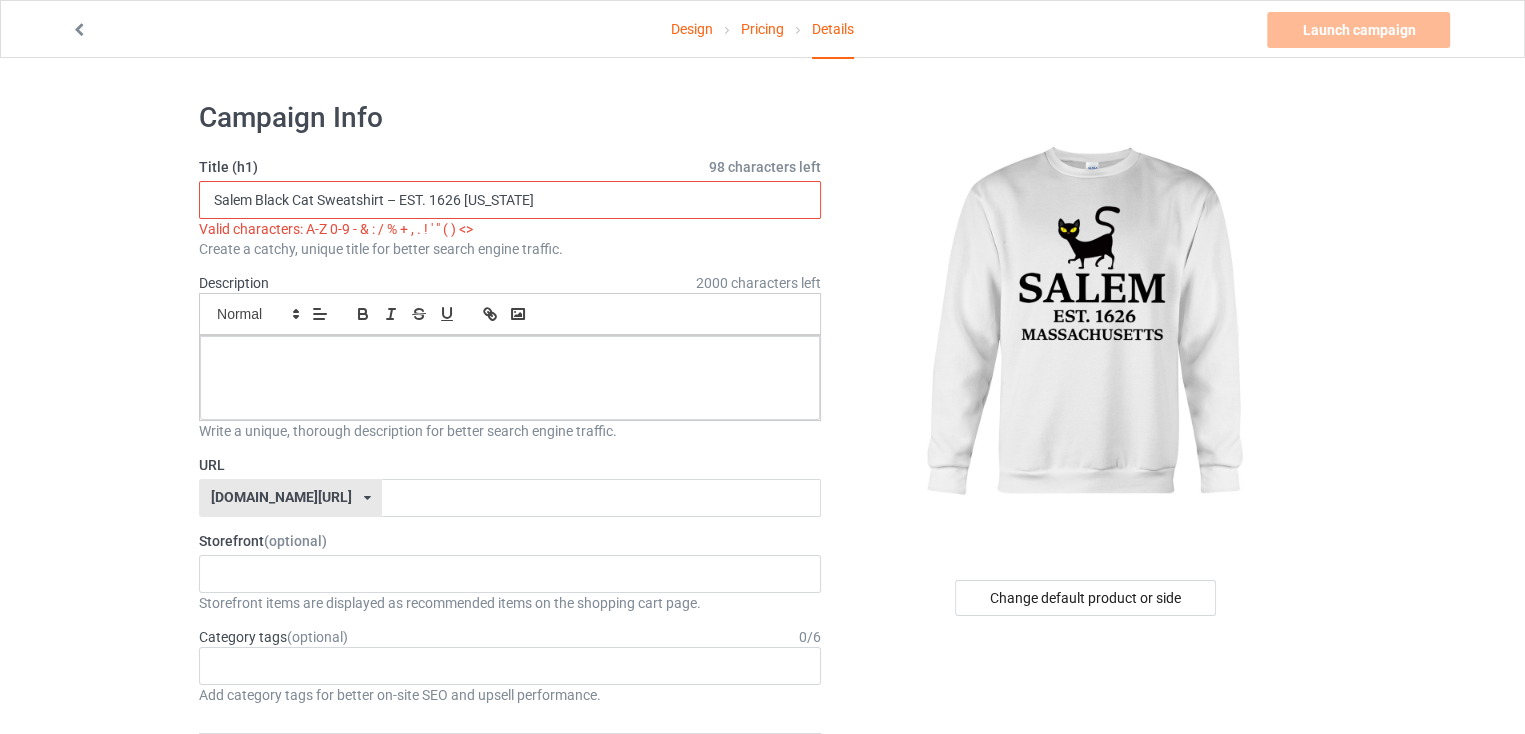 click on "Salem Black Cat Sweatshirt – EST. 1626 [US_STATE]" at bounding box center [510, 200] 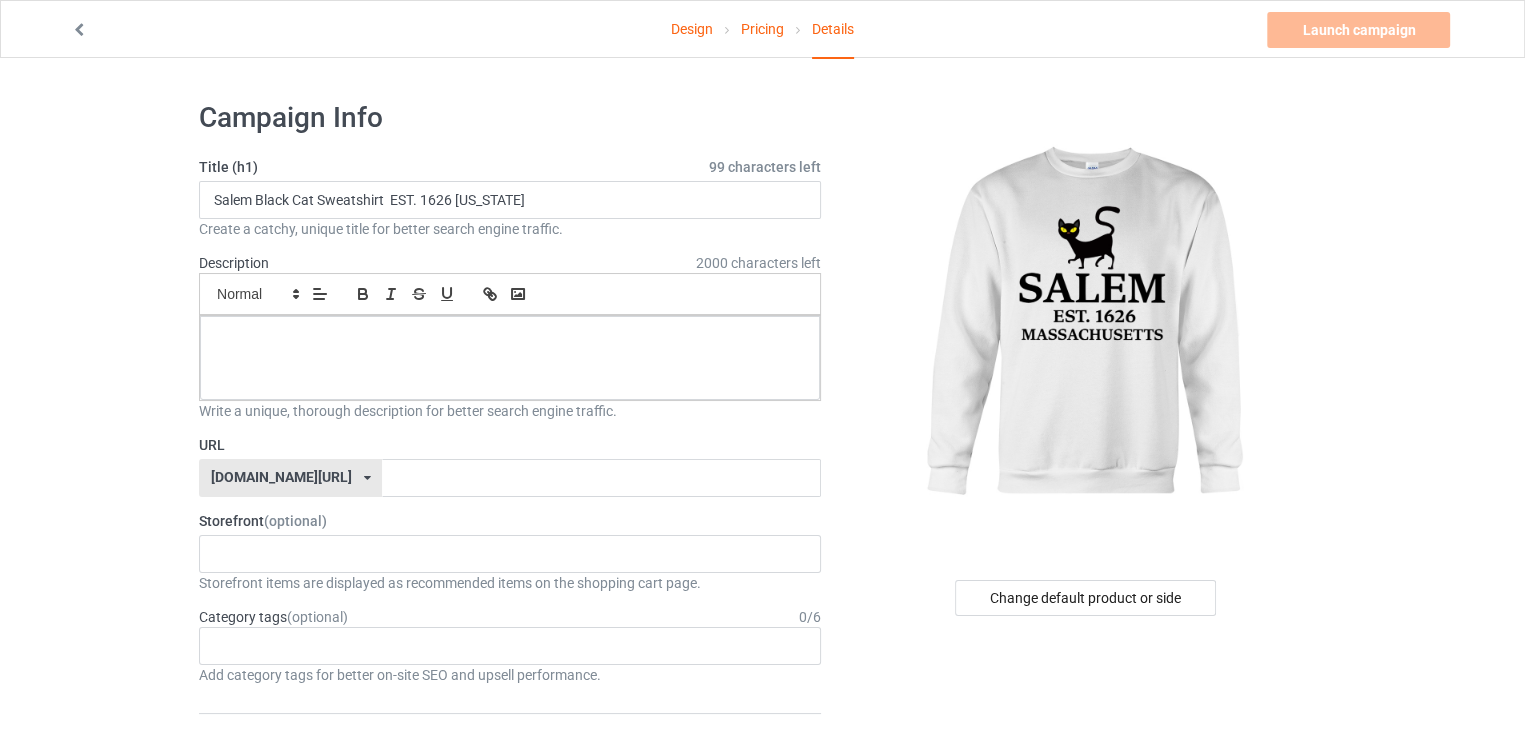 click on "Title (h1) 99   characters left" at bounding box center [510, 167] 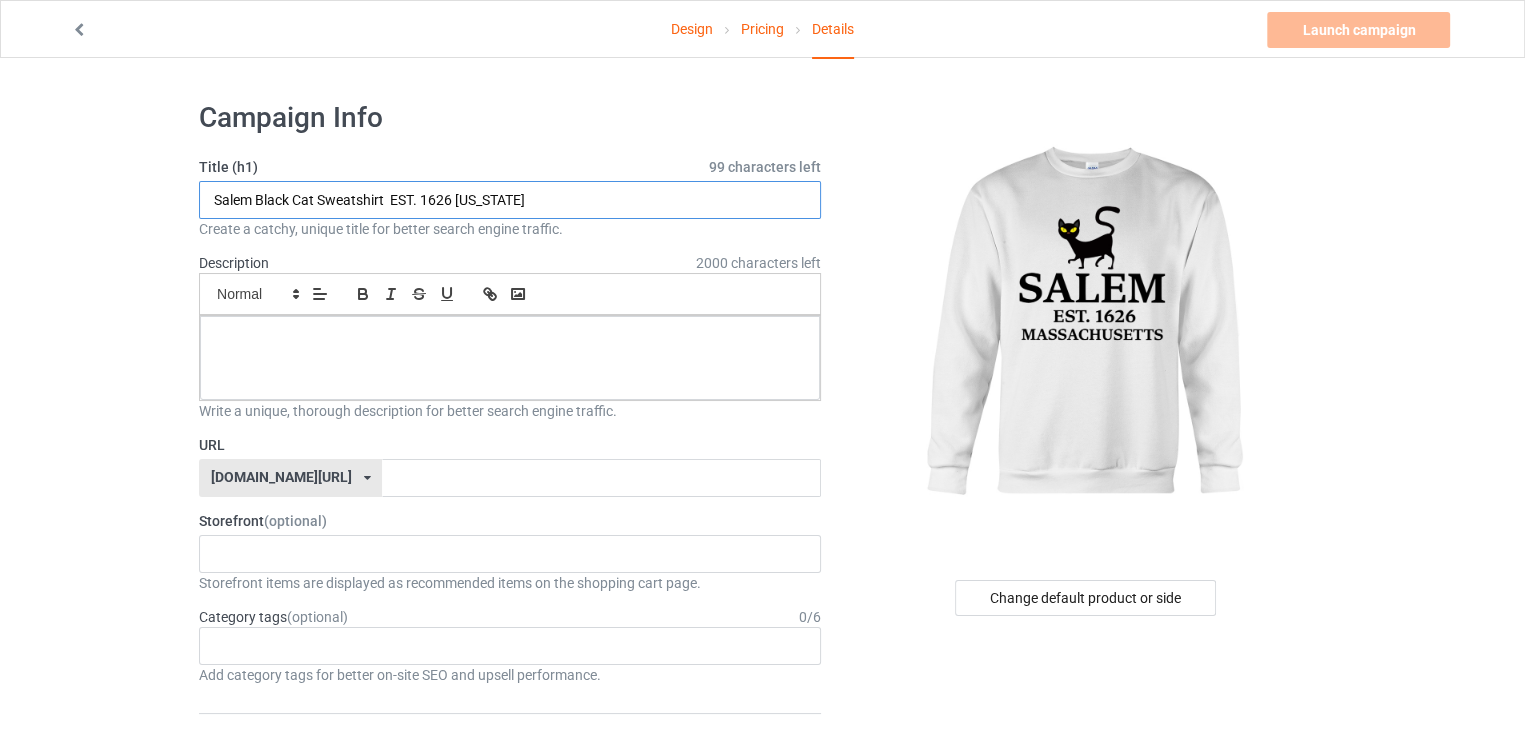 click on "Salem Black Cat Sweatshirt  EST. 1626 [US_STATE]" at bounding box center (510, 200) 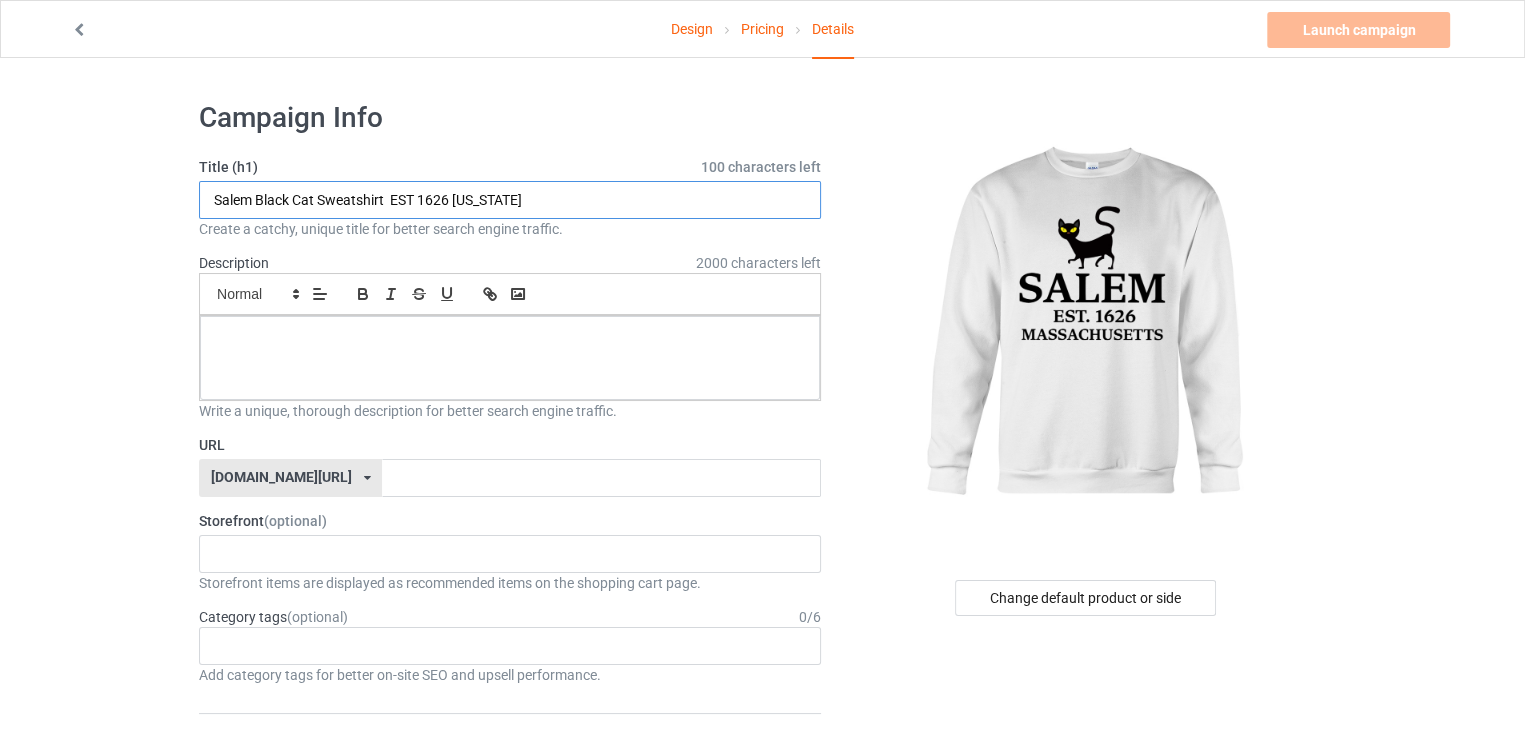 click on "Salem Black Cat Sweatshirt  EST 1626 [US_STATE]" at bounding box center [510, 200] 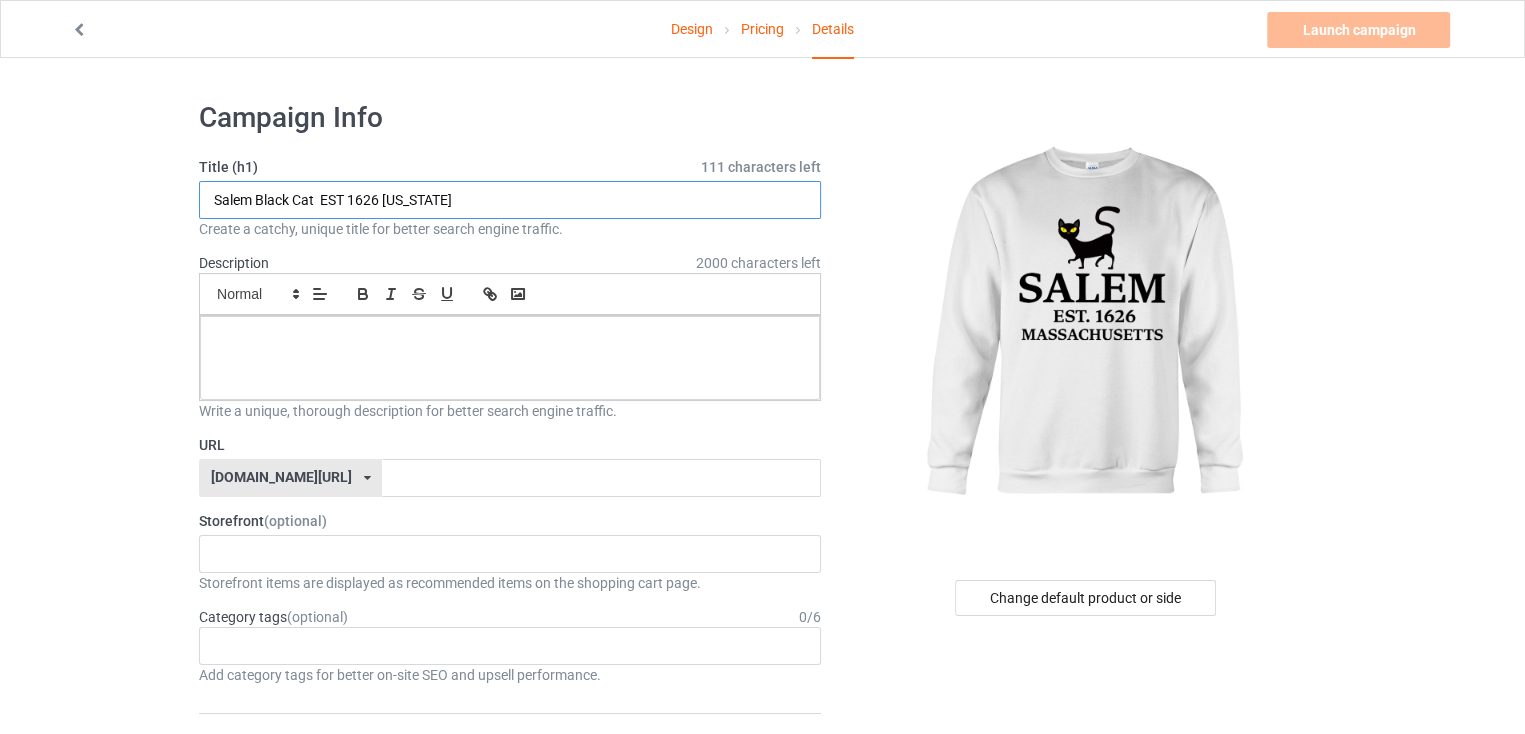 type on "Salem Black Cat  EST 1626 [US_STATE]" 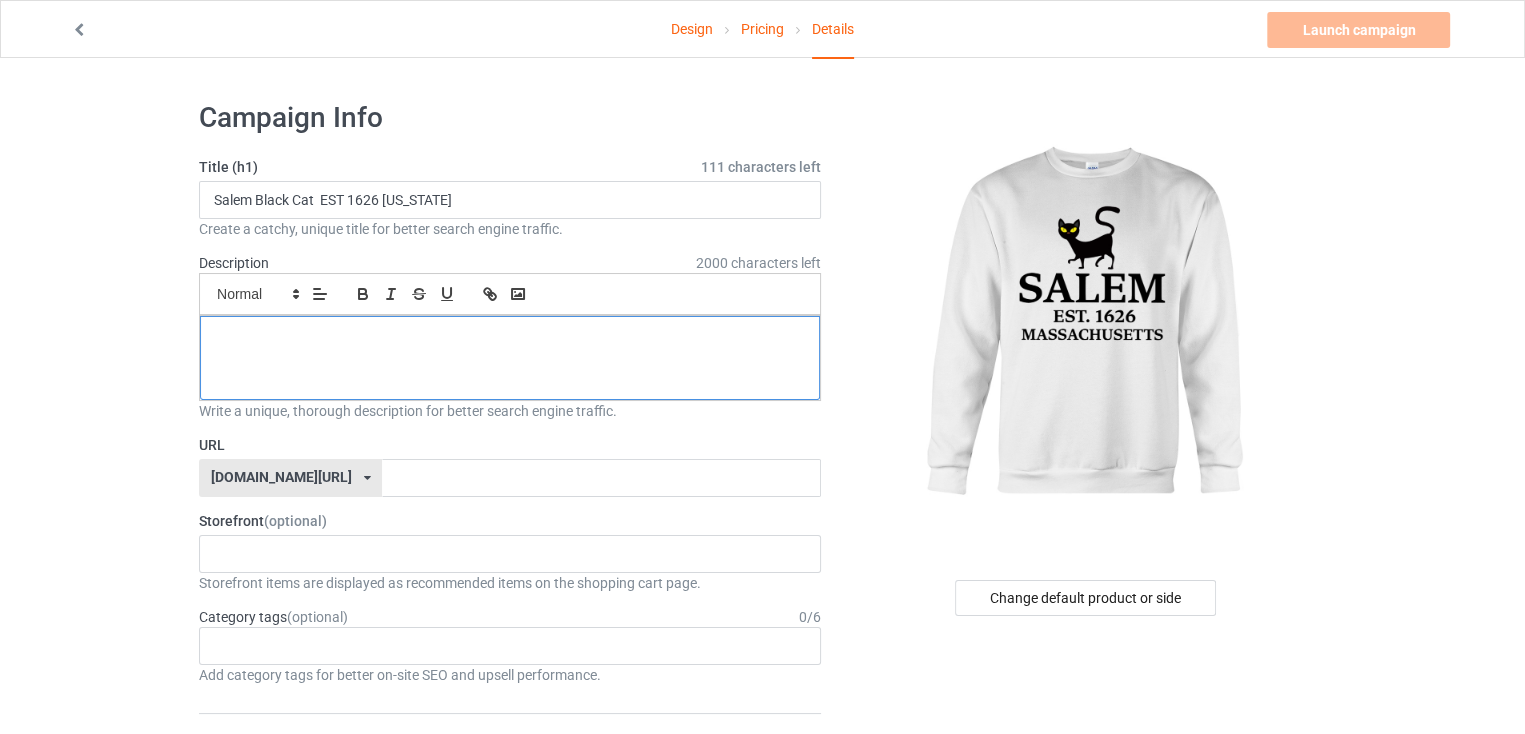 click at bounding box center (510, 338) 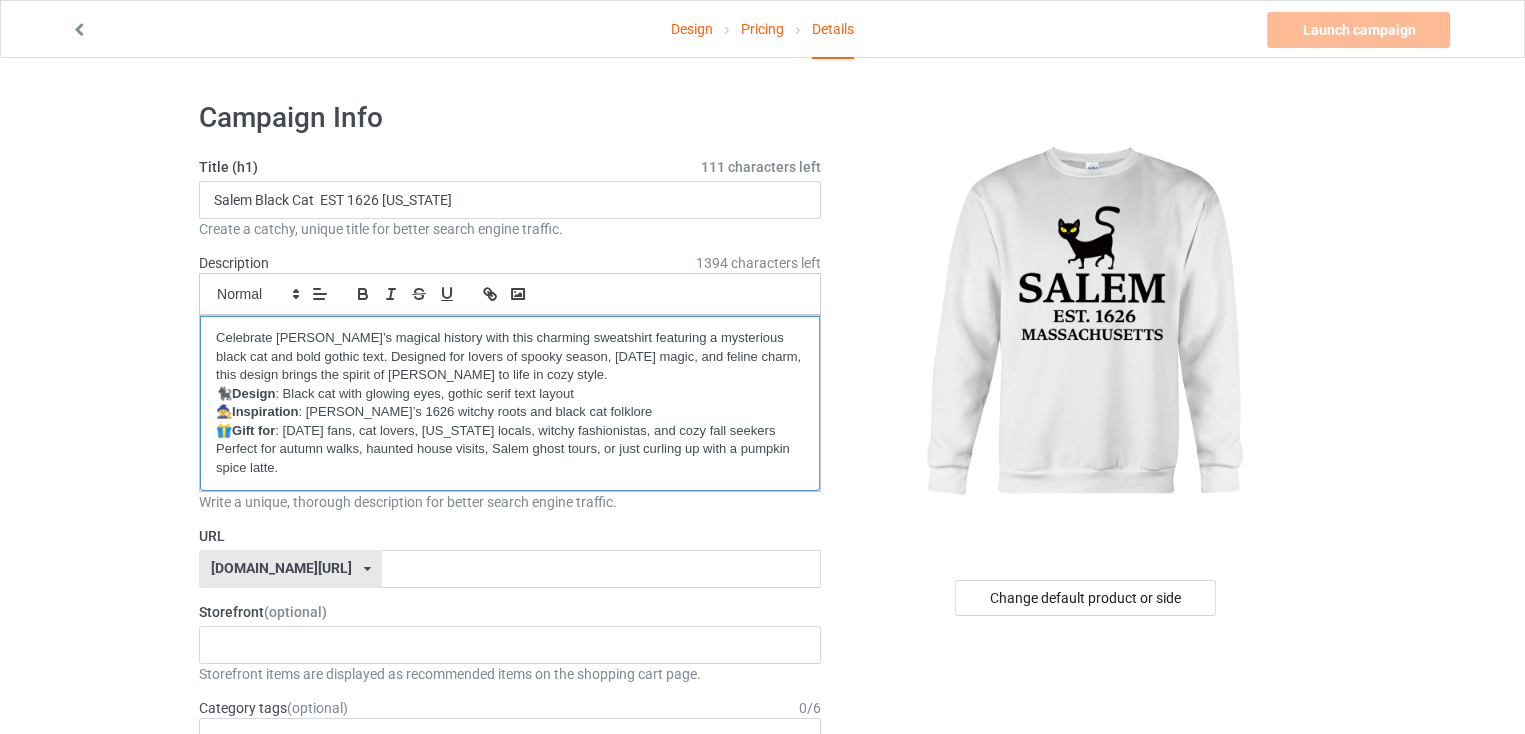scroll, scrollTop: 0, scrollLeft: 0, axis: both 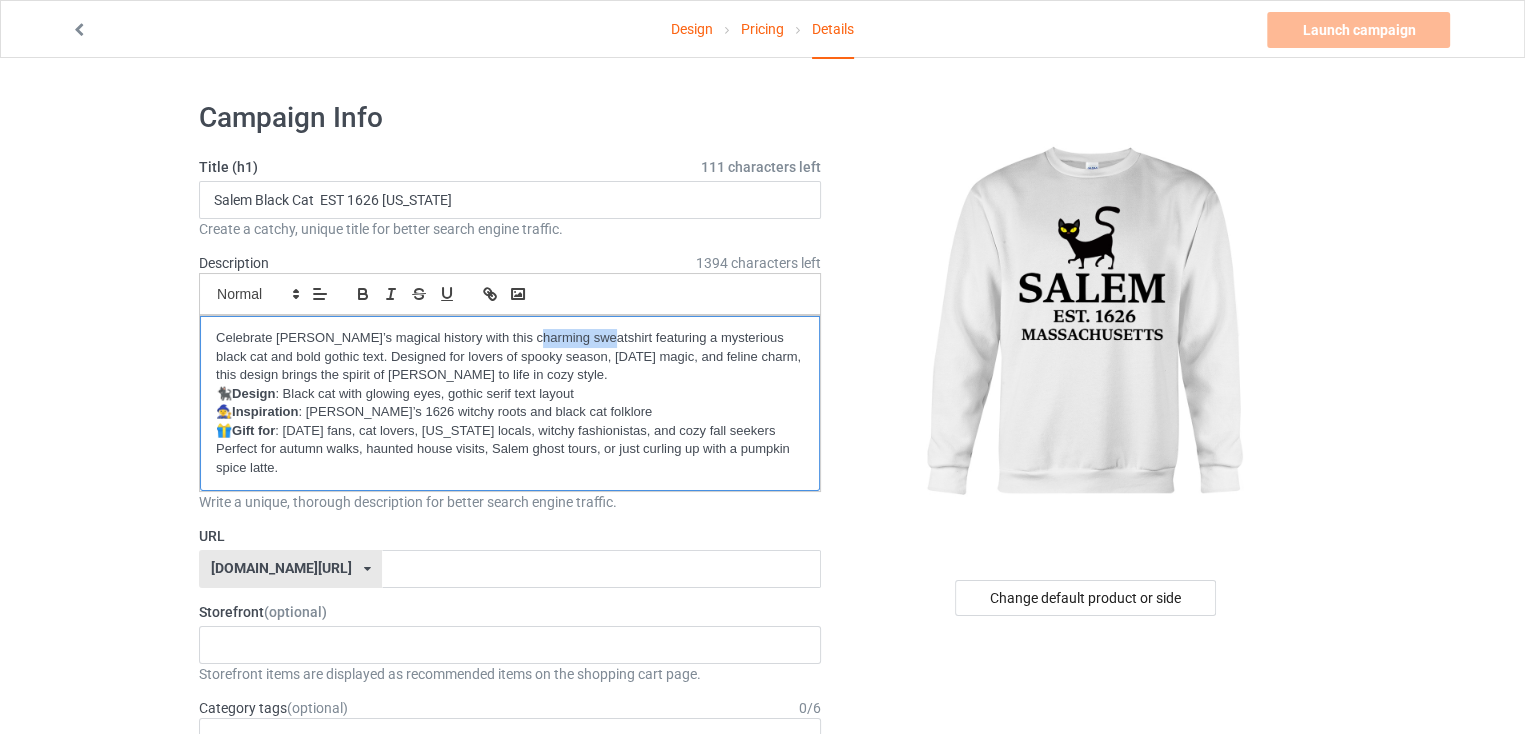 drag, startPoint x: 585, startPoint y: 337, endPoint x: 525, endPoint y: 329, distance: 60.530983 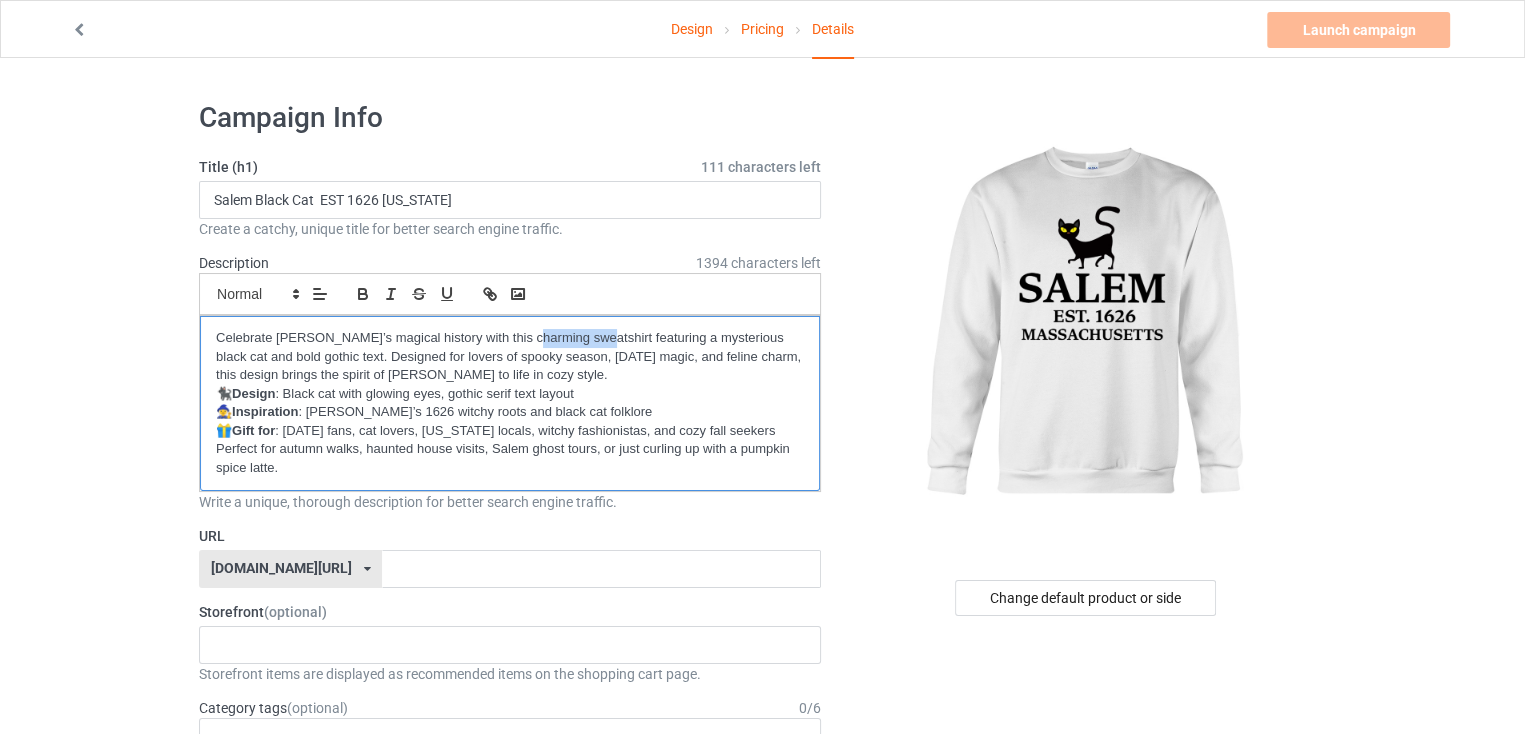 type 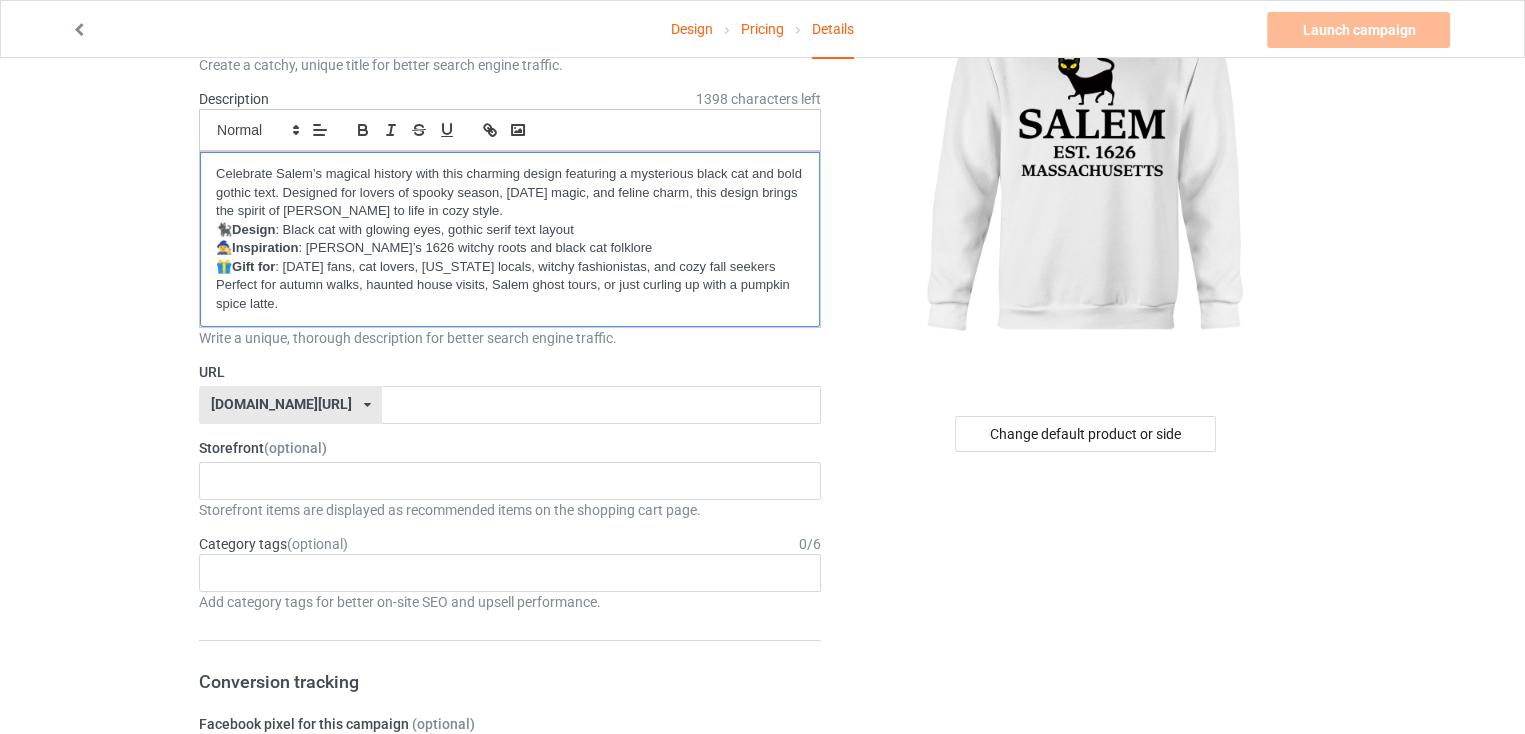 scroll, scrollTop: 200, scrollLeft: 0, axis: vertical 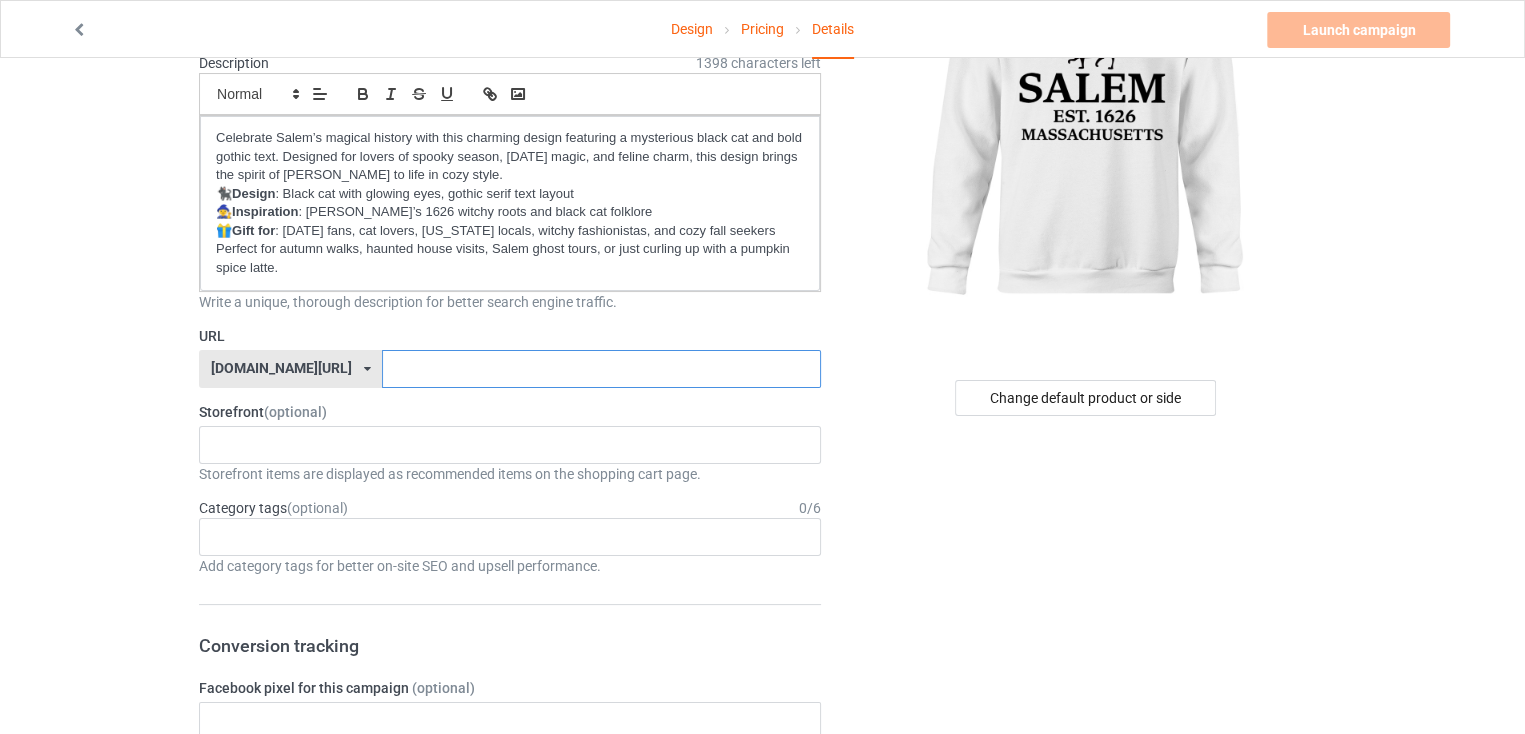 click at bounding box center [601, 369] 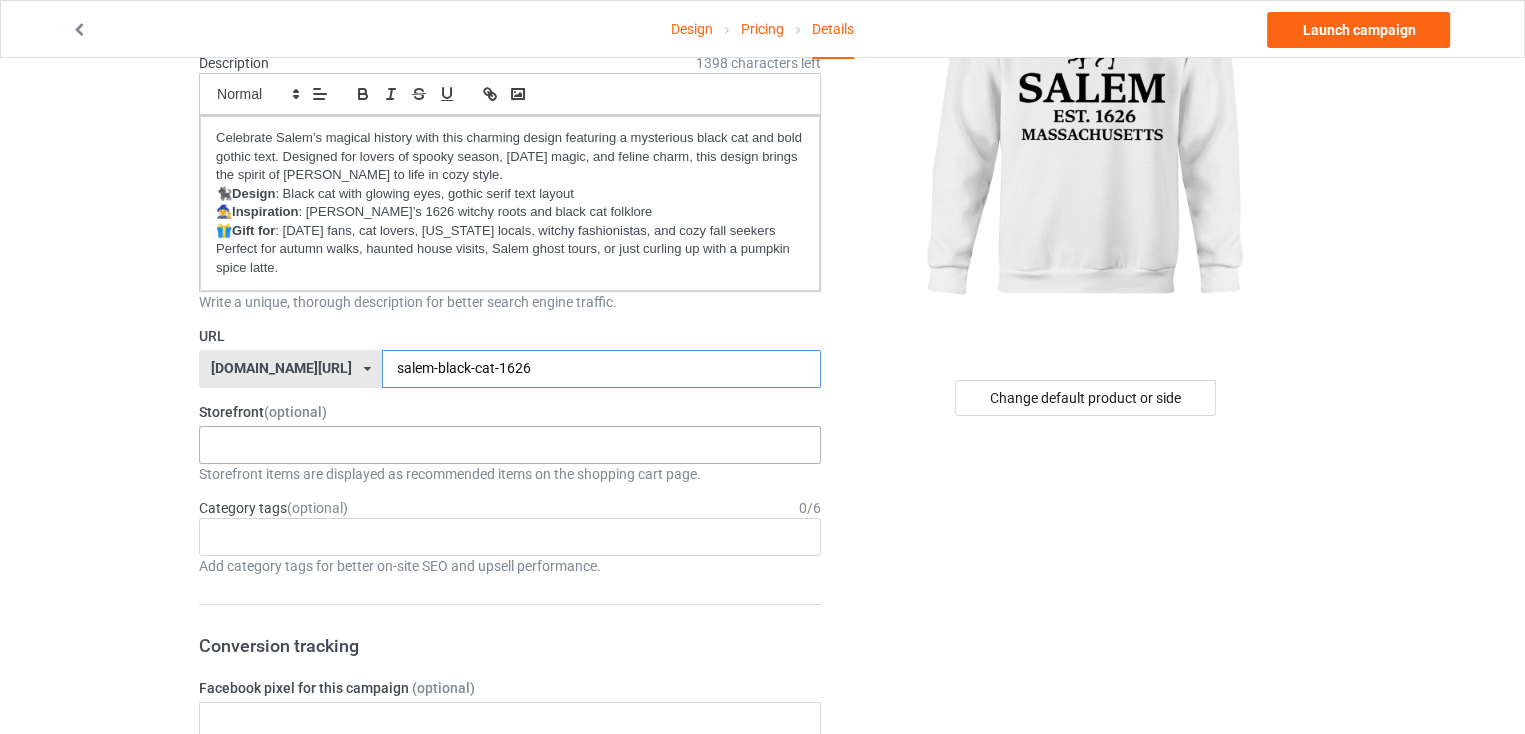 type on "salem-black-cat-1626" 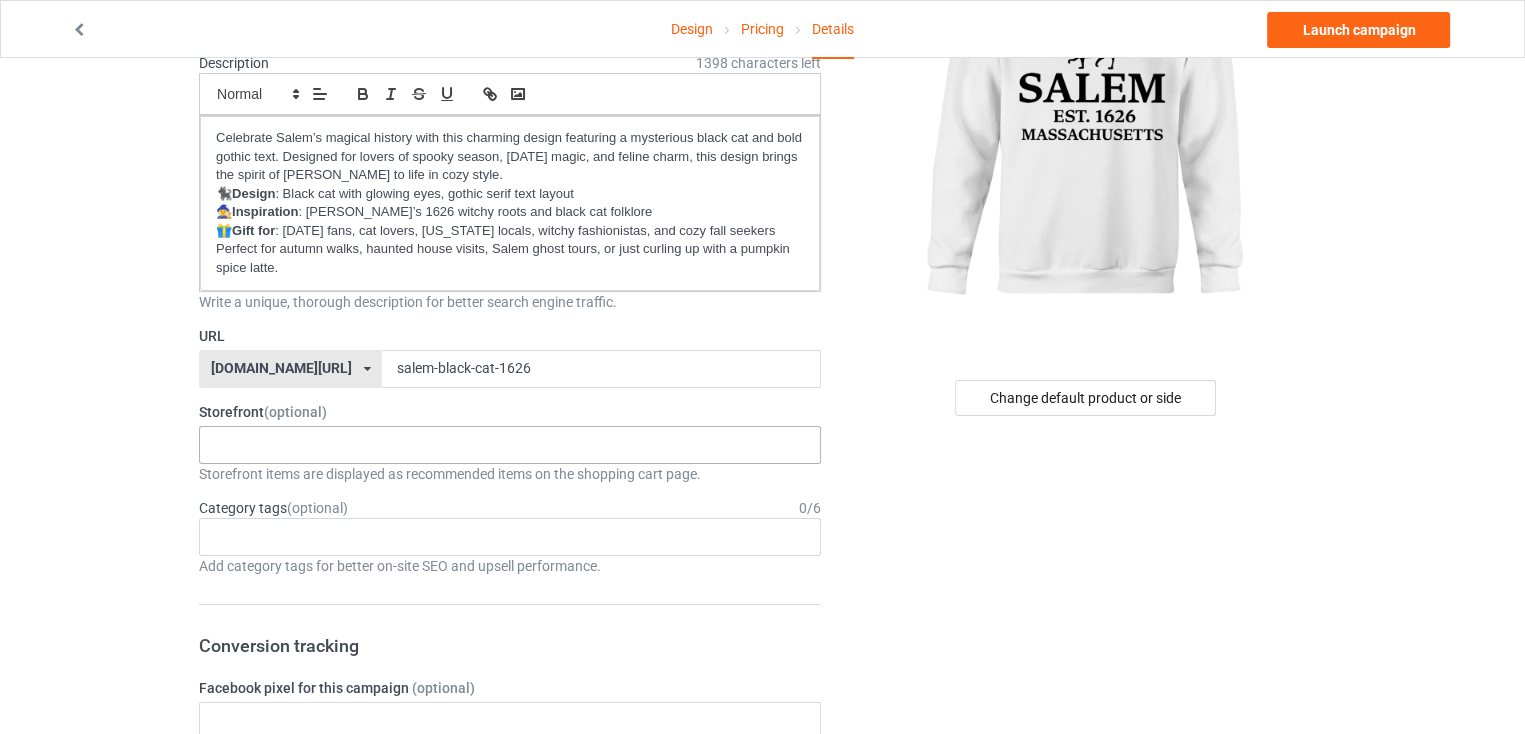 click on "halloweenhype385 684707eebaa9dc0035f9edac" at bounding box center [510, 445] 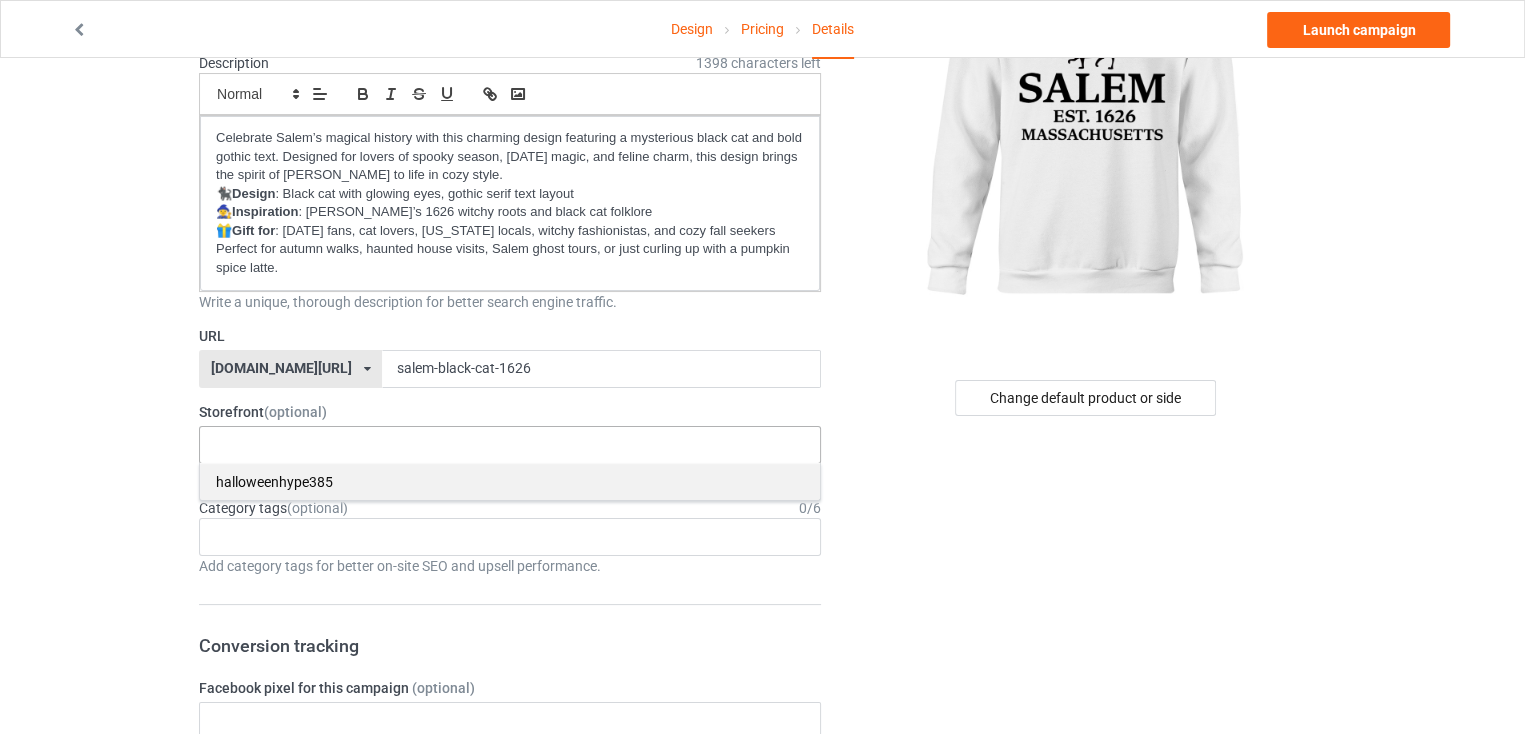 click on "halloweenhype385" at bounding box center (510, 481) 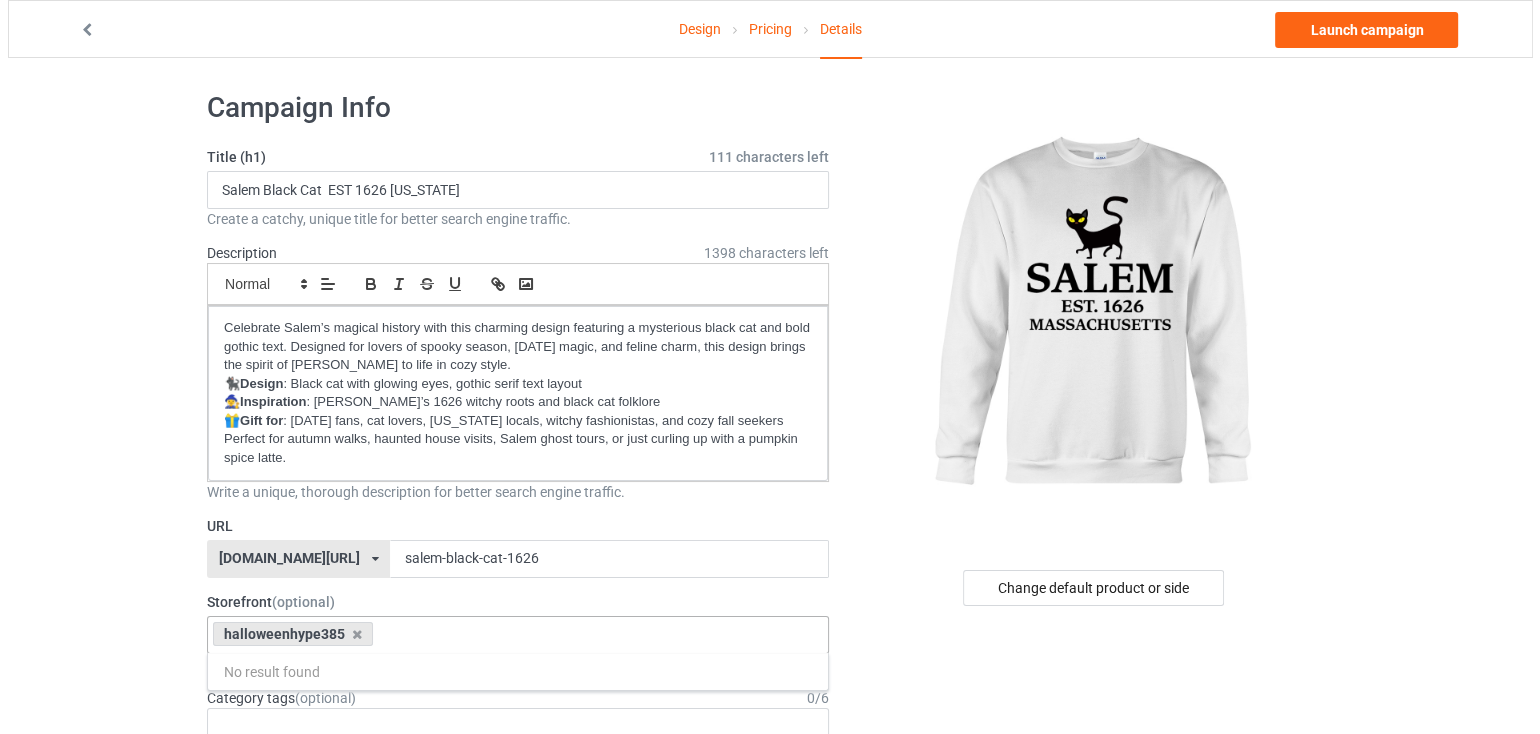 scroll, scrollTop: 0, scrollLeft: 0, axis: both 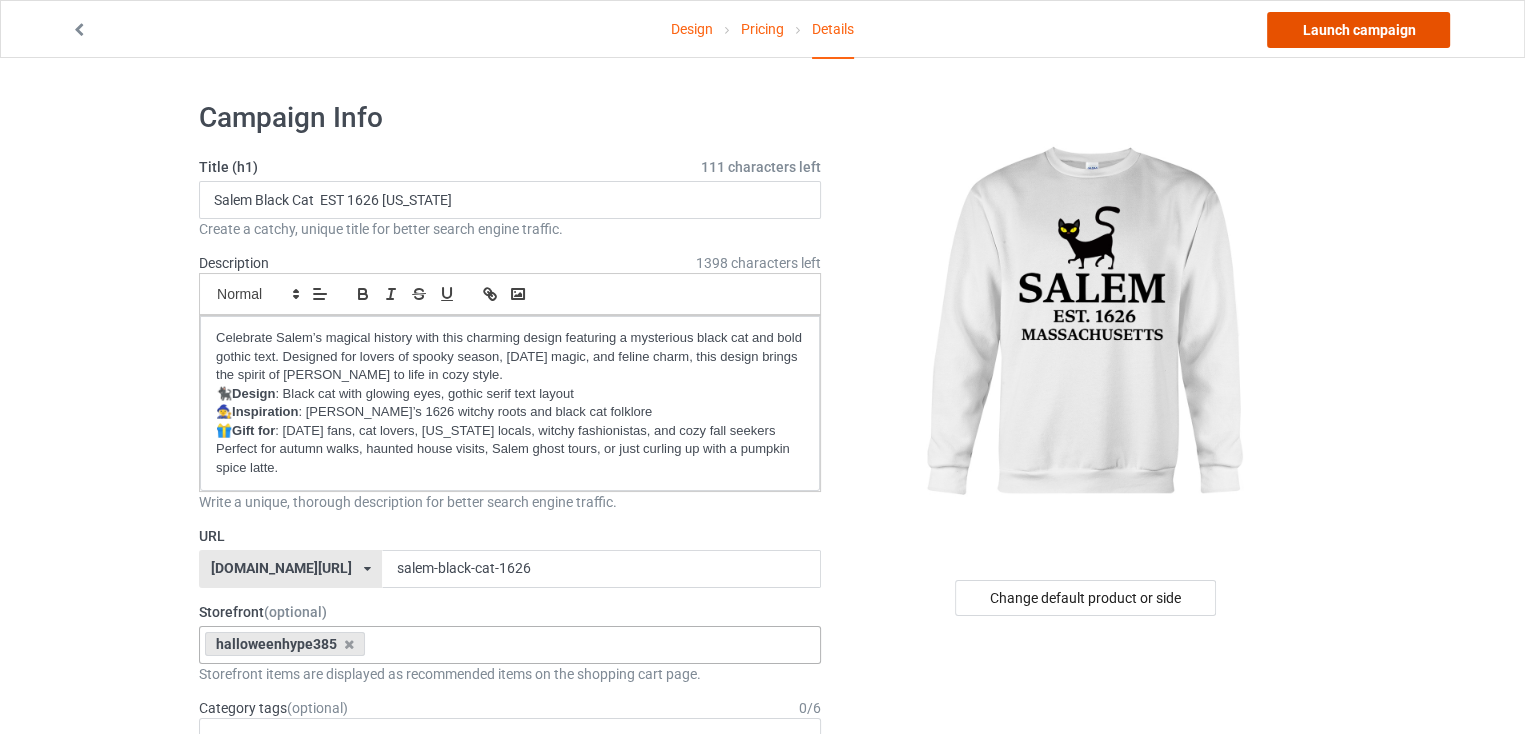 click on "Launch campaign" at bounding box center (1358, 30) 